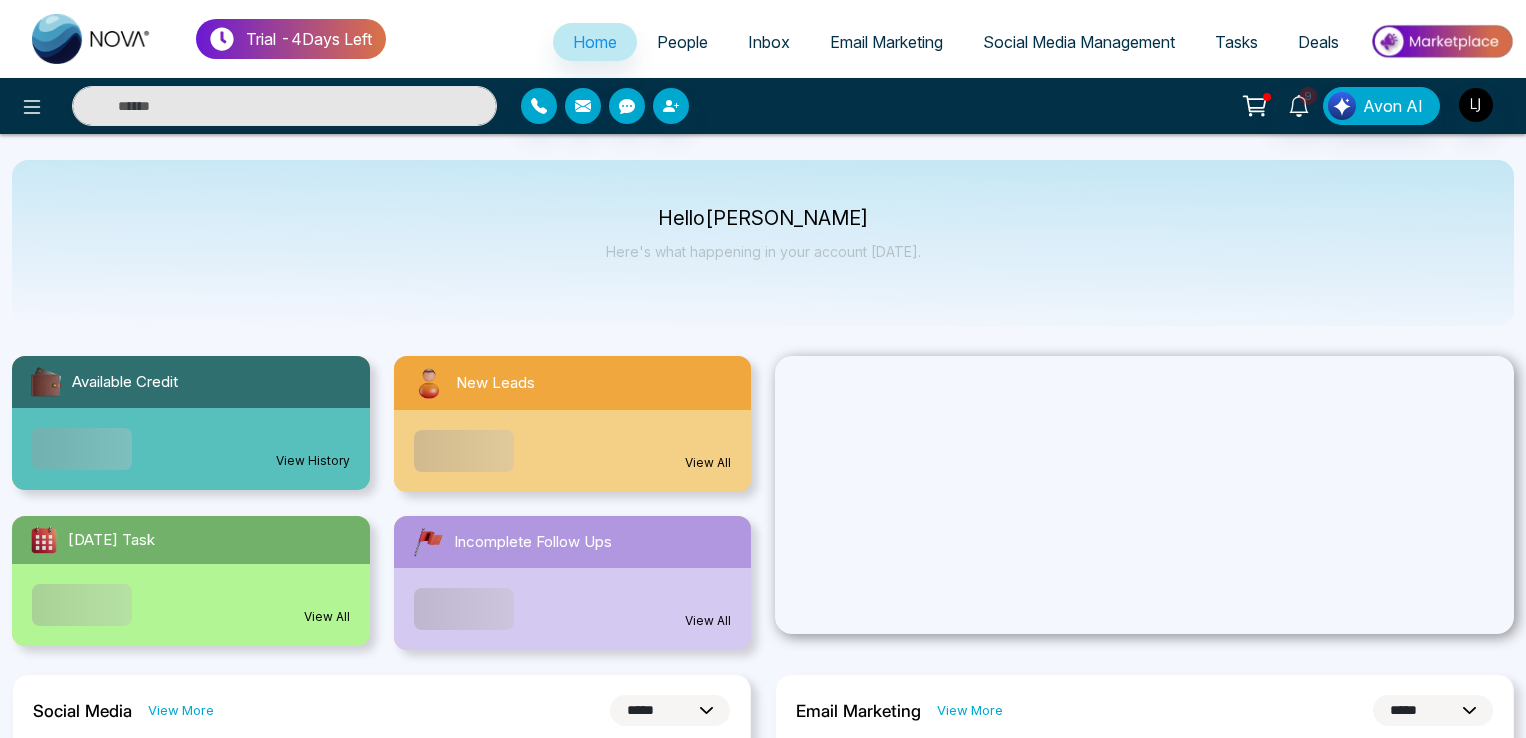 select on "*" 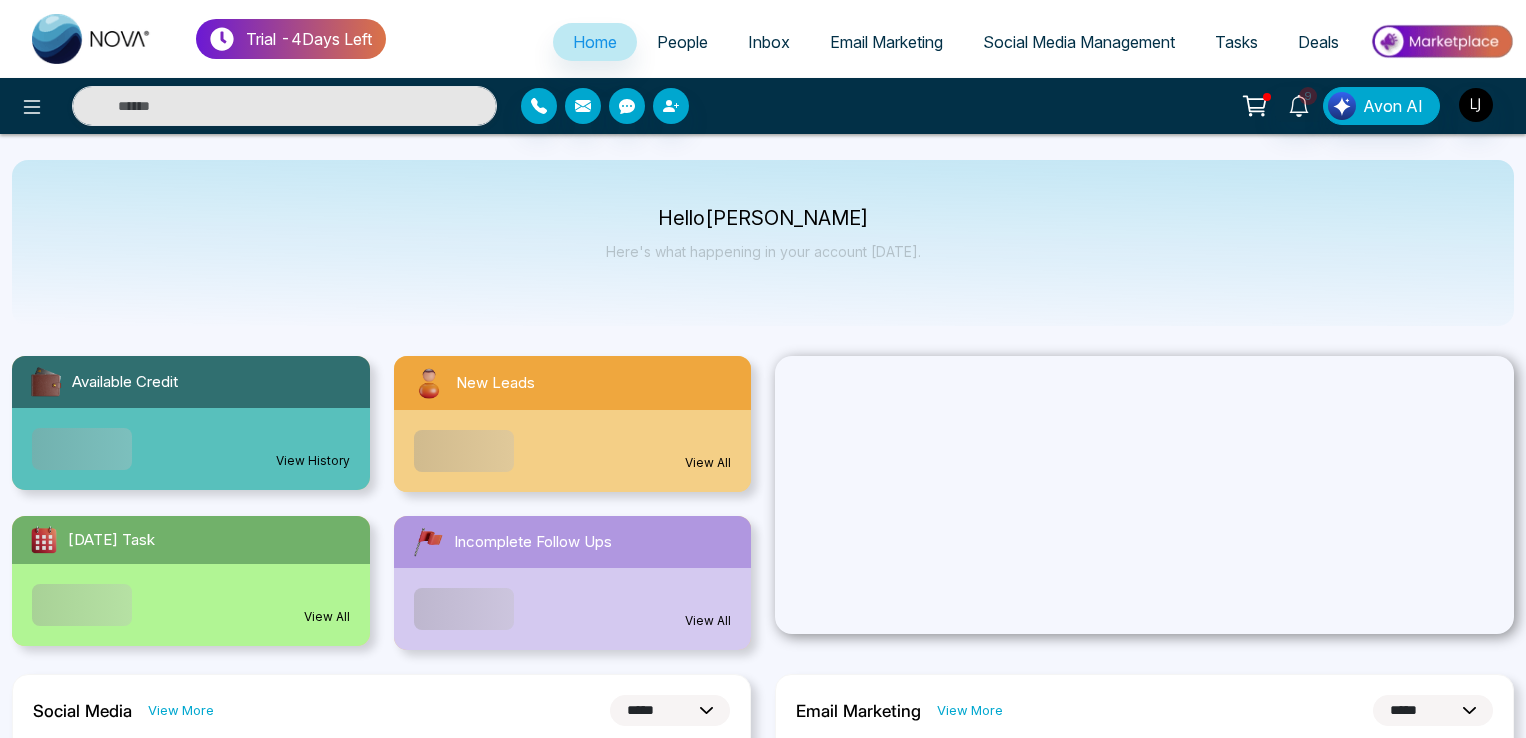 select on "*" 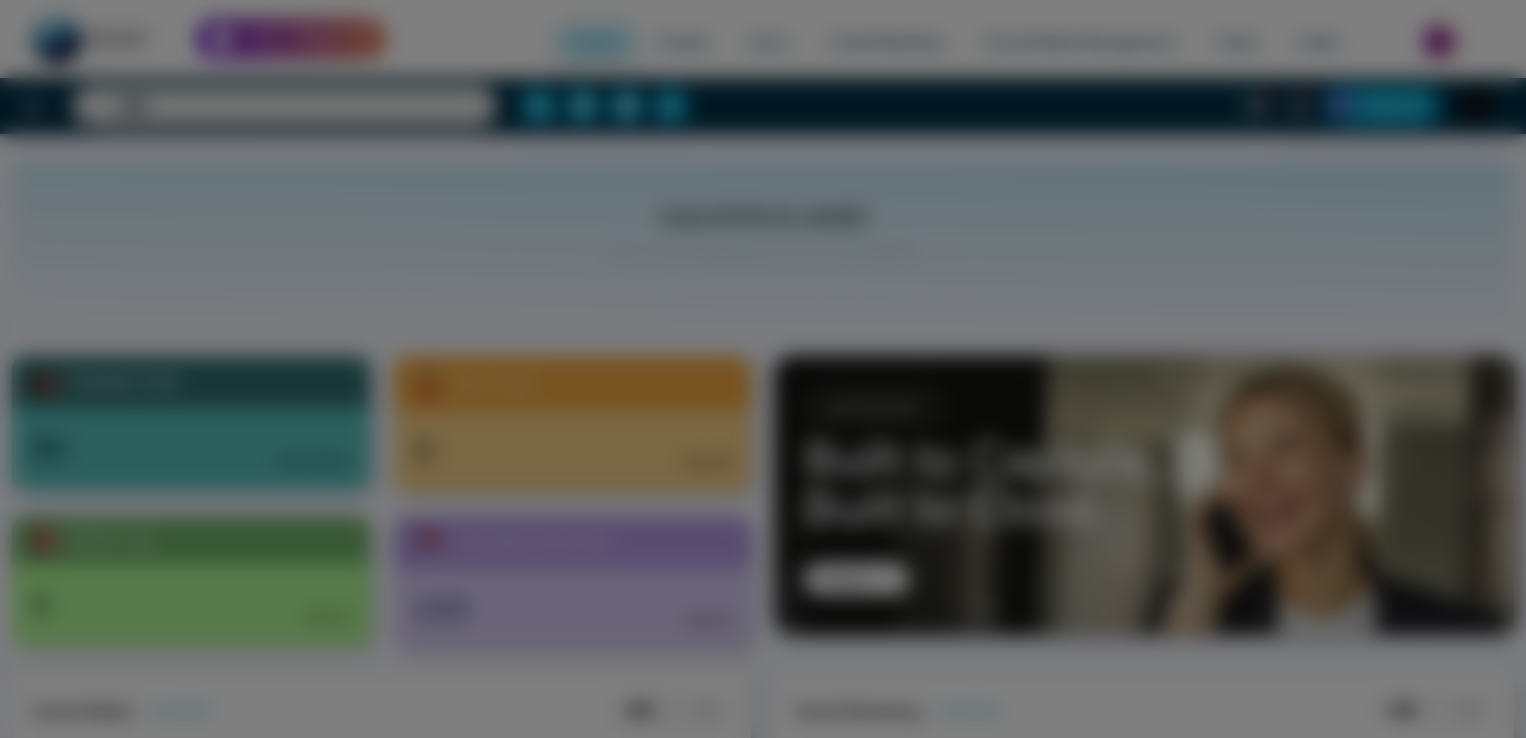 scroll, scrollTop: 0, scrollLeft: 0, axis: both 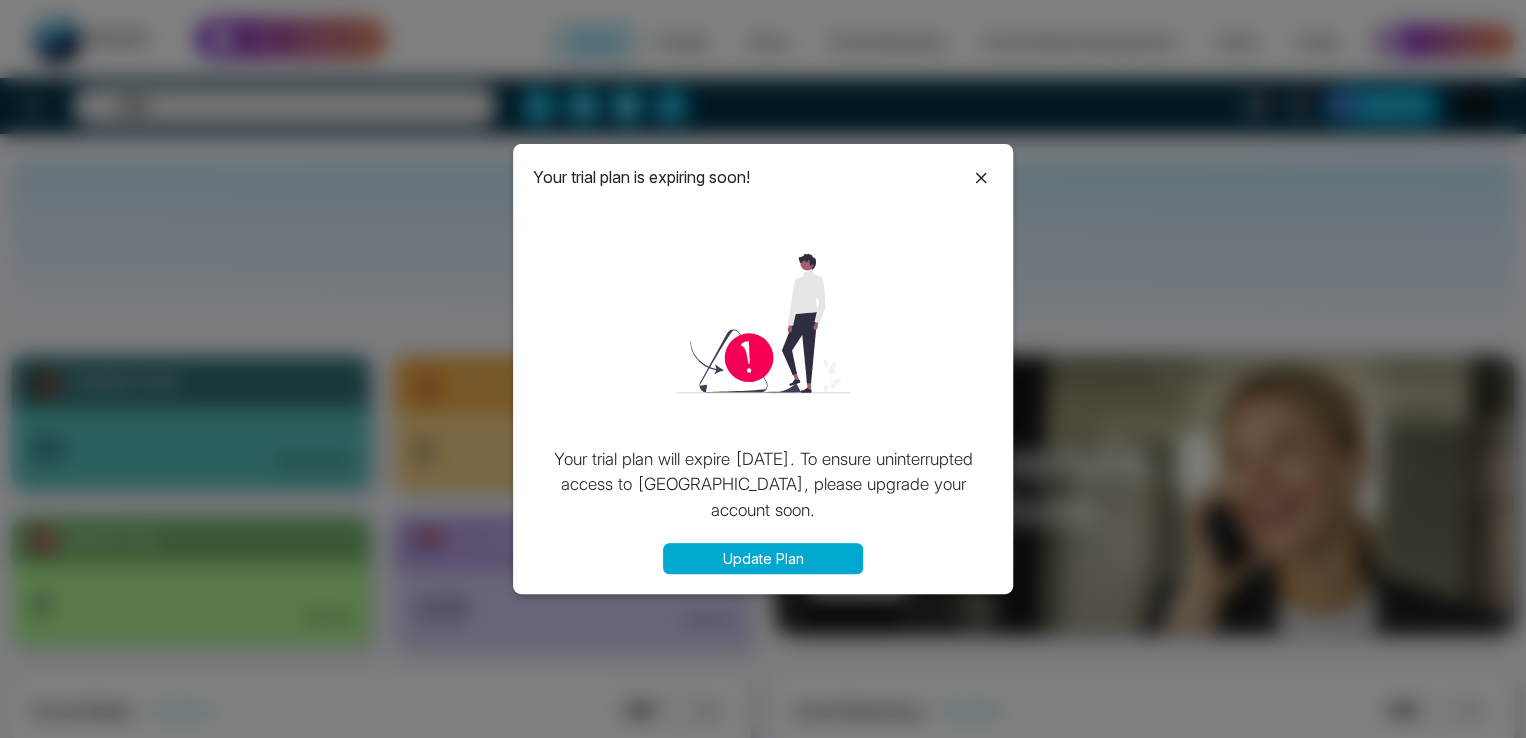 click 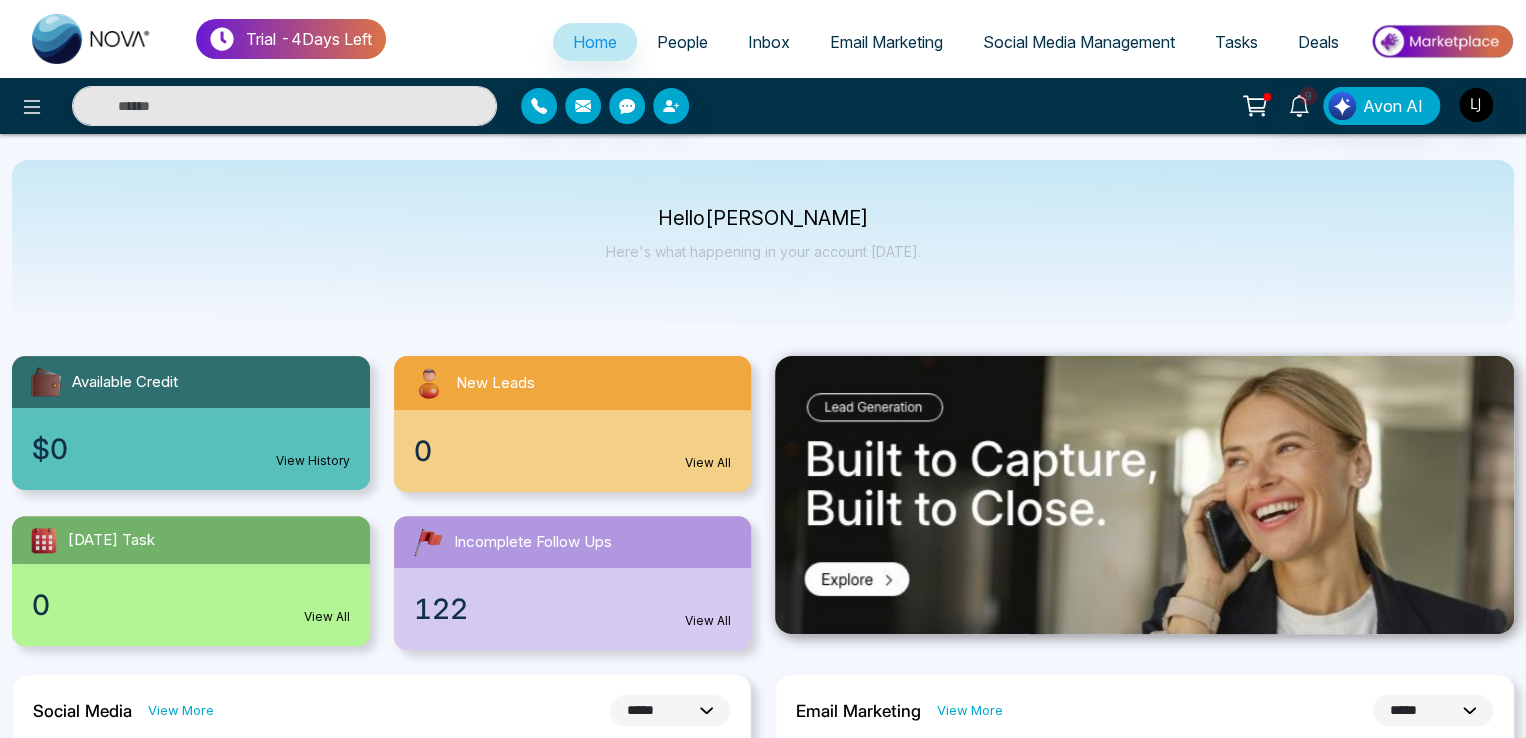 click on "Email Marketing" at bounding box center [886, 42] 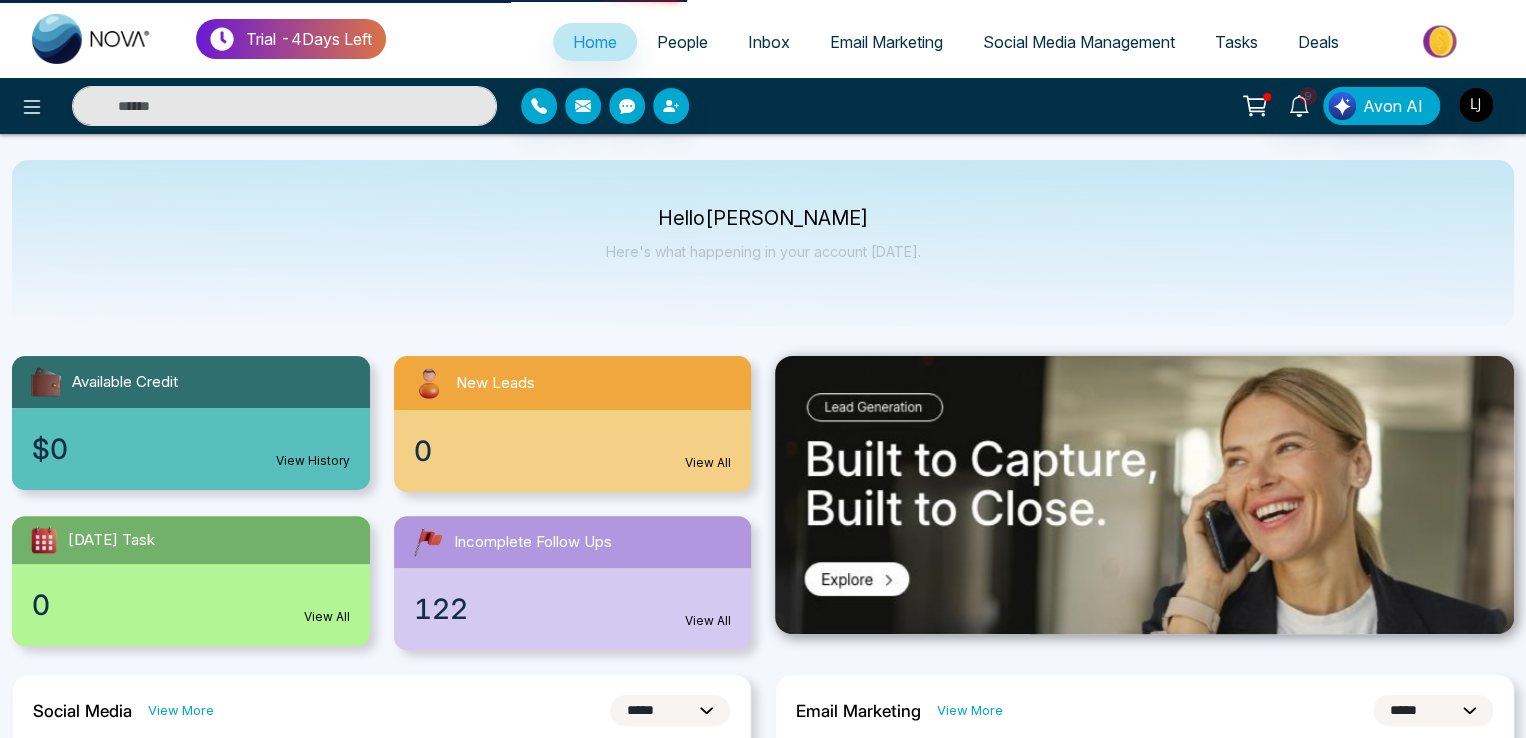 click on "Email Marketing" at bounding box center (886, 42) 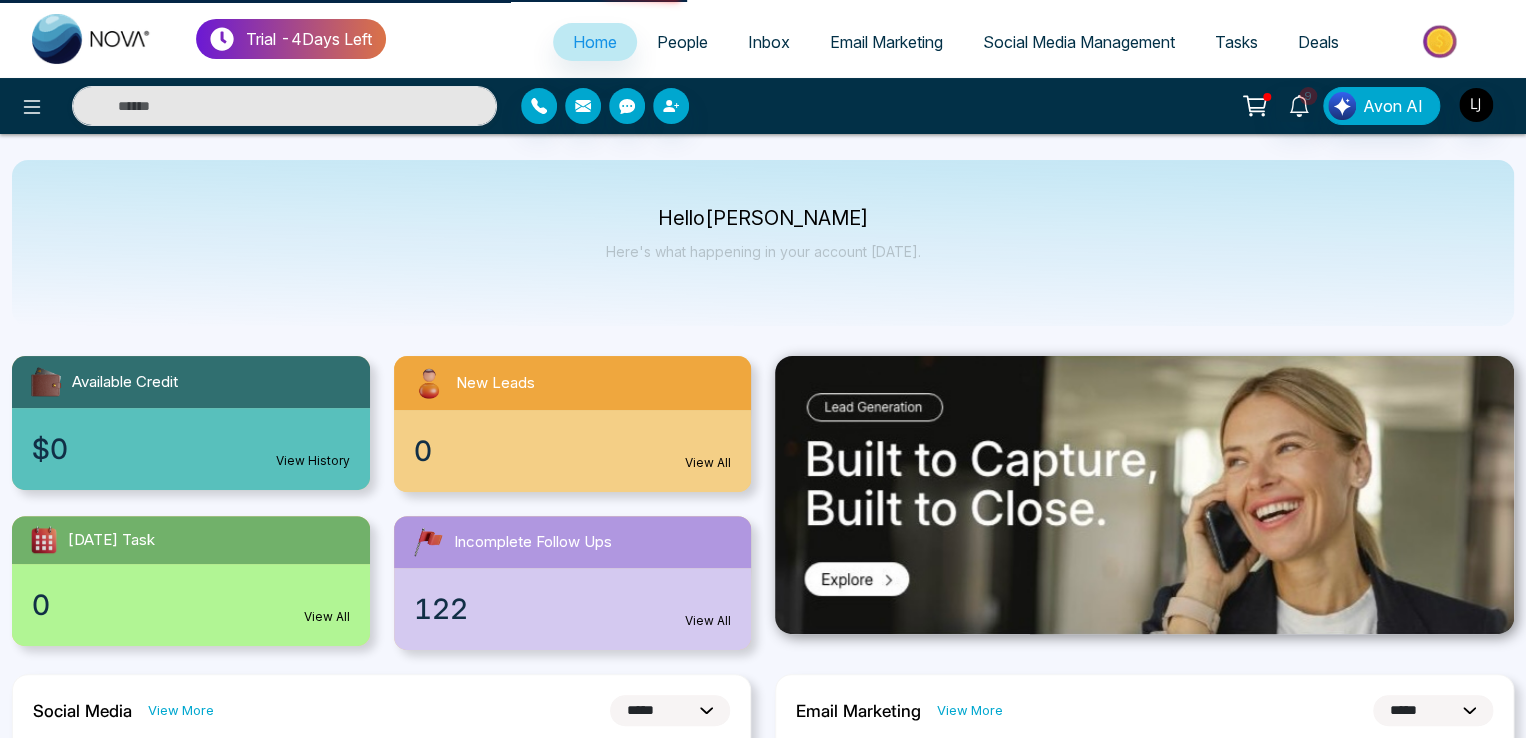 click on "Email Marketing" at bounding box center [886, 42] 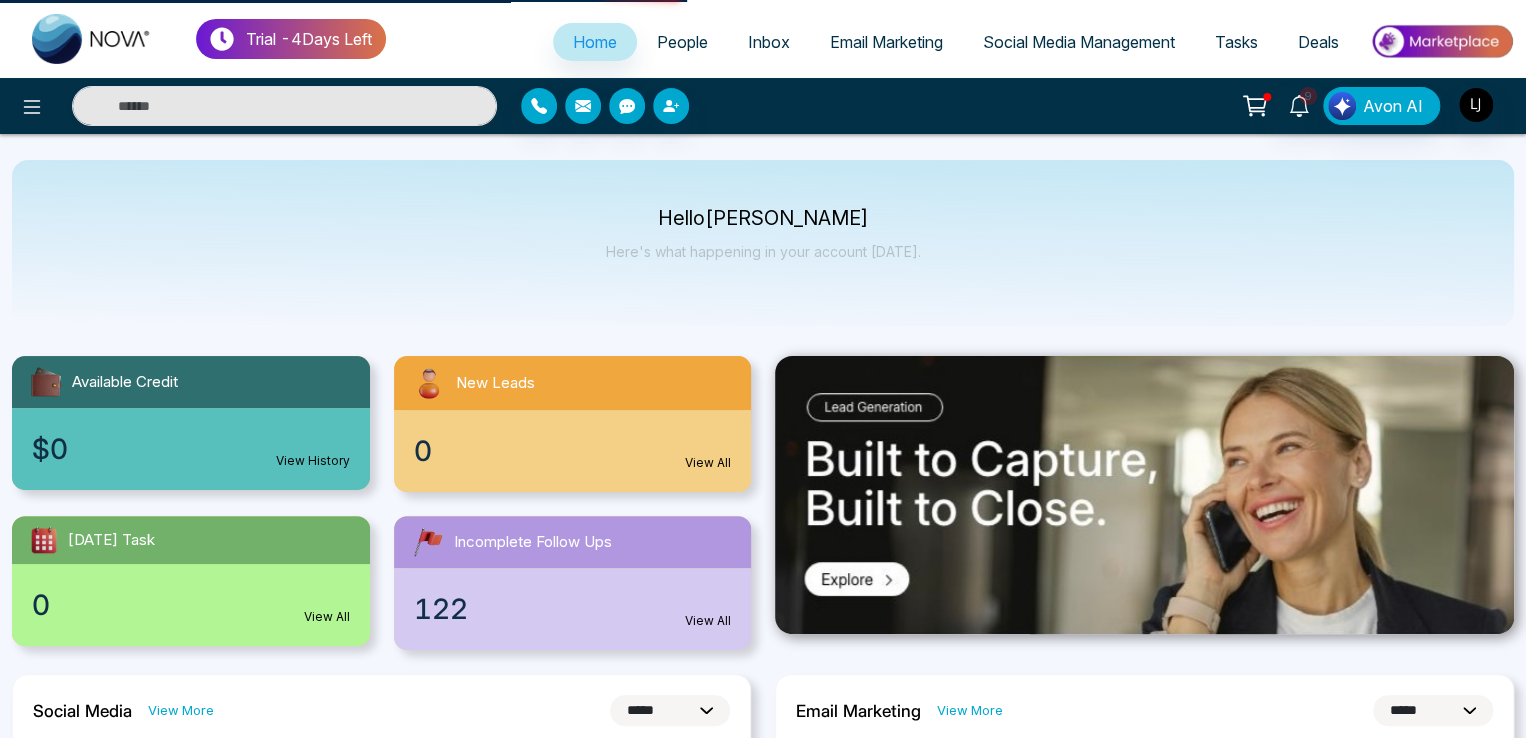 click on "Email Marketing" at bounding box center (886, 42) 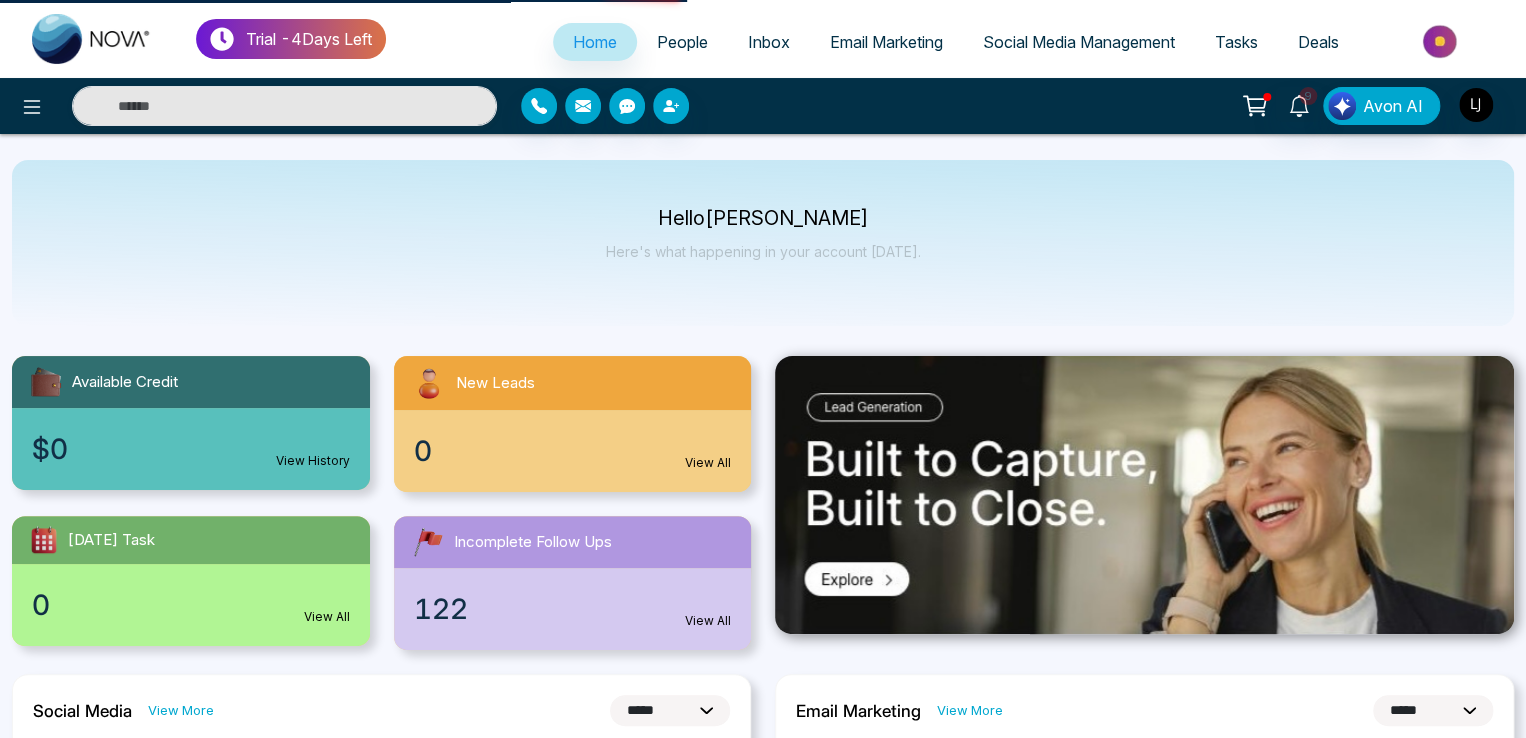 click on "Email Marketing" at bounding box center (886, 42) 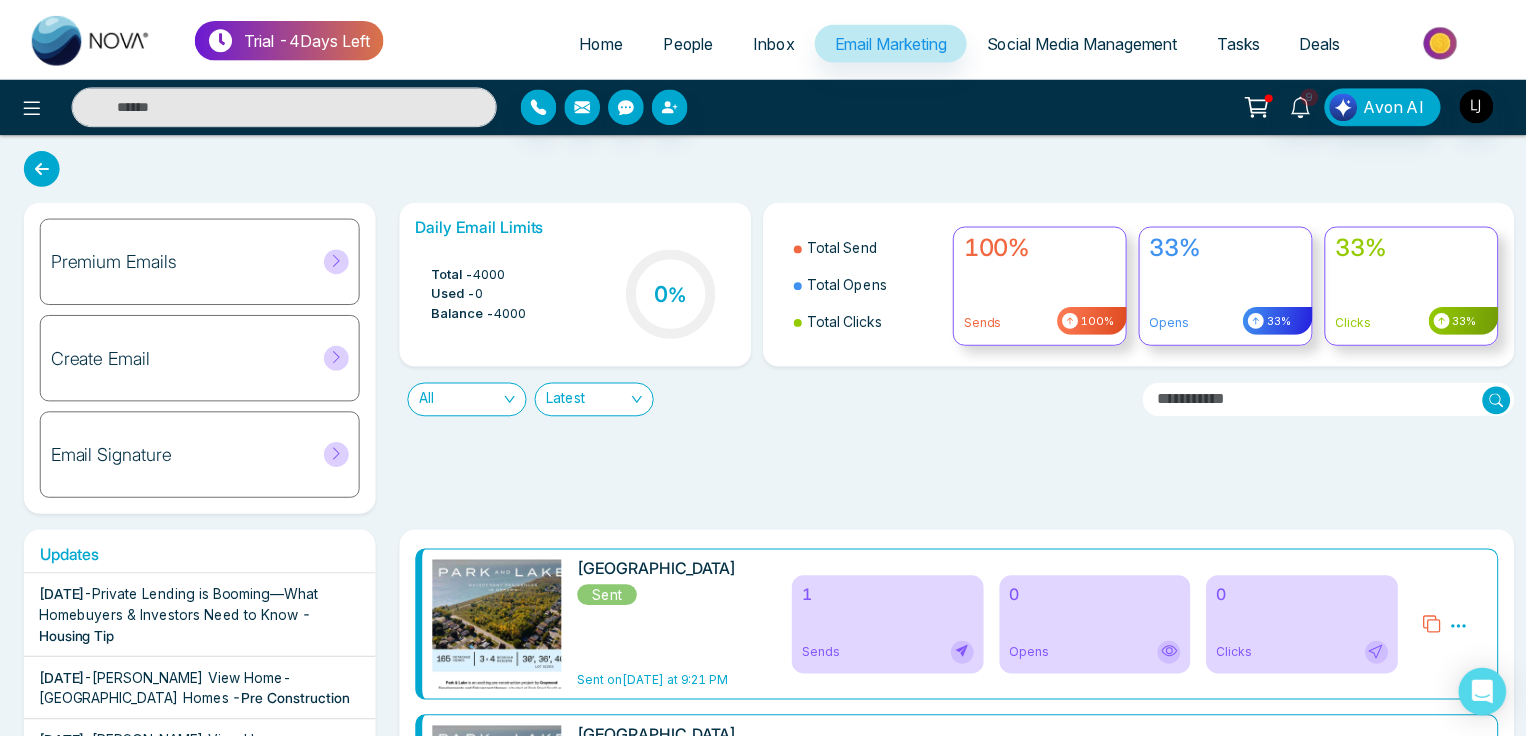 scroll, scrollTop: 0, scrollLeft: 0, axis: both 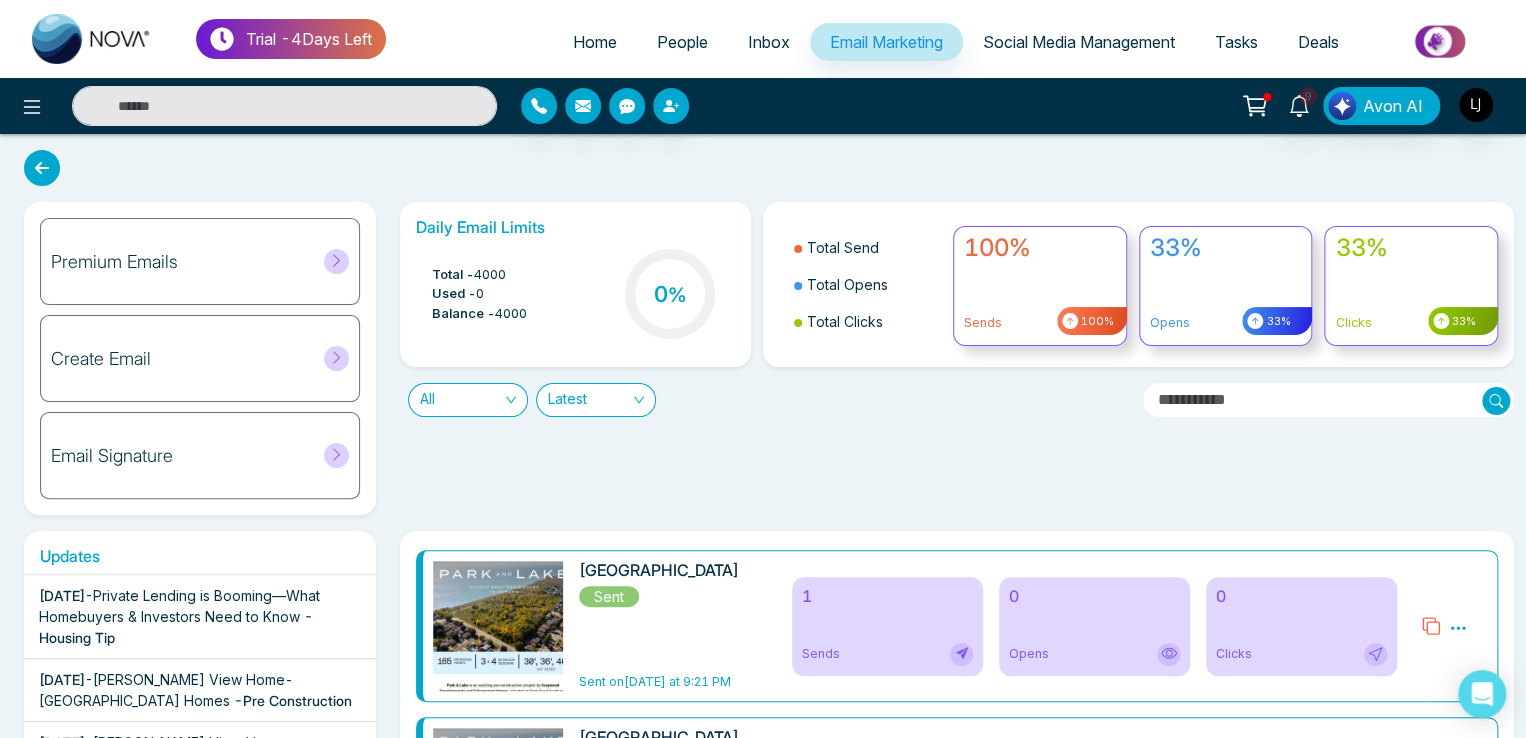 click on "Premium Emails Create Email Email Signature Daily Email Limits Total -  4000 Used -  0 Balance -  4000 0 %  Total Send  Total Opens  Total Clicks 100% Sends 100% 33% Opens 33% 33% Clicks 33% All Latest Updates Jul 17 2025   -  Private Lending is Booming—What Homebuyers & Investors Need to Know    -  Housing Tip Jul 15 2025   -  Georgina View Home- Treasure Hill Homes    -  Pre Construction Jul 14 2025   -  Georgina View Home- Treasure Hill Homes    -  Pre Construction Jul 14 2025   -  Joshua Creek Montage-Hallet Homes    -  Pre Construction Jul 8 2025   -  Why Alberta is Leading Canada’s Housing Comeback    -  Housing Tip Jul 7 2025   -  Understanding Renters’ Insurance: What You’re Protected From    -  Housing Tip Jul 7 2025   -  Toronto Housing Costs Surge- Household Debt Reaches New Highs    -  Housing Tip Jul 7 2025   -  Say Goodbye to Sticky Air – Easy Ways to Reduce Home Humidity!    -  Housing Tip Jul 4 2025   -  You Can Buy a Home with No Down Payment – Here’s How    -    -" at bounding box center (763, 636) 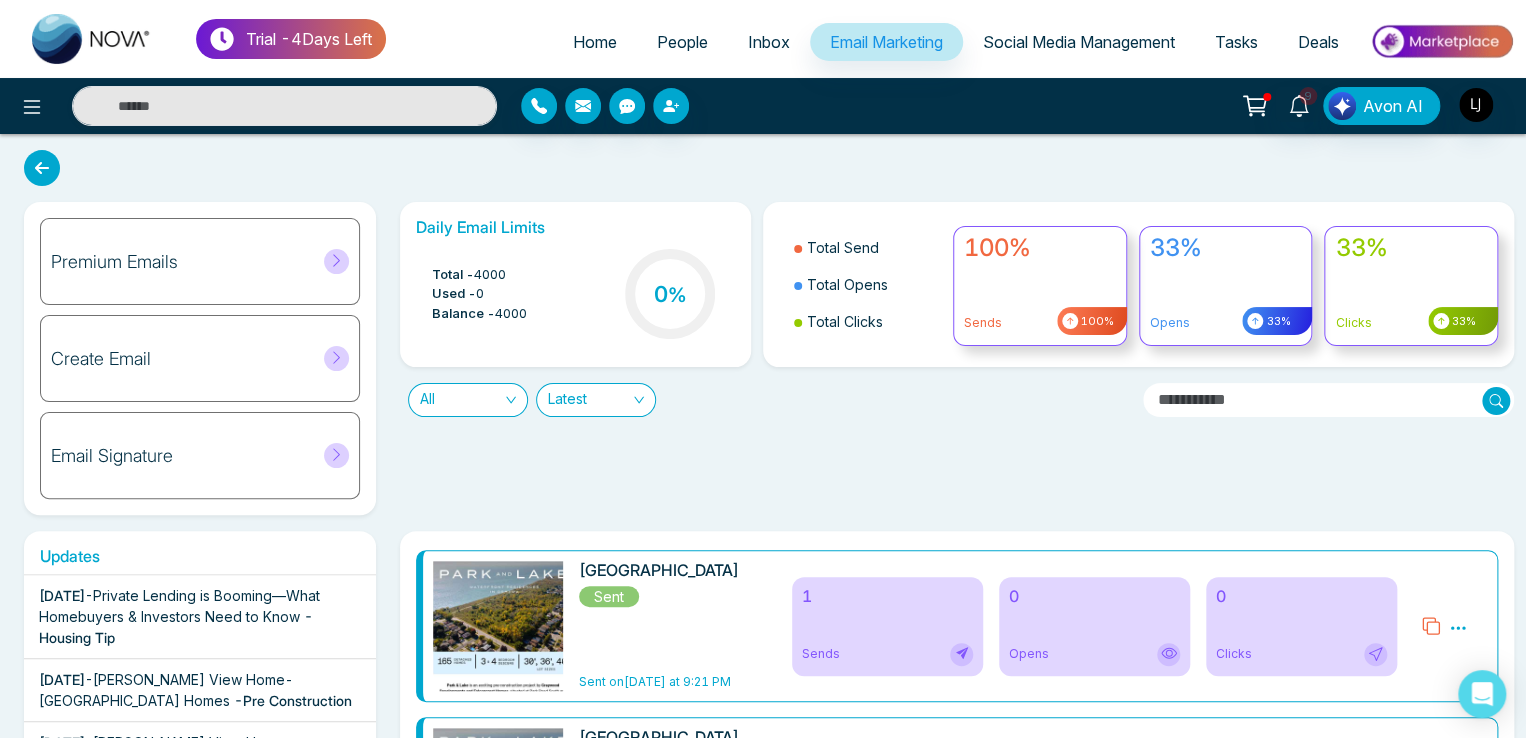 click on "Premium Emails" at bounding box center (200, 261) 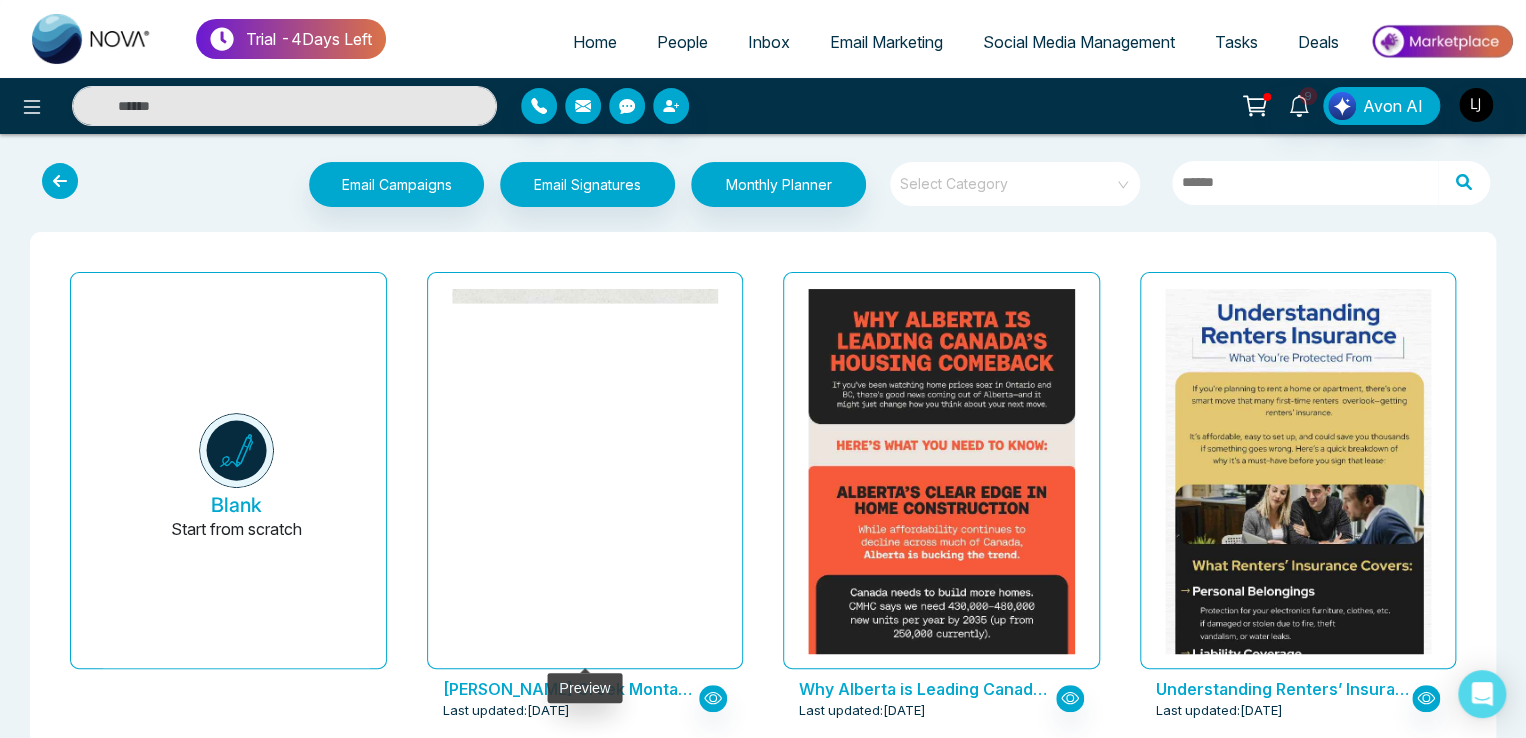 click at bounding box center (584, -870) 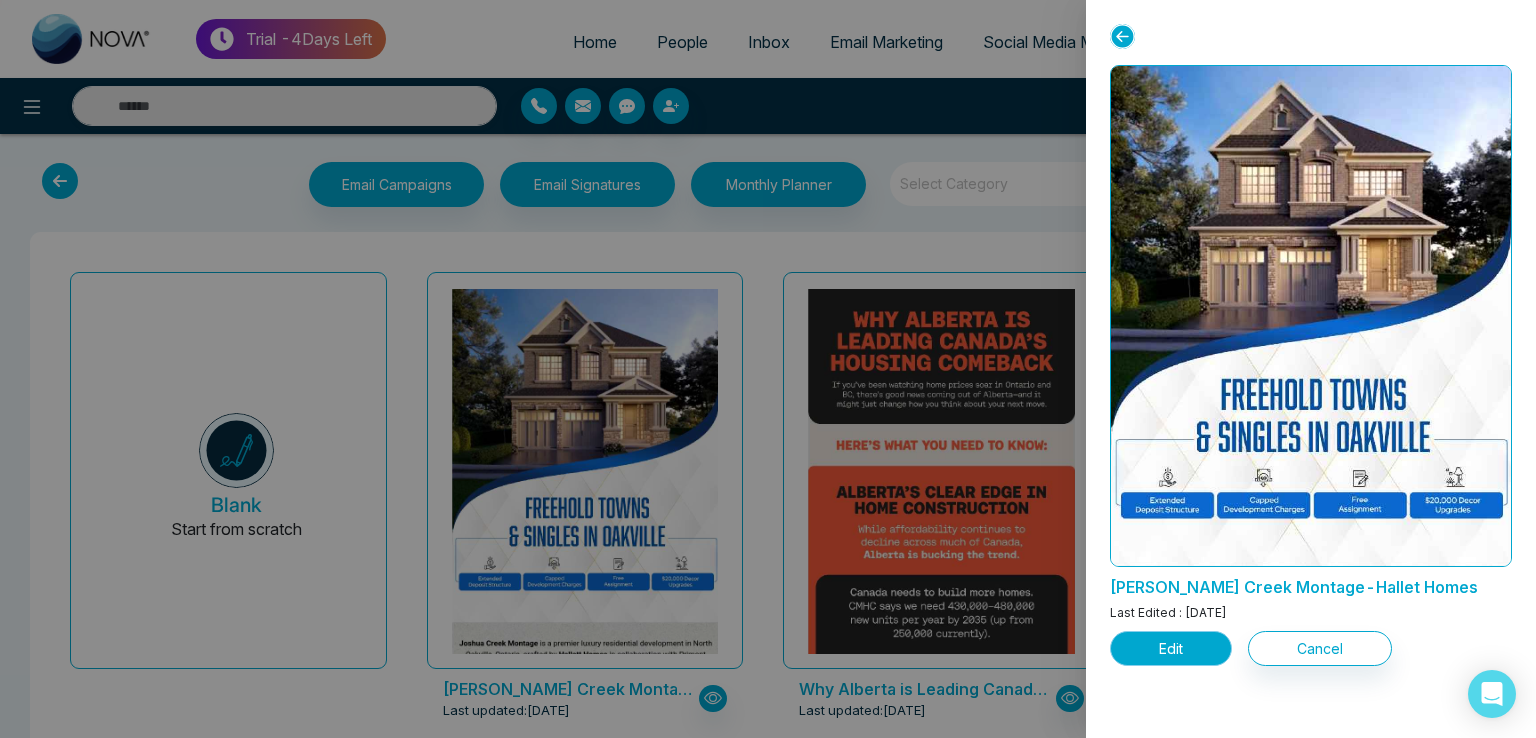 click on "Edit" at bounding box center [1171, 648] 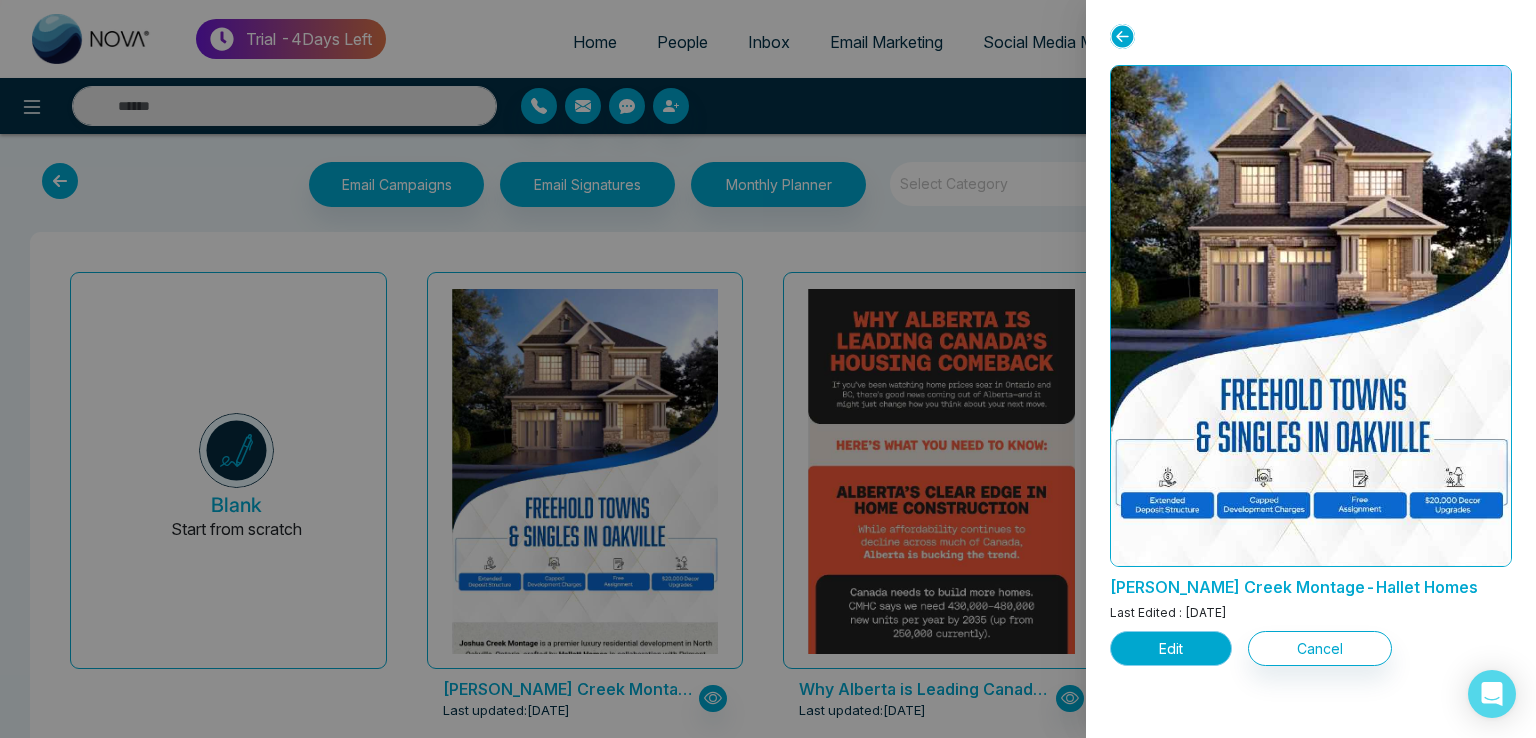 click on "Edit" at bounding box center (1171, 648) 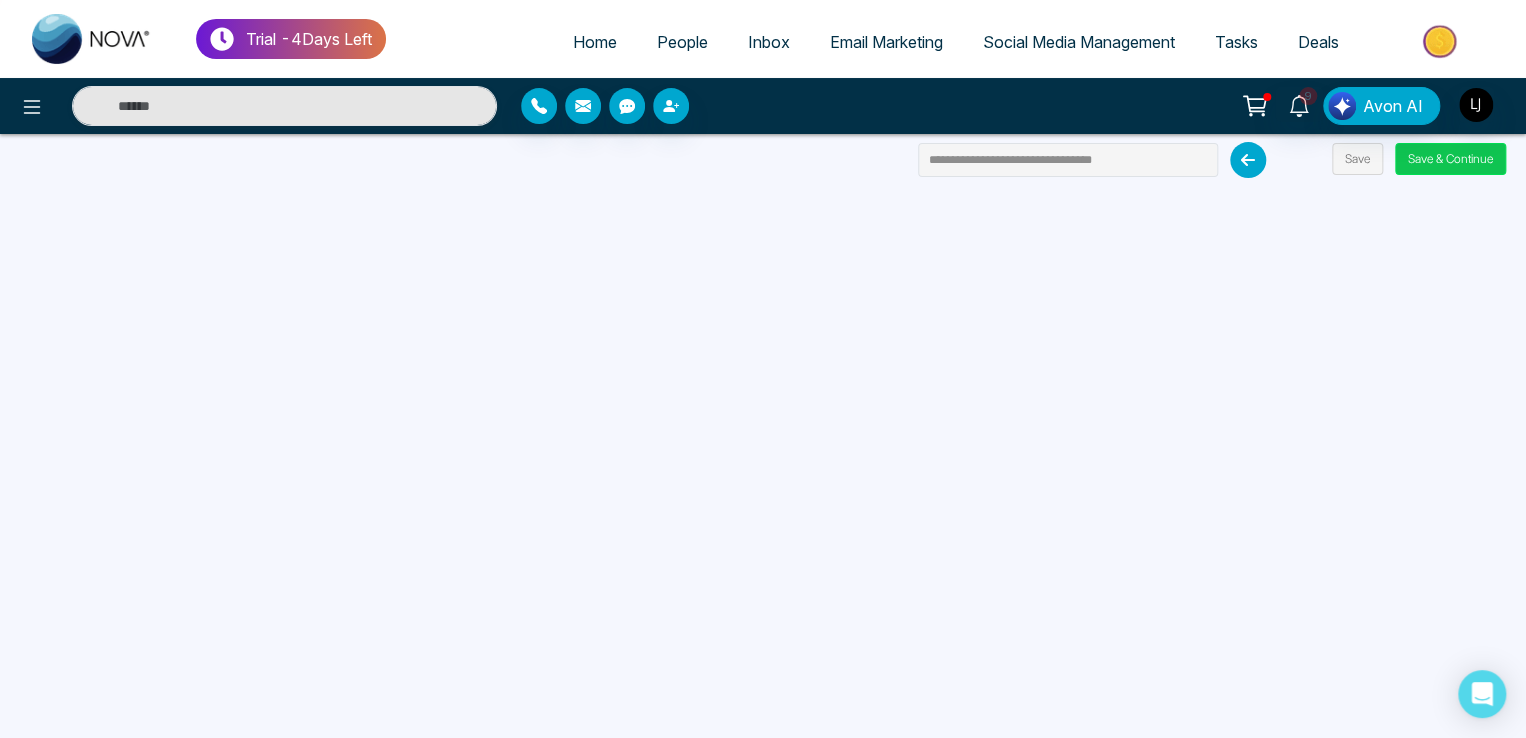 click on "Save & Continue" at bounding box center [1450, 159] 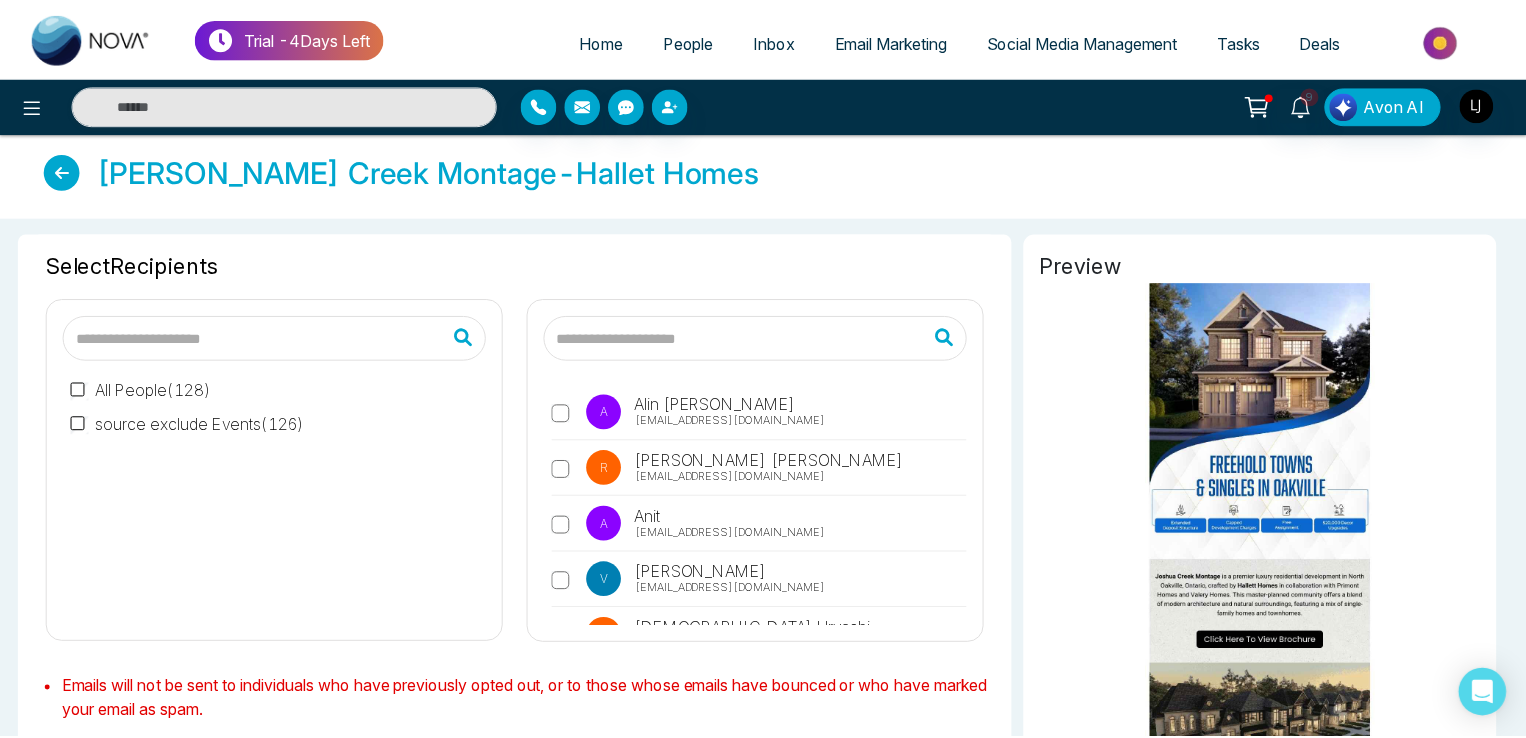 scroll, scrollTop: 0, scrollLeft: 0, axis: both 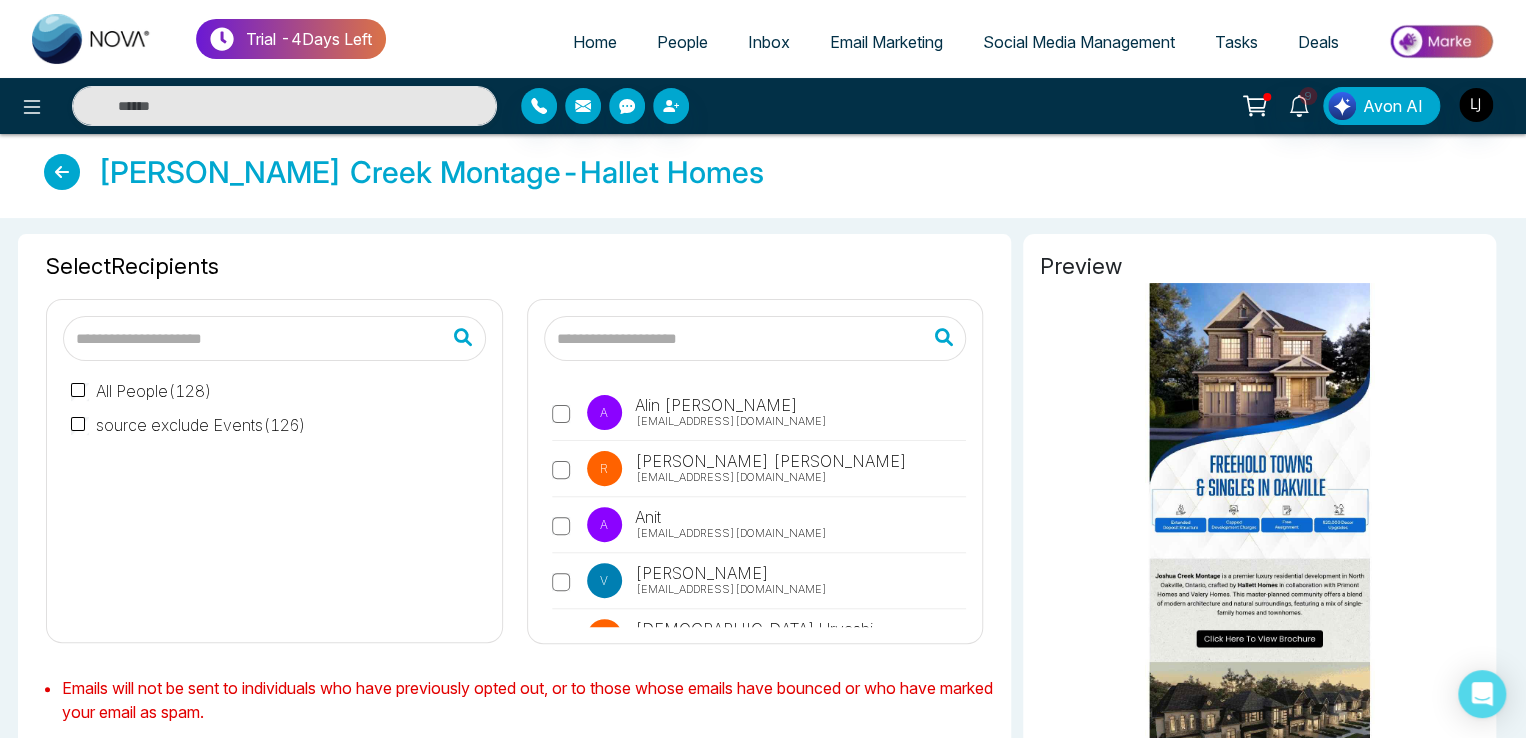 click on "anit@mmnovatech.com" at bounding box center (731, 533) 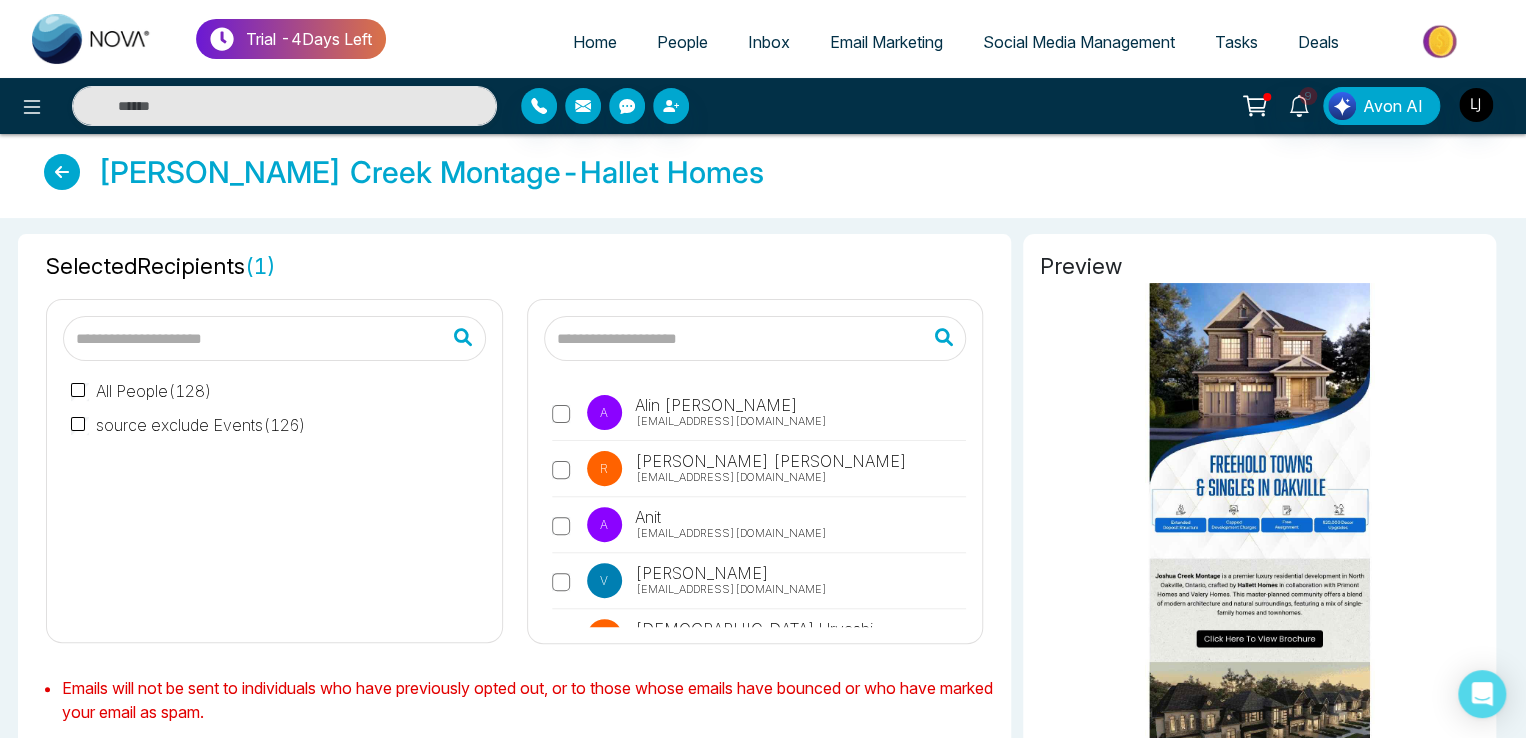 click on "Vijay" at bounding box center (700, 573) 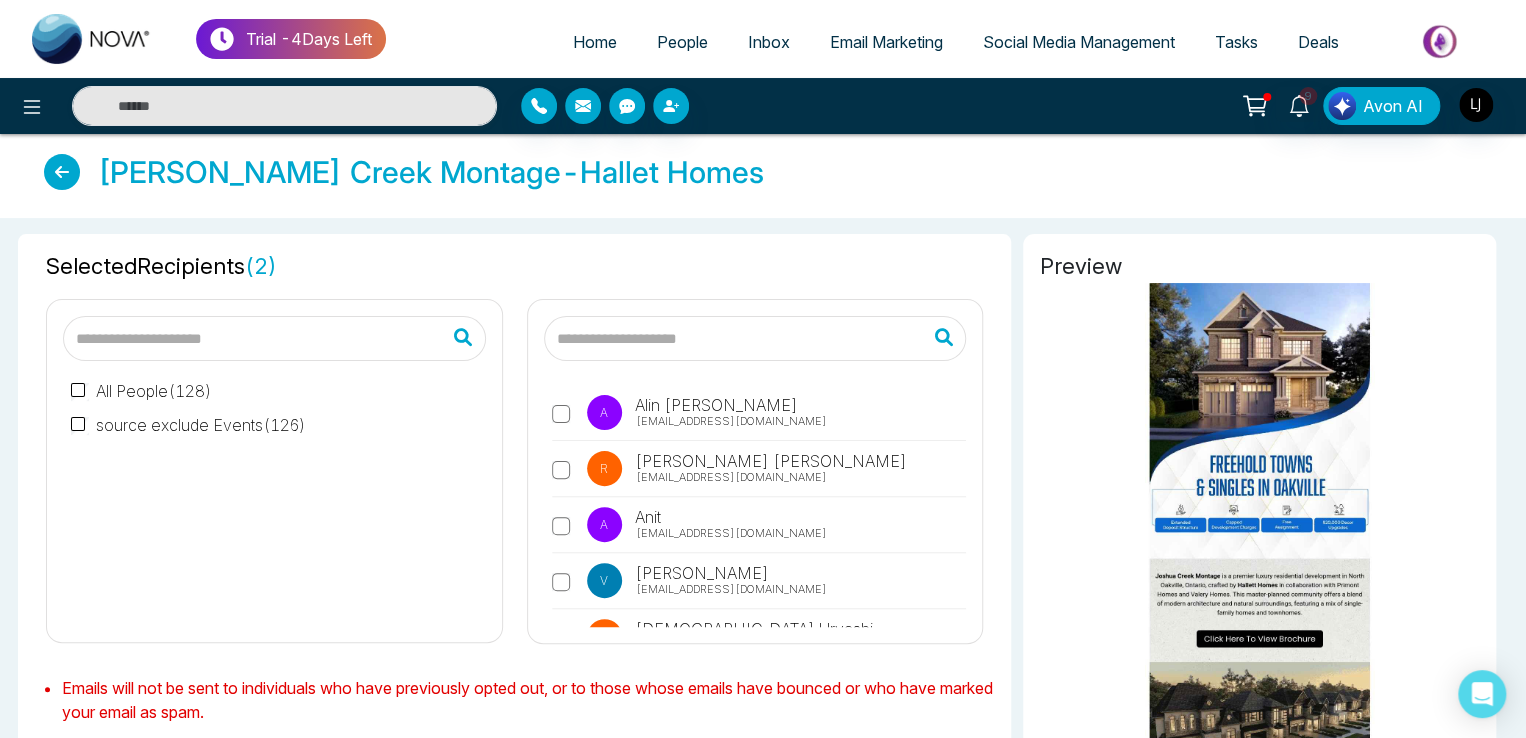 click on "Vijay" at bounding box center (700, 573) 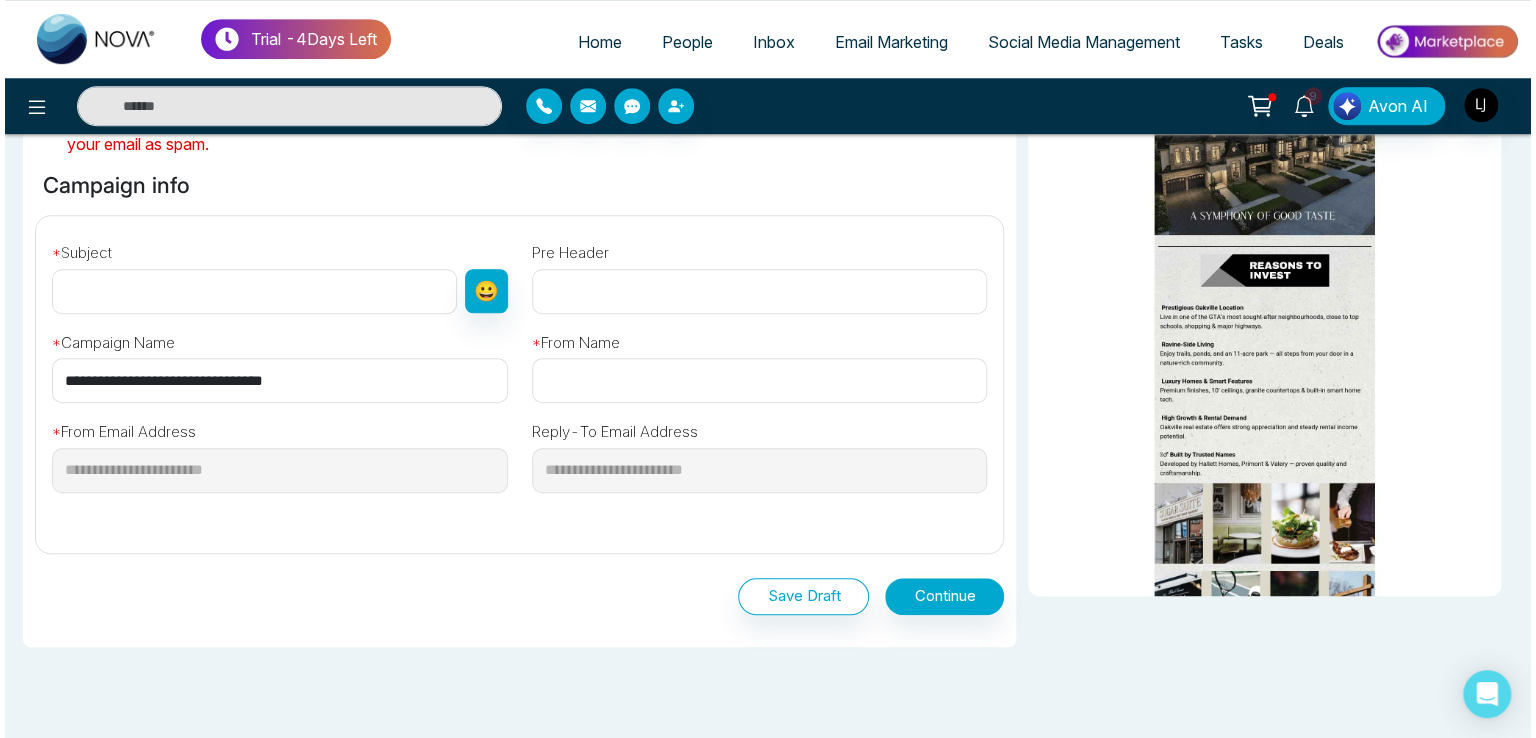 scroll, scrollTop: 650, scrollLeft: 0, axis: vertical 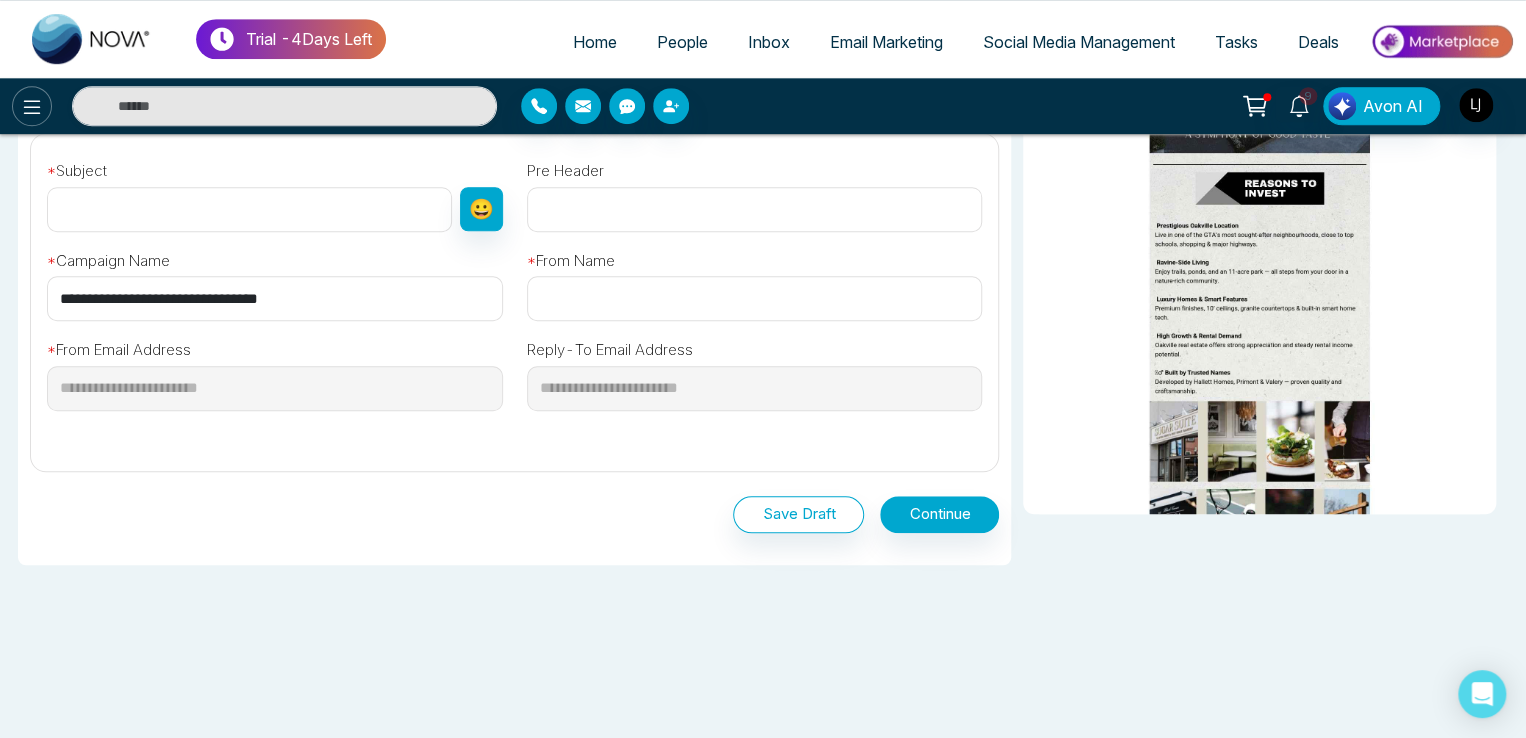 drag, startPoint x: 43, startPoint y: 90, endPoint x: 30, endPoint y: 105, distance: 19.849434 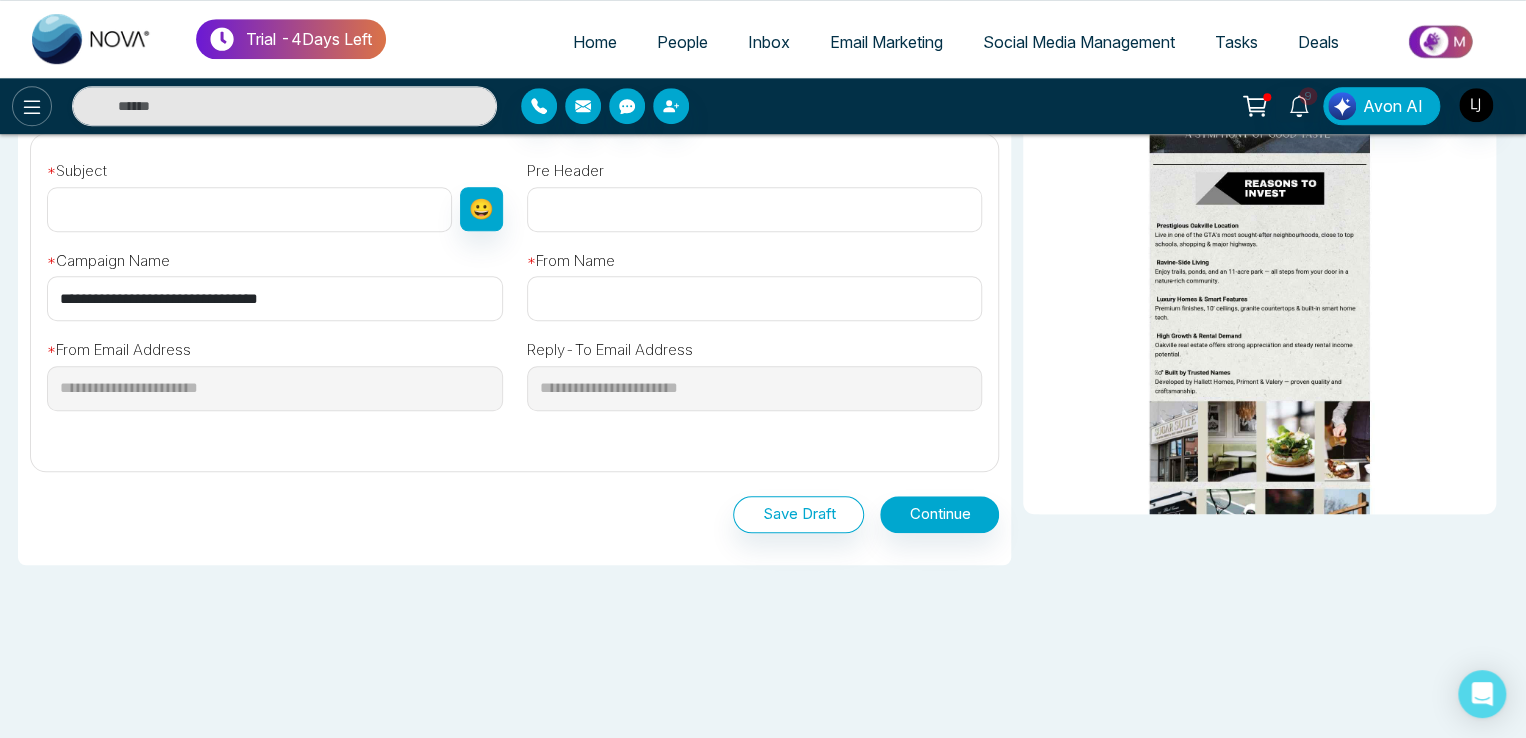 click 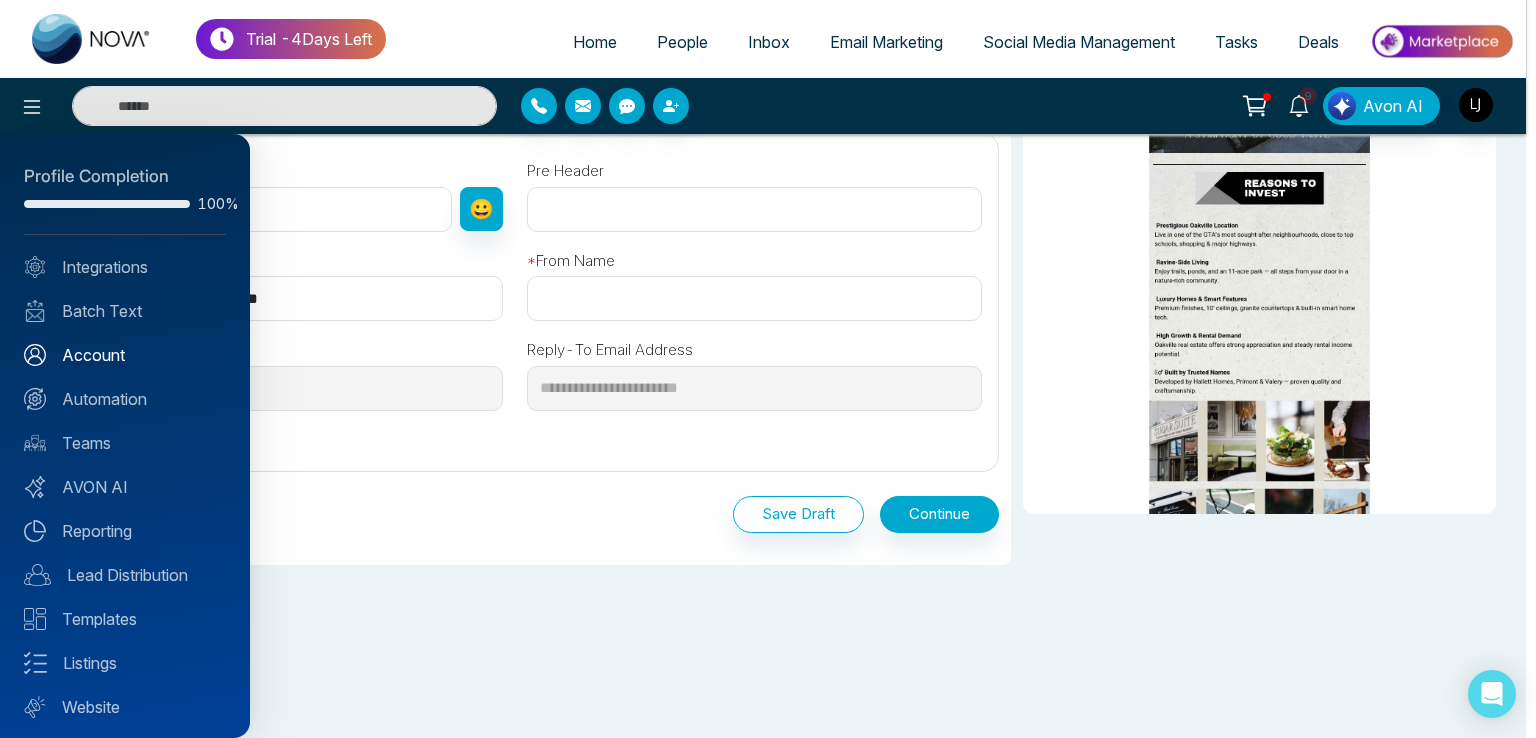 click on "Account" at bounding box center [125, 355] 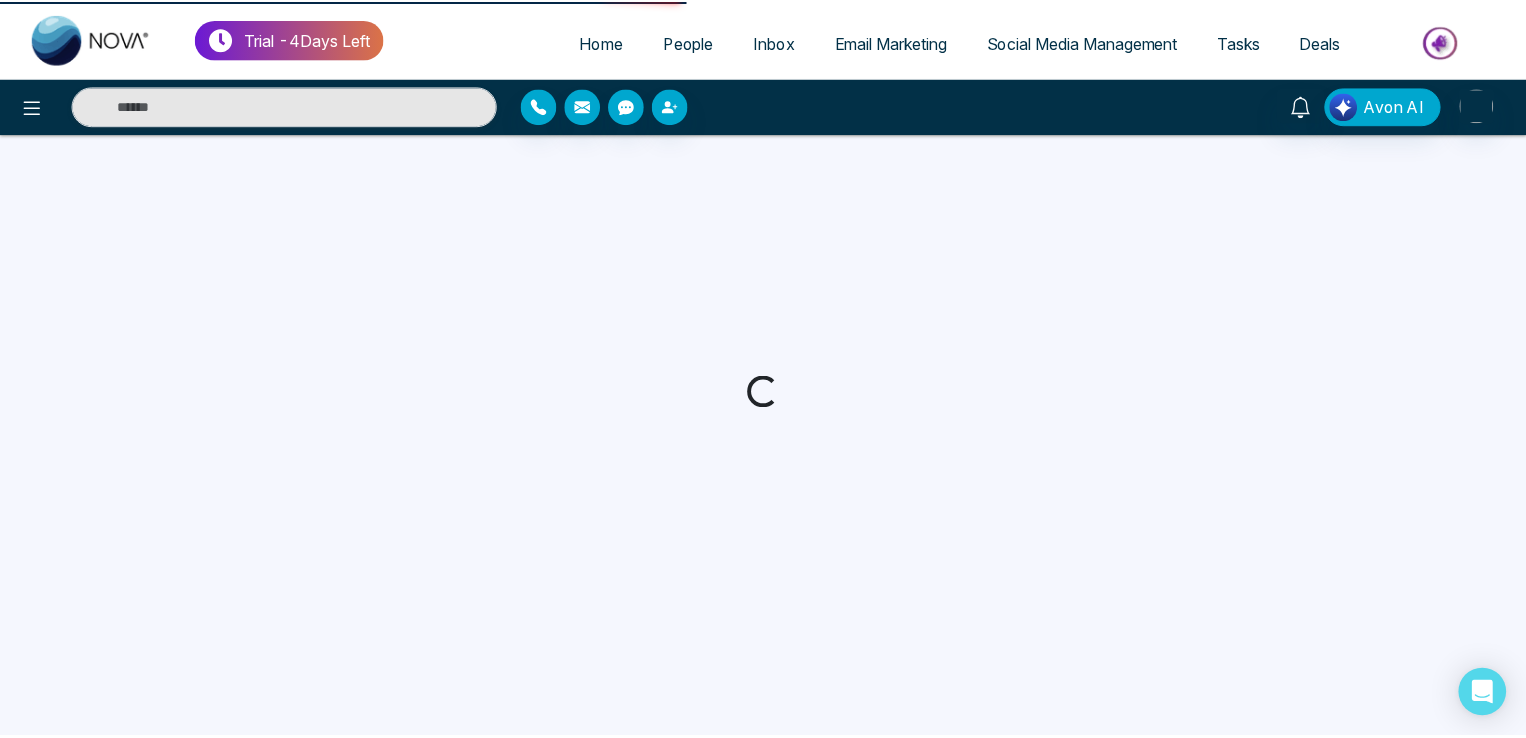 scroll, scrollTop: 0, scrollLeft: 0, axis: both 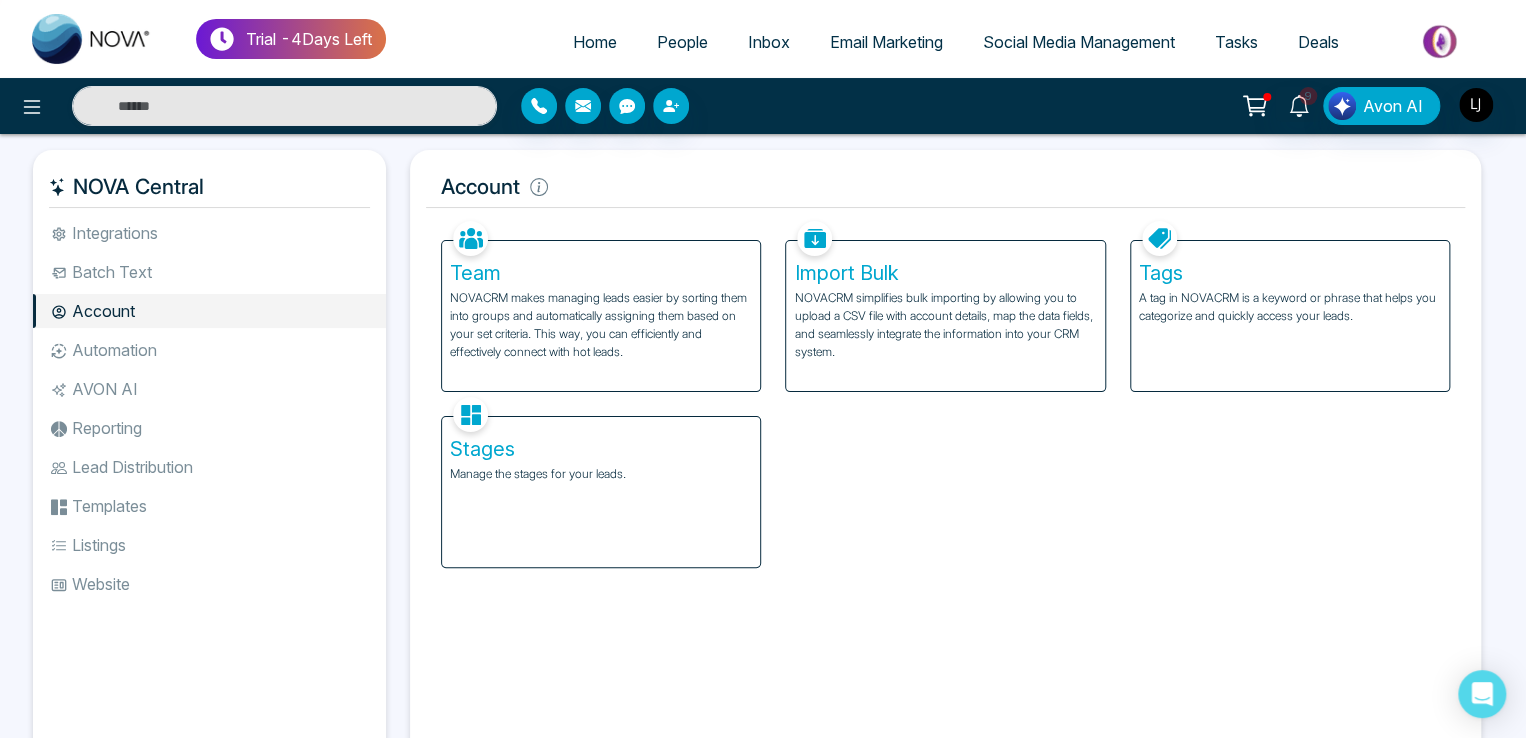 click on "Integrations" at bounding box center (209, 233) 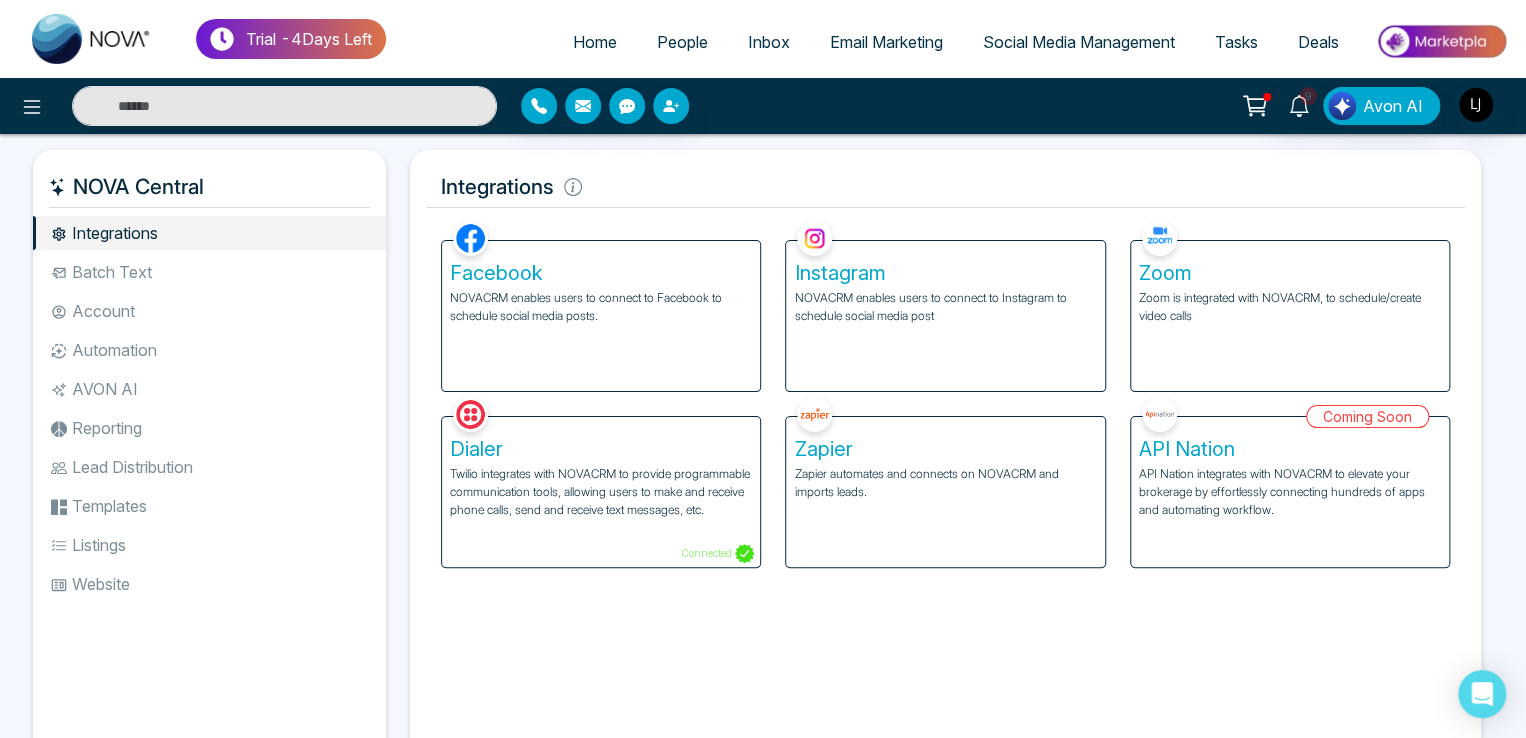 click on "Zoom Zoom is integrated with NOVACRM, to schedule/create video calls" at bounding box center [1290, 316] 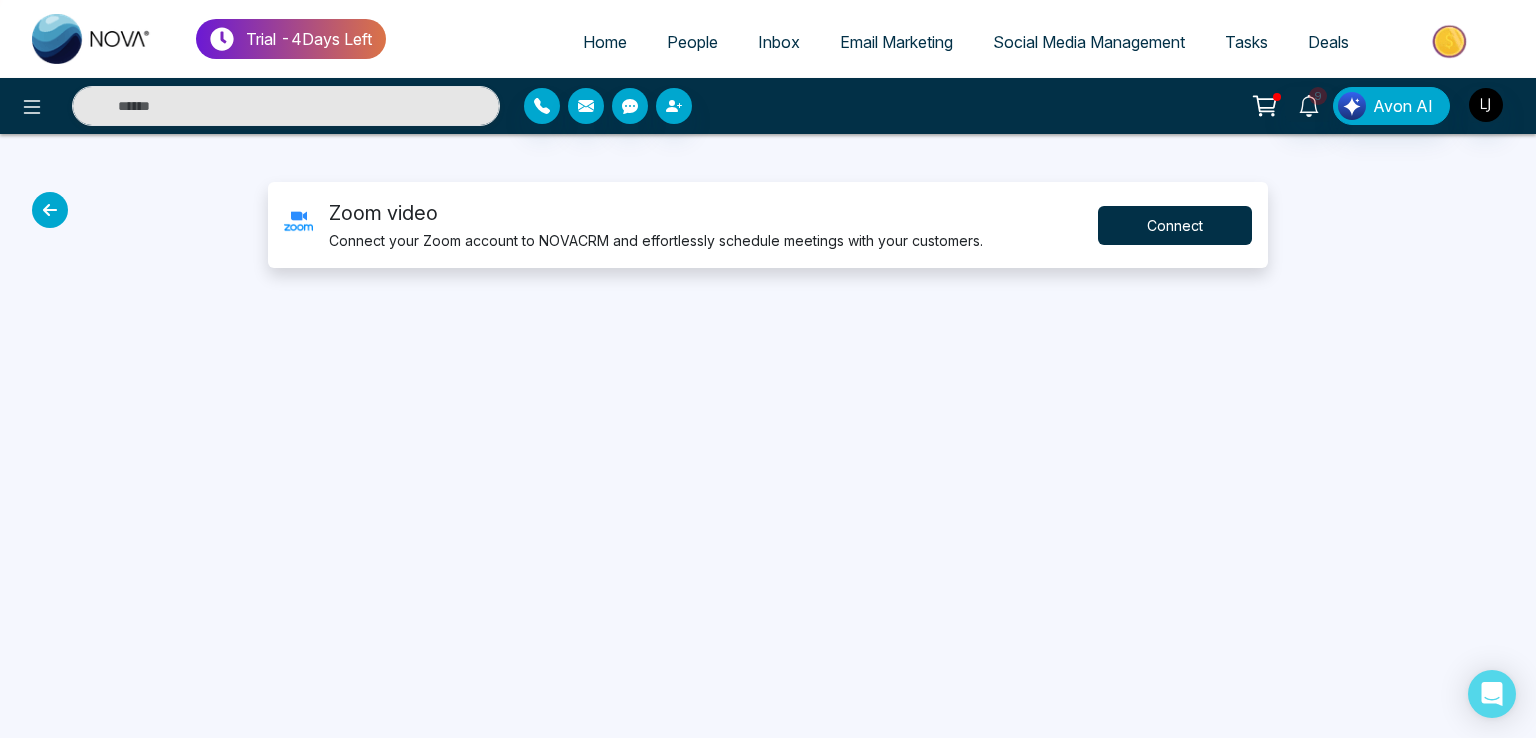 click on "Connect" at bounding box center [1175, 225] 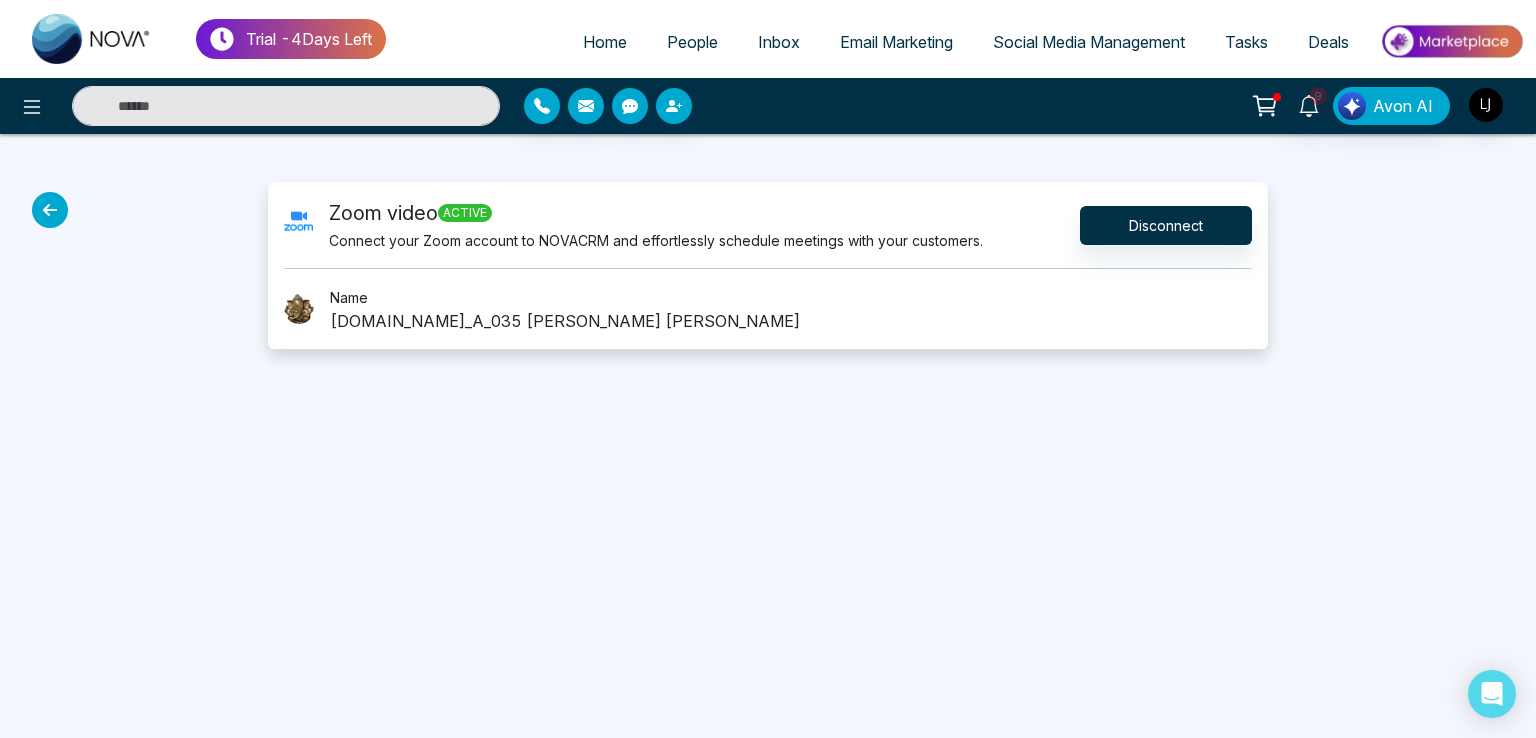 click on "Tasks" at bounding box center [1246, 42] 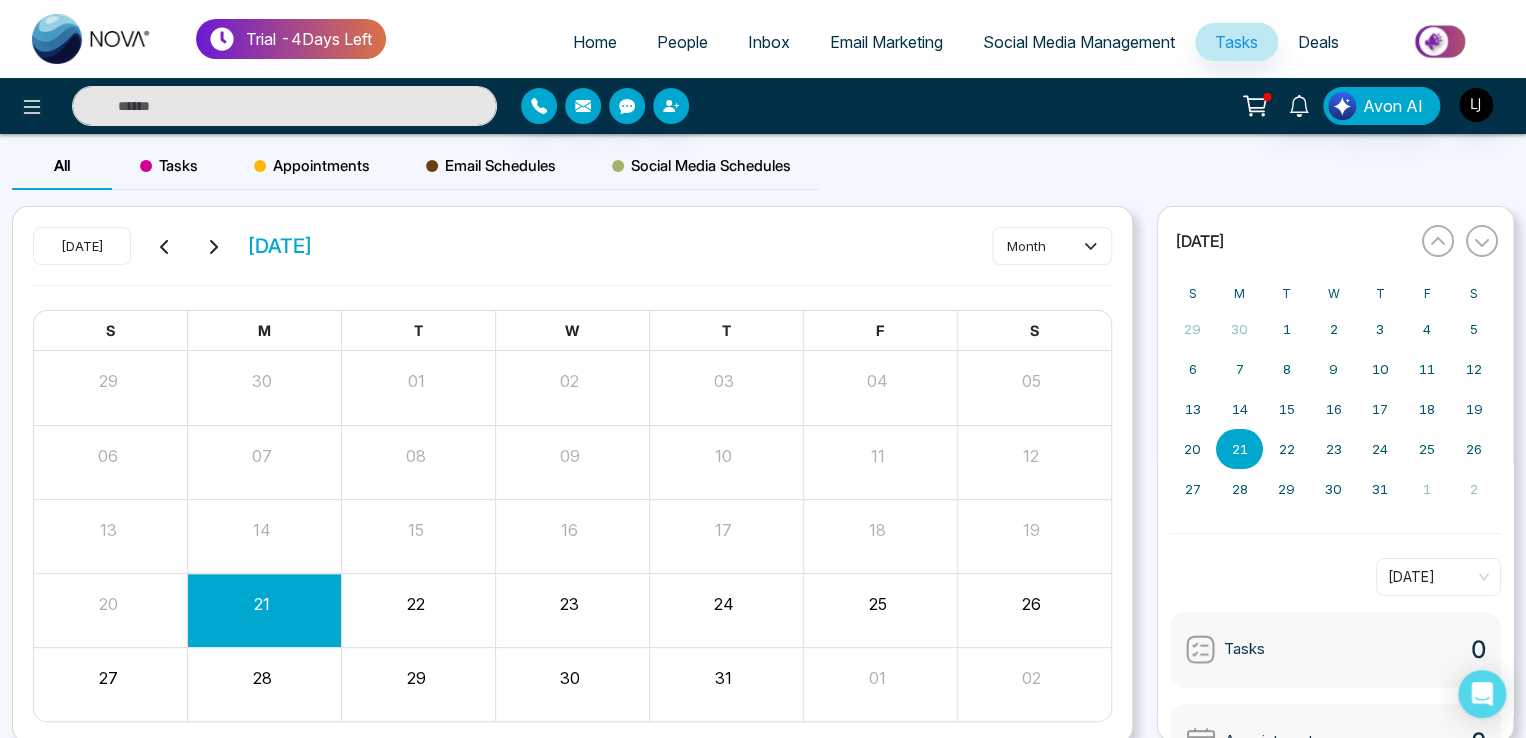 click on "Appointments" at bounding box center [312, 166] 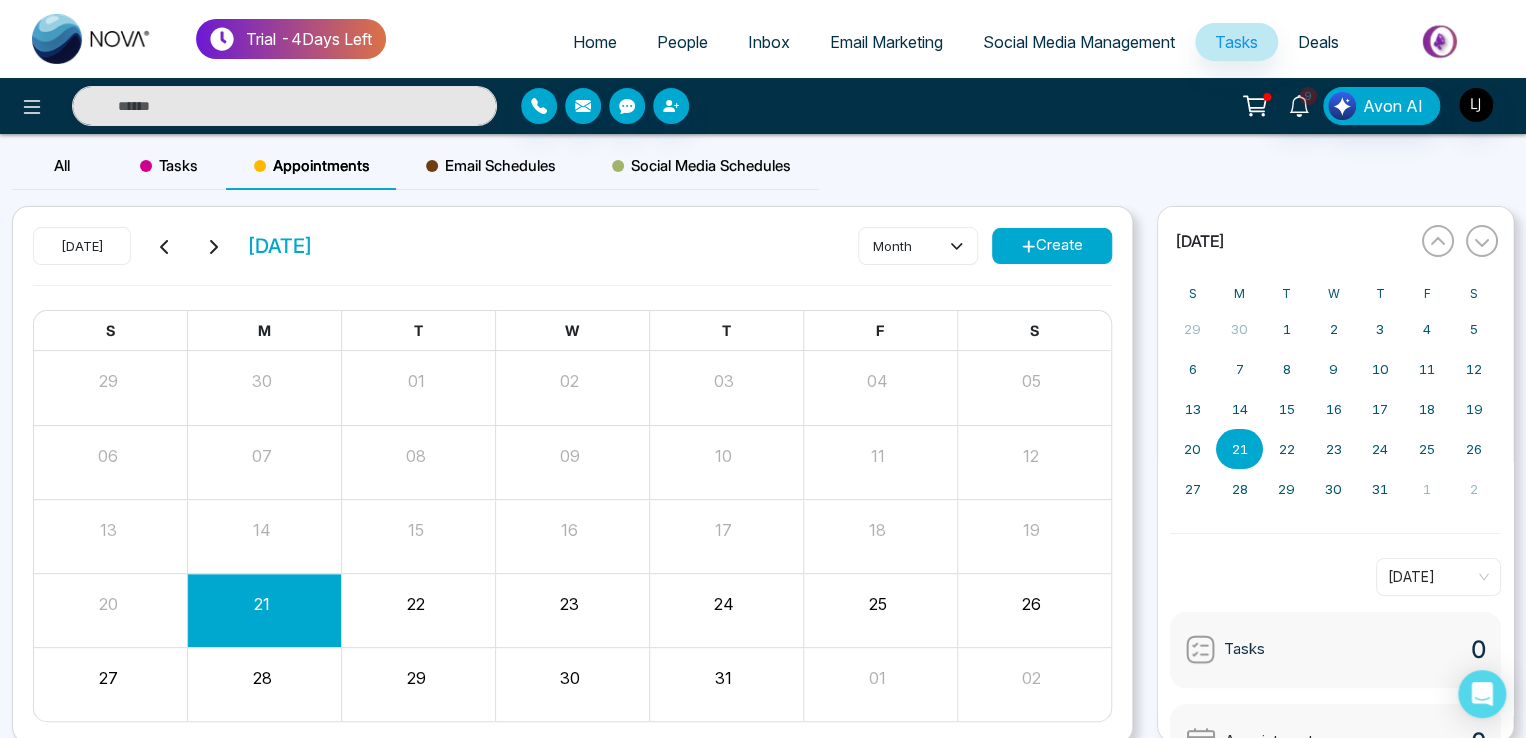 click on "Create" at bounding box center [1052, 246] 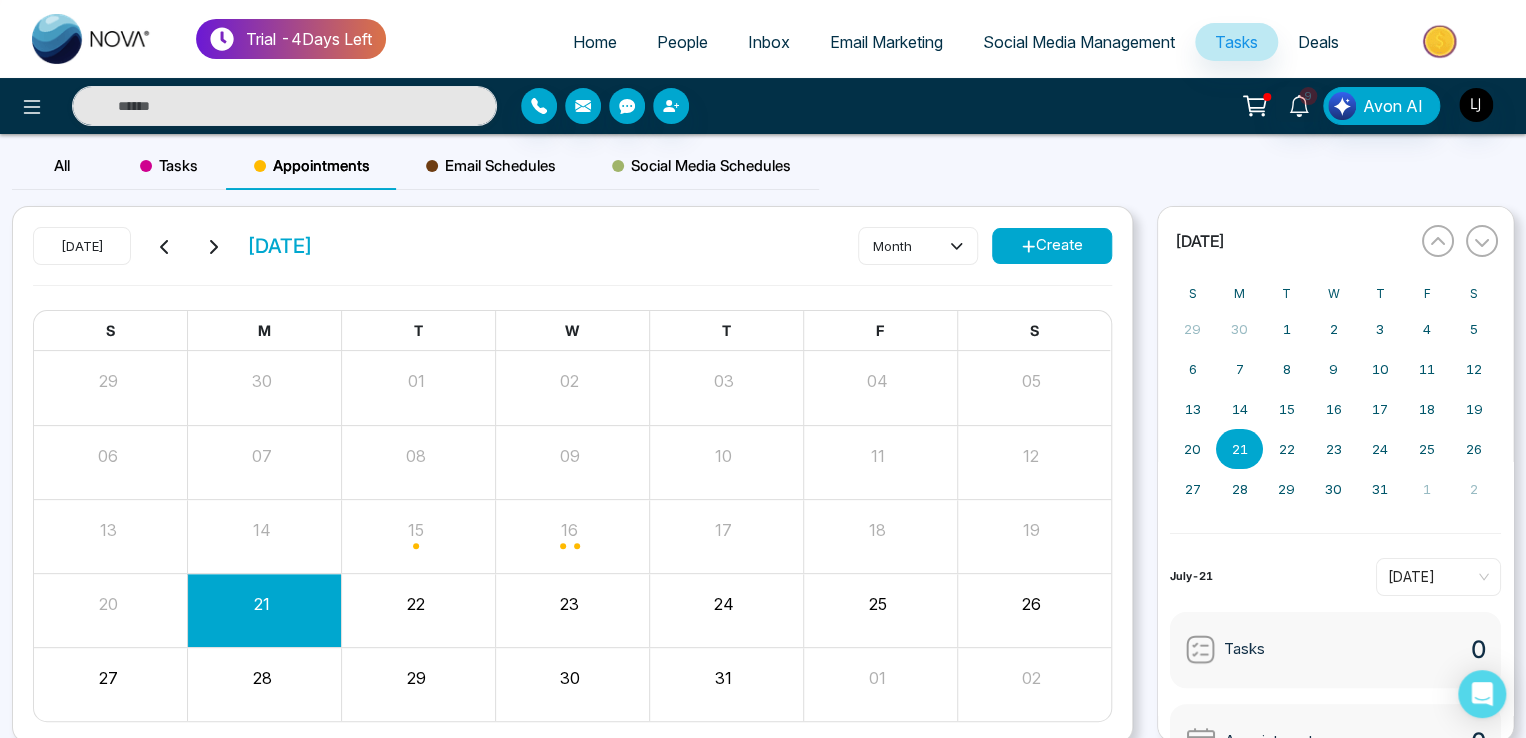 click on "T" at bounding box center (726, 331) 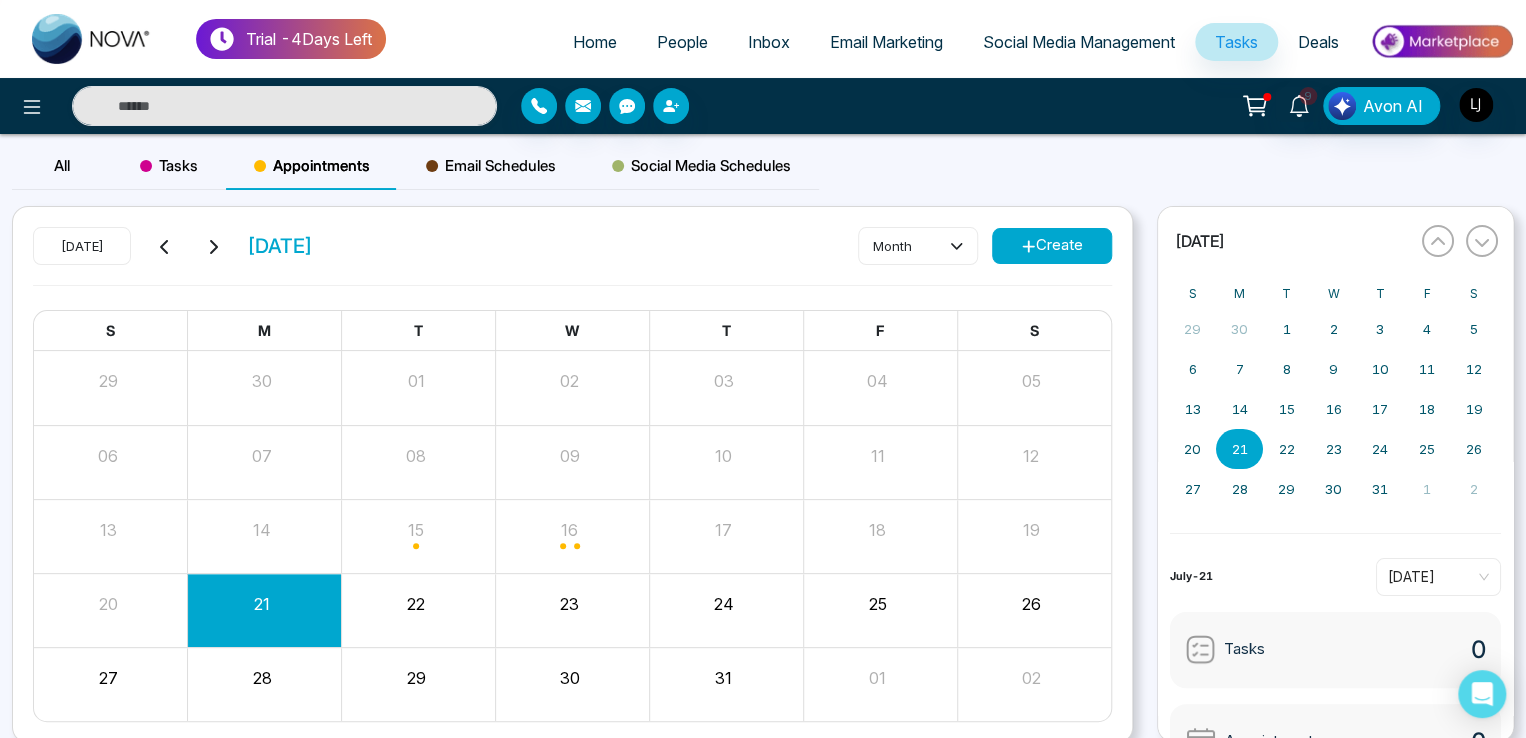 click on "Create" at bounding box center [1052, 246] 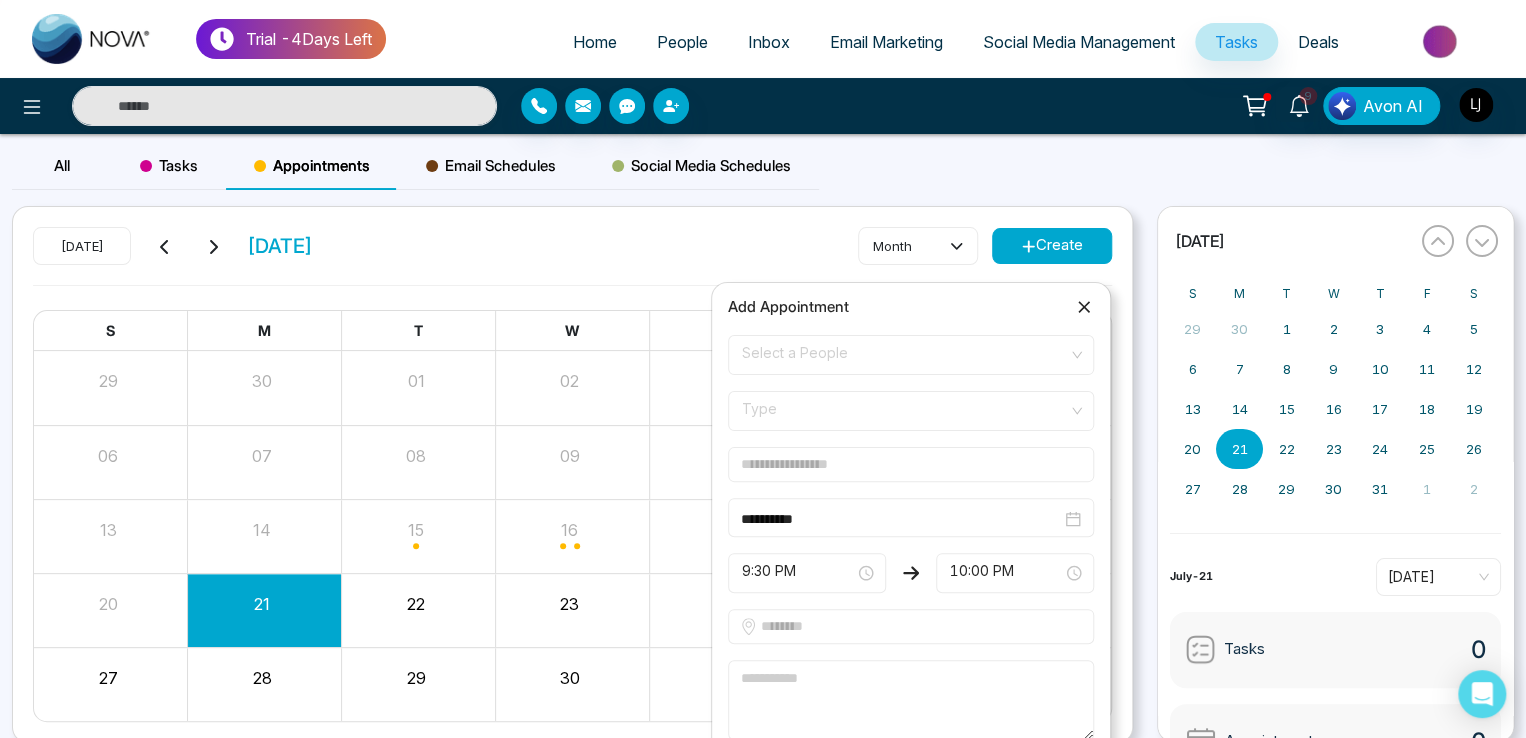 click on "Select a People" at bounding box center [911, 355] 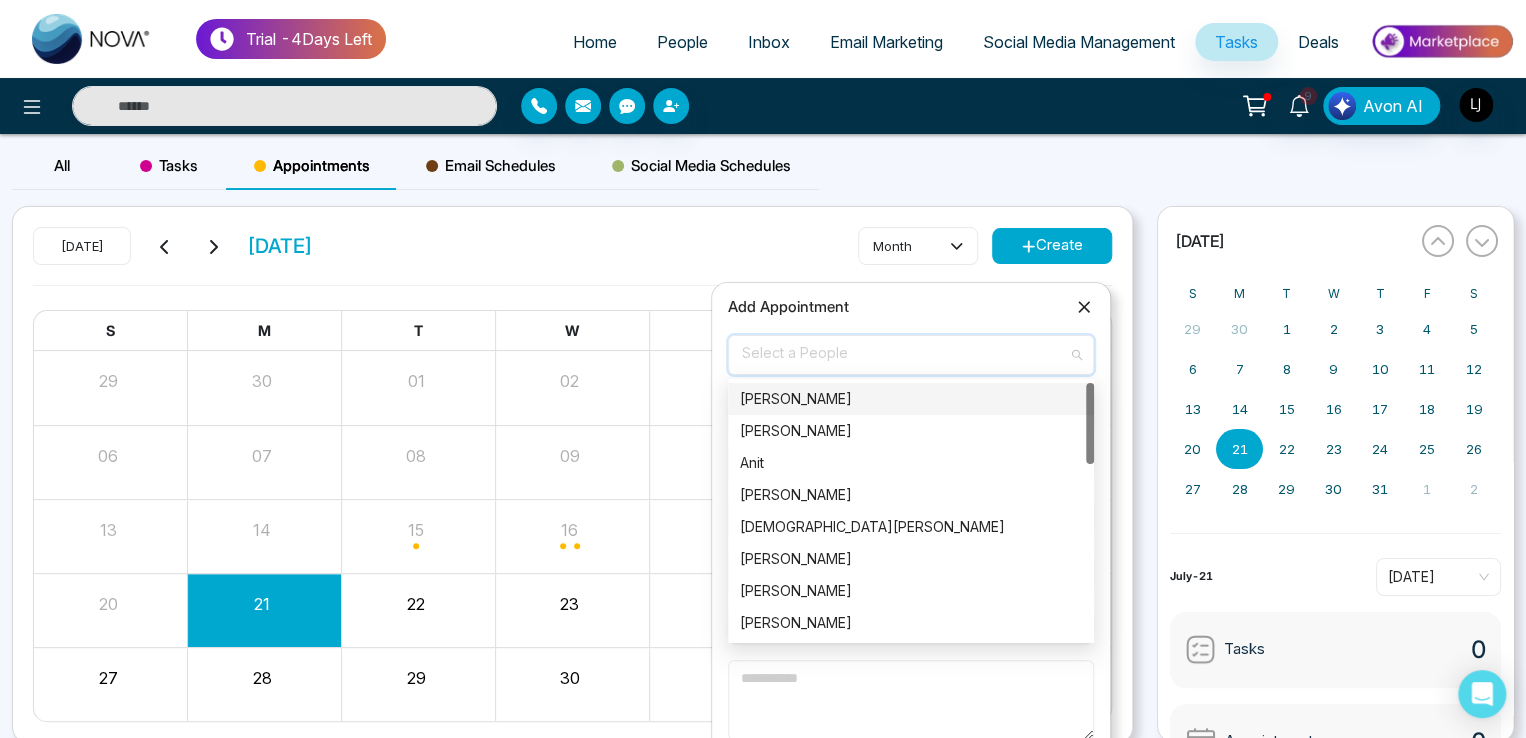 click on "Alin Shah" at bounding box center (911, 399) 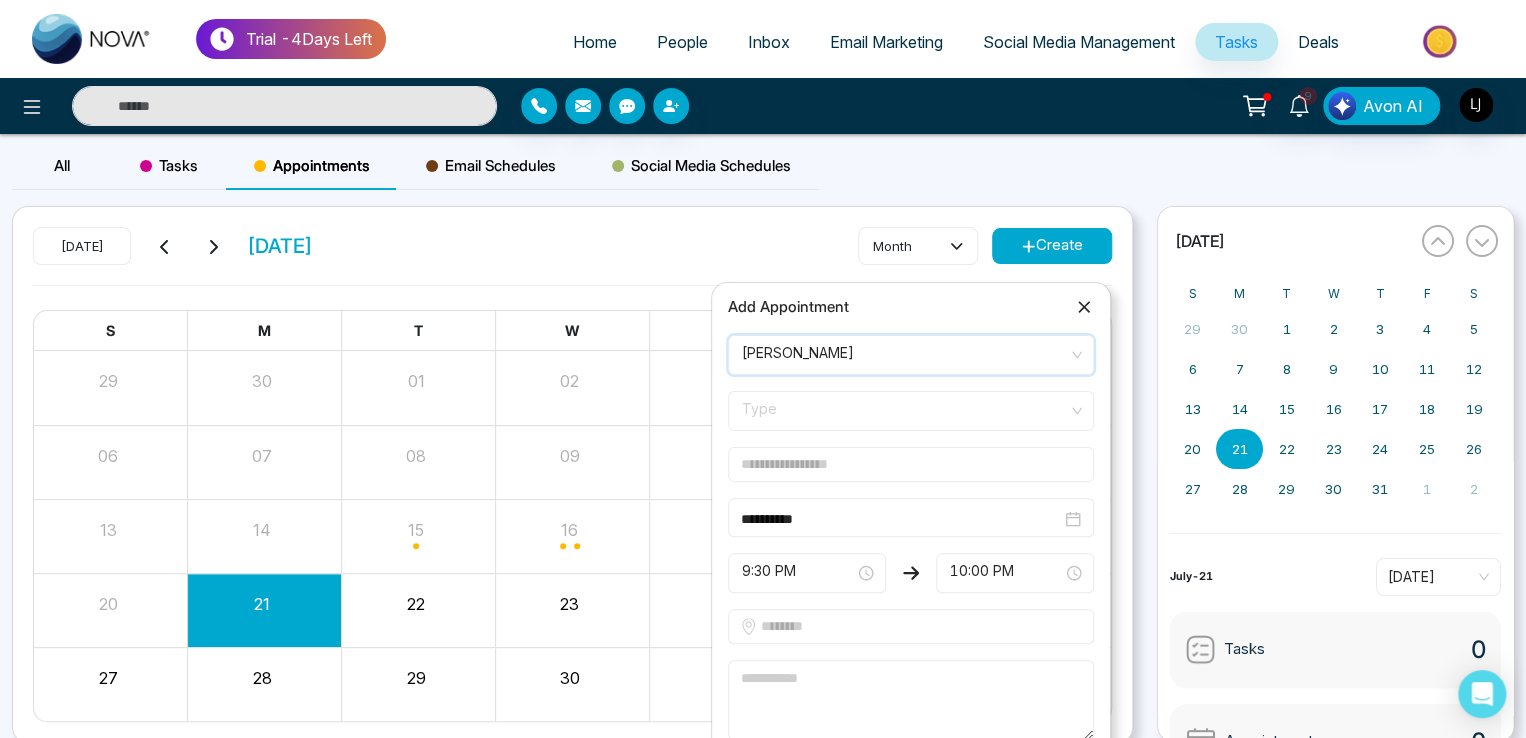 click on "Type" at bounding box center [911, 411] 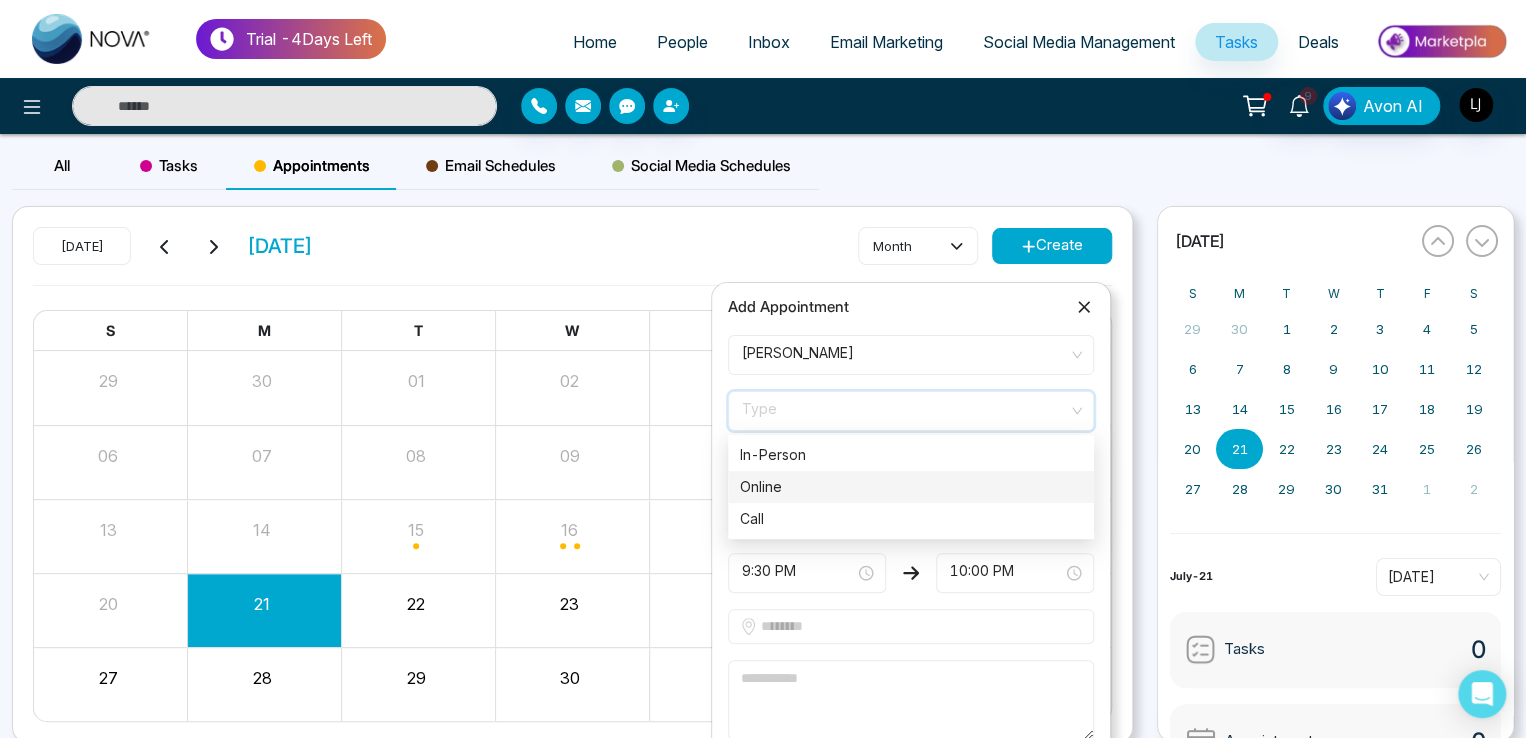 click on "Online" at bounding box center (911, 487) 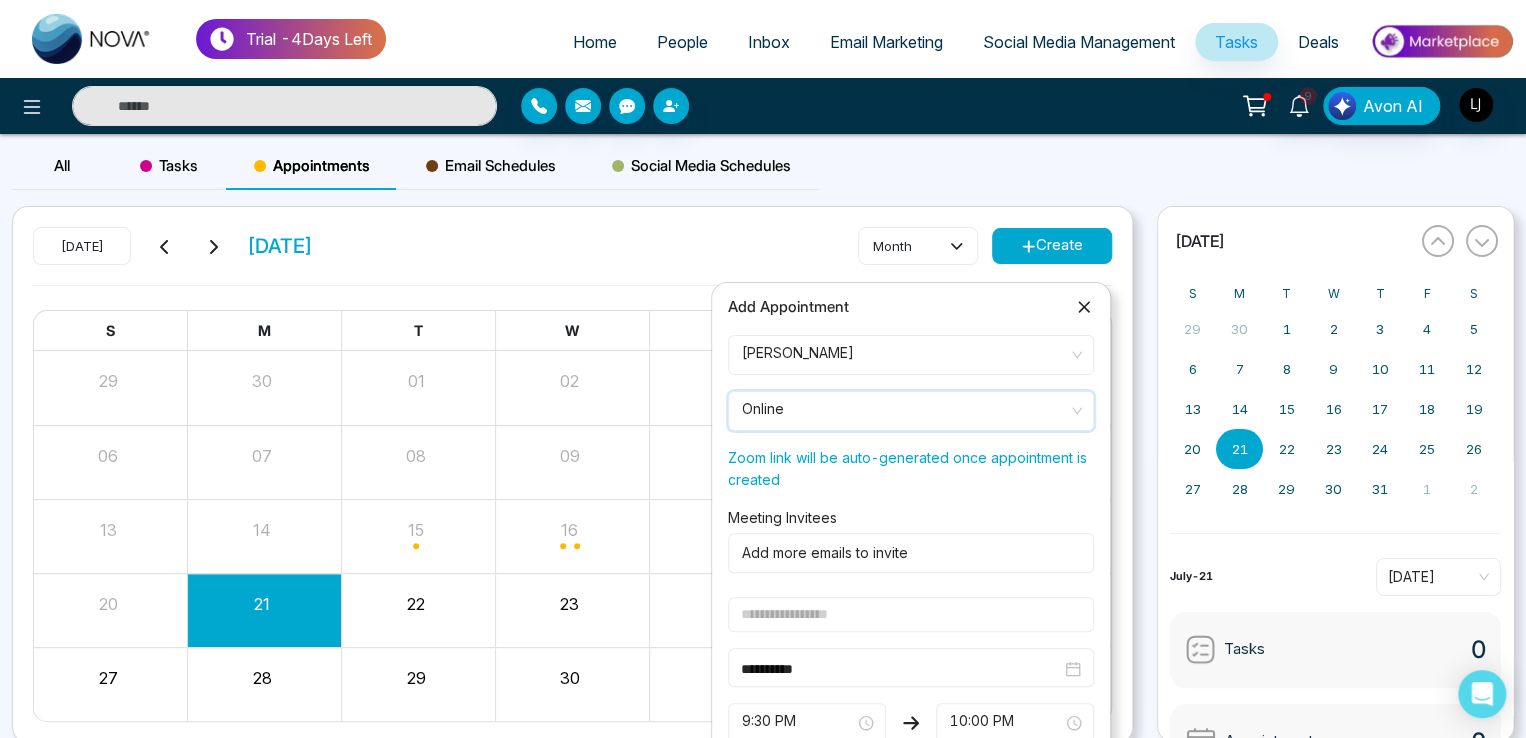 scroll, scrollTop: 100, scrollLeft: 0, axis: vertical 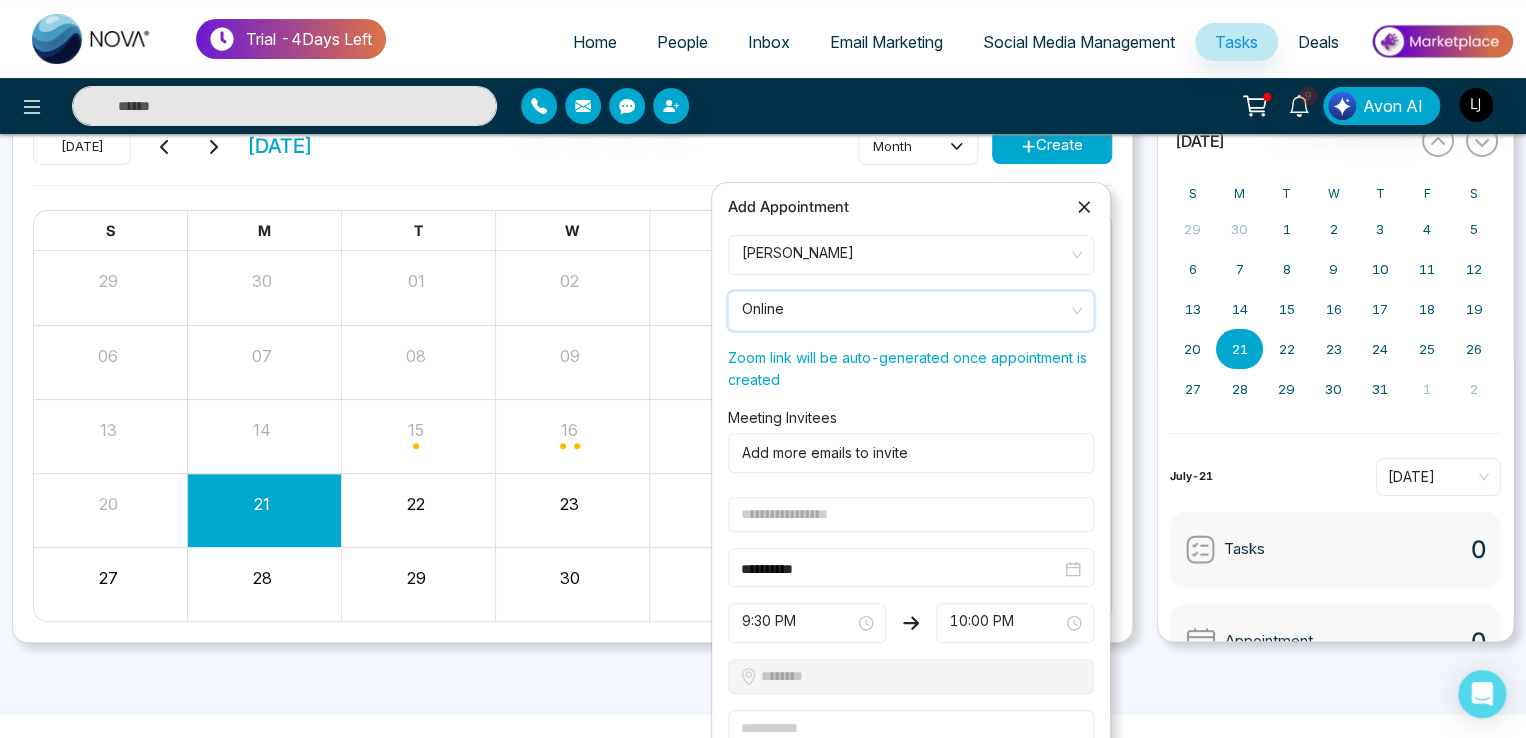 click at bounding box center [907, 453] 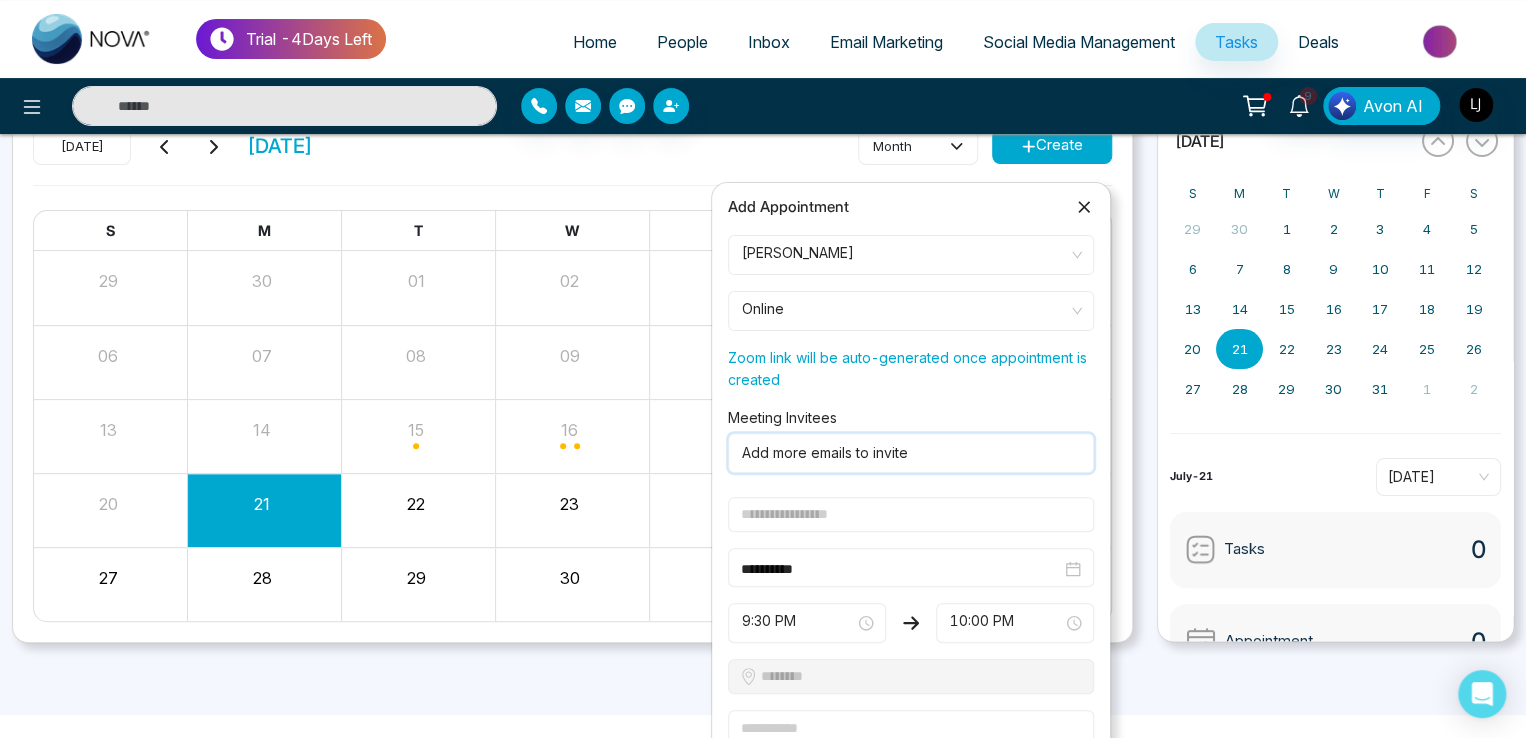 click at bounding box center [911, 514] 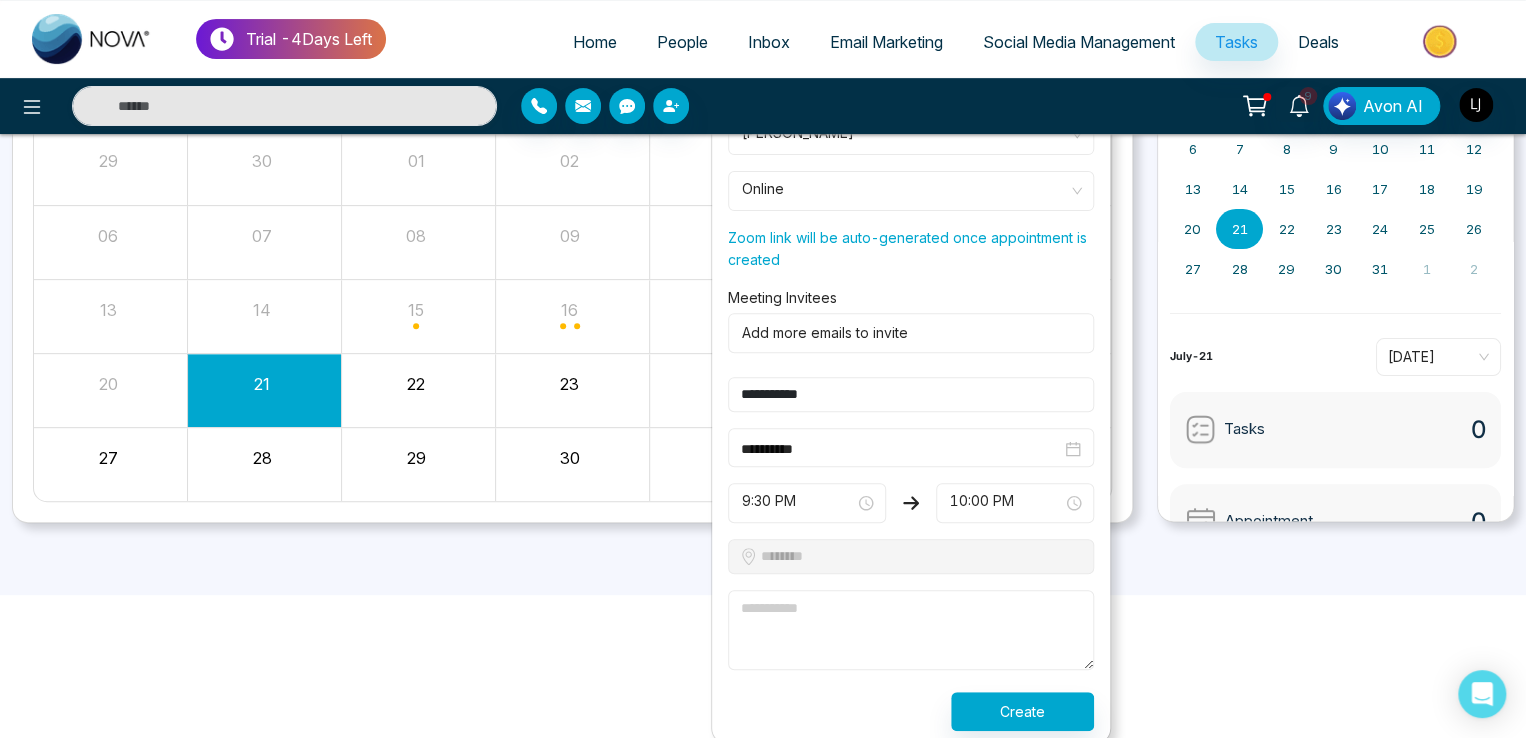 scroll, scrollTop: 223, scrollLeft: 0, axis: vertical 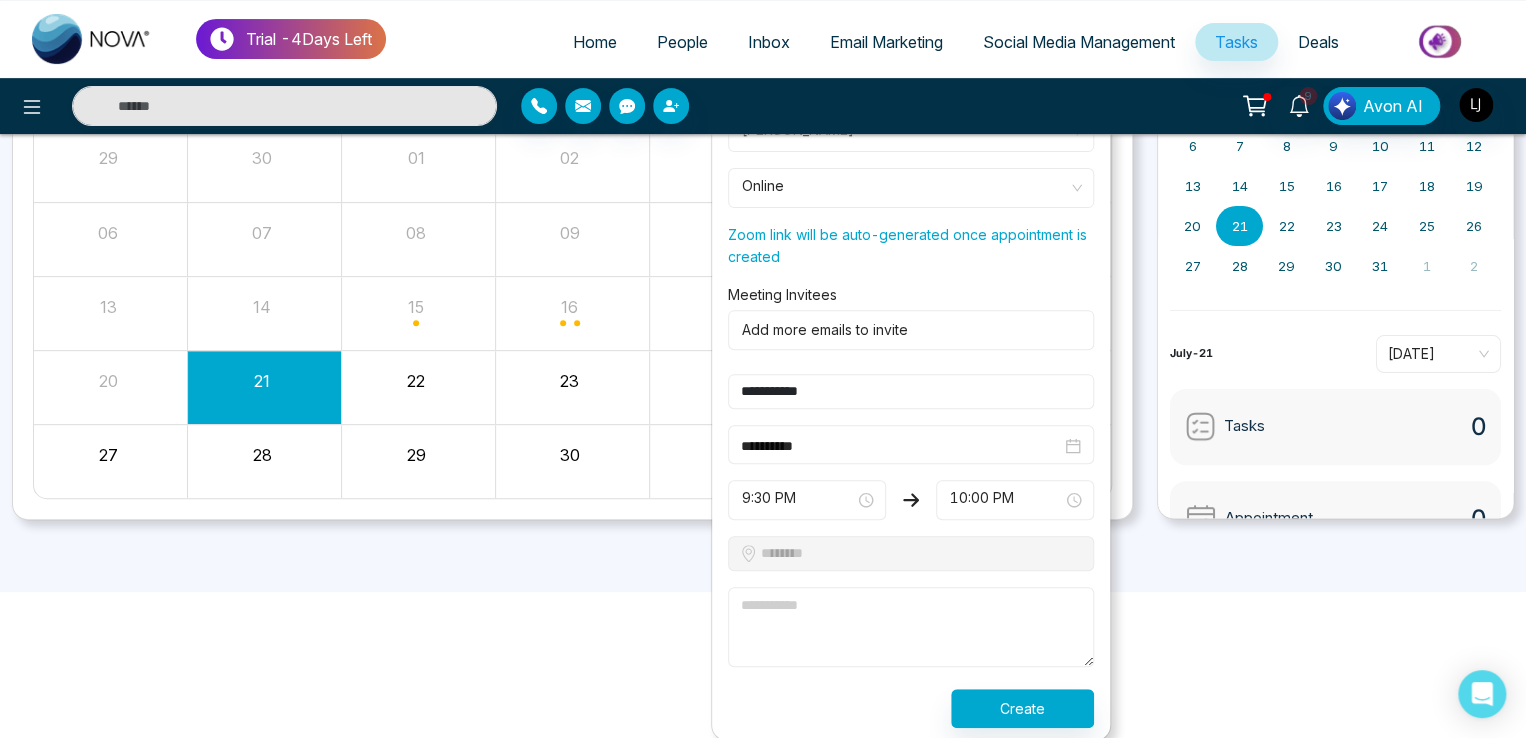 click on "9:30 PM" at bounding box center [807, 500] 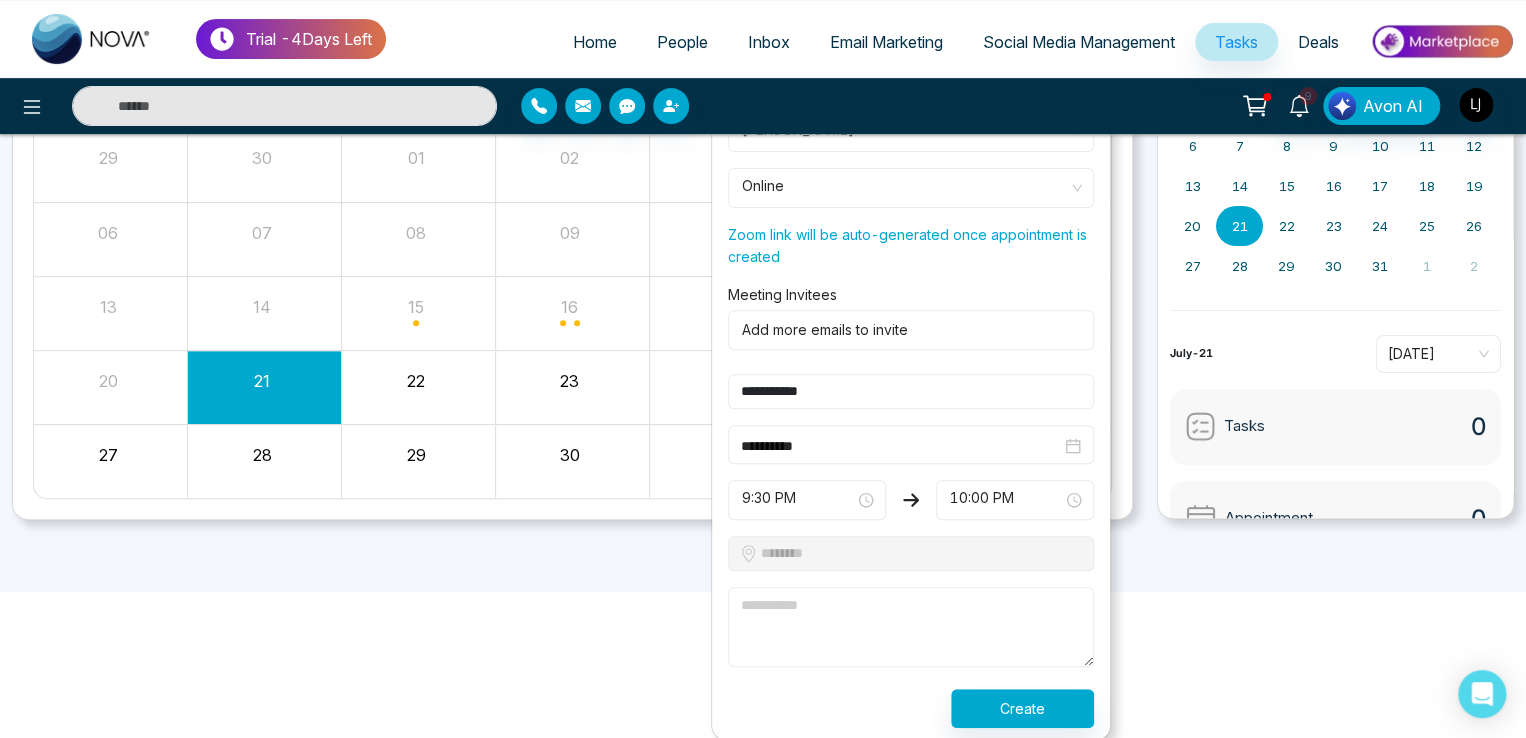 type on "**********" 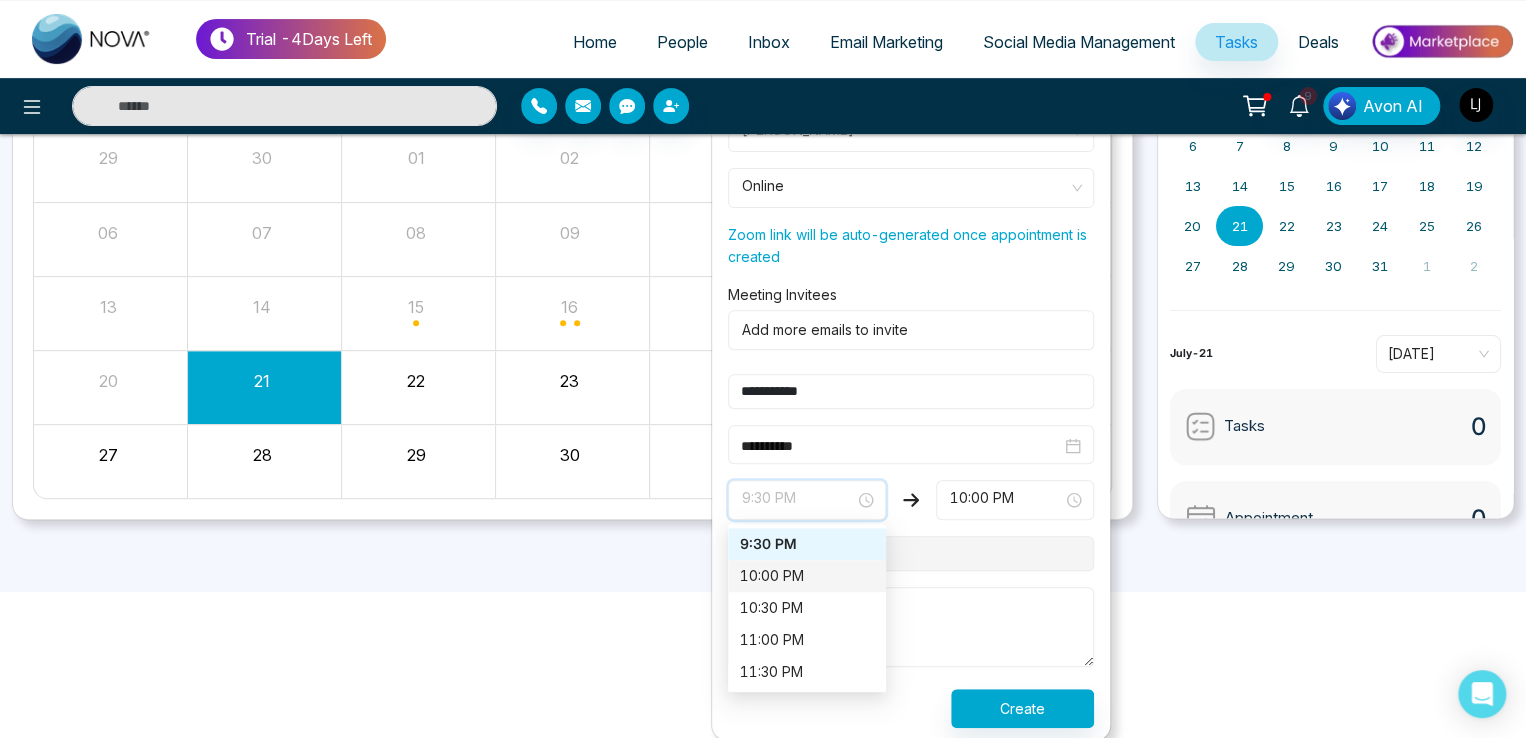 click on "10:00 PM" at bounding box center [807, 576] 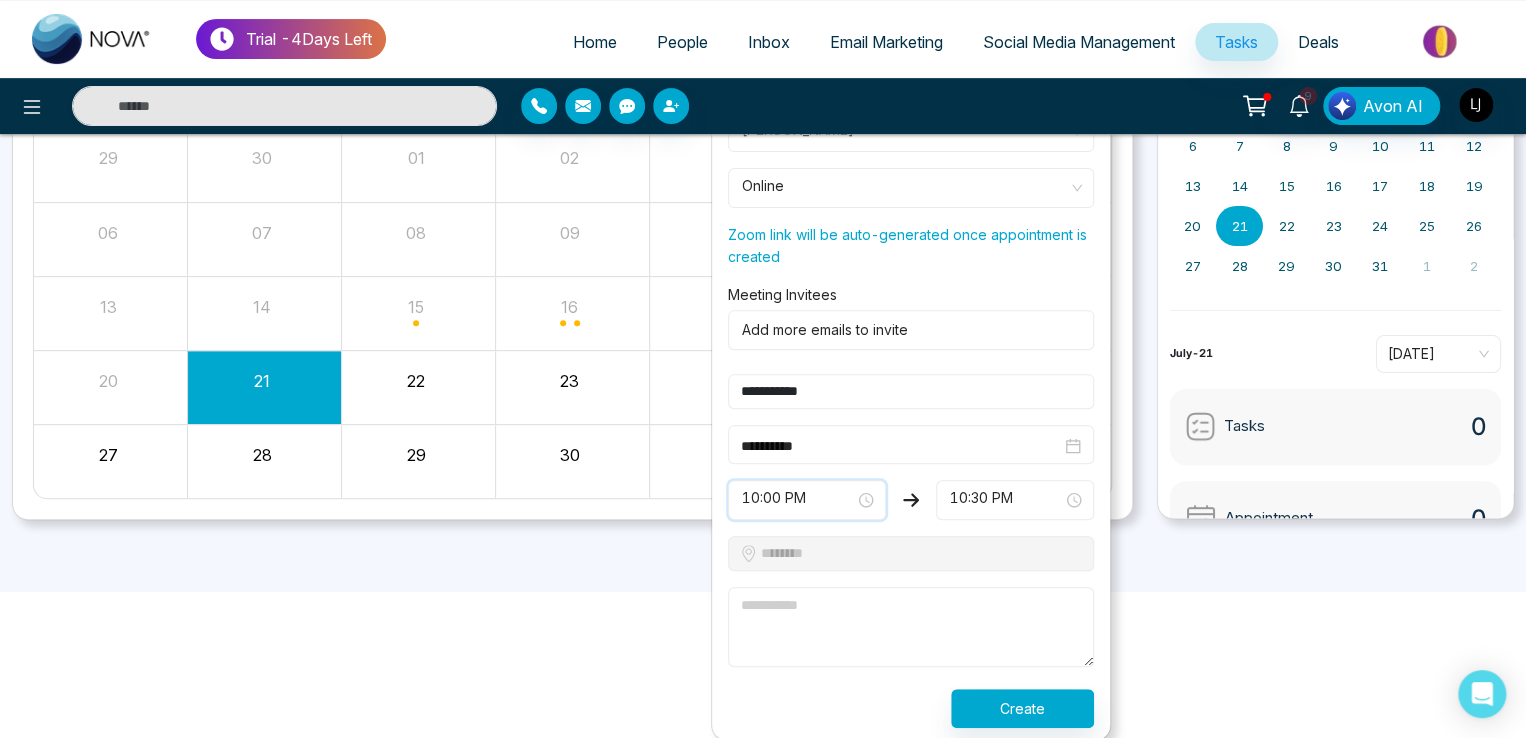 click at bounding box center (911, 627) 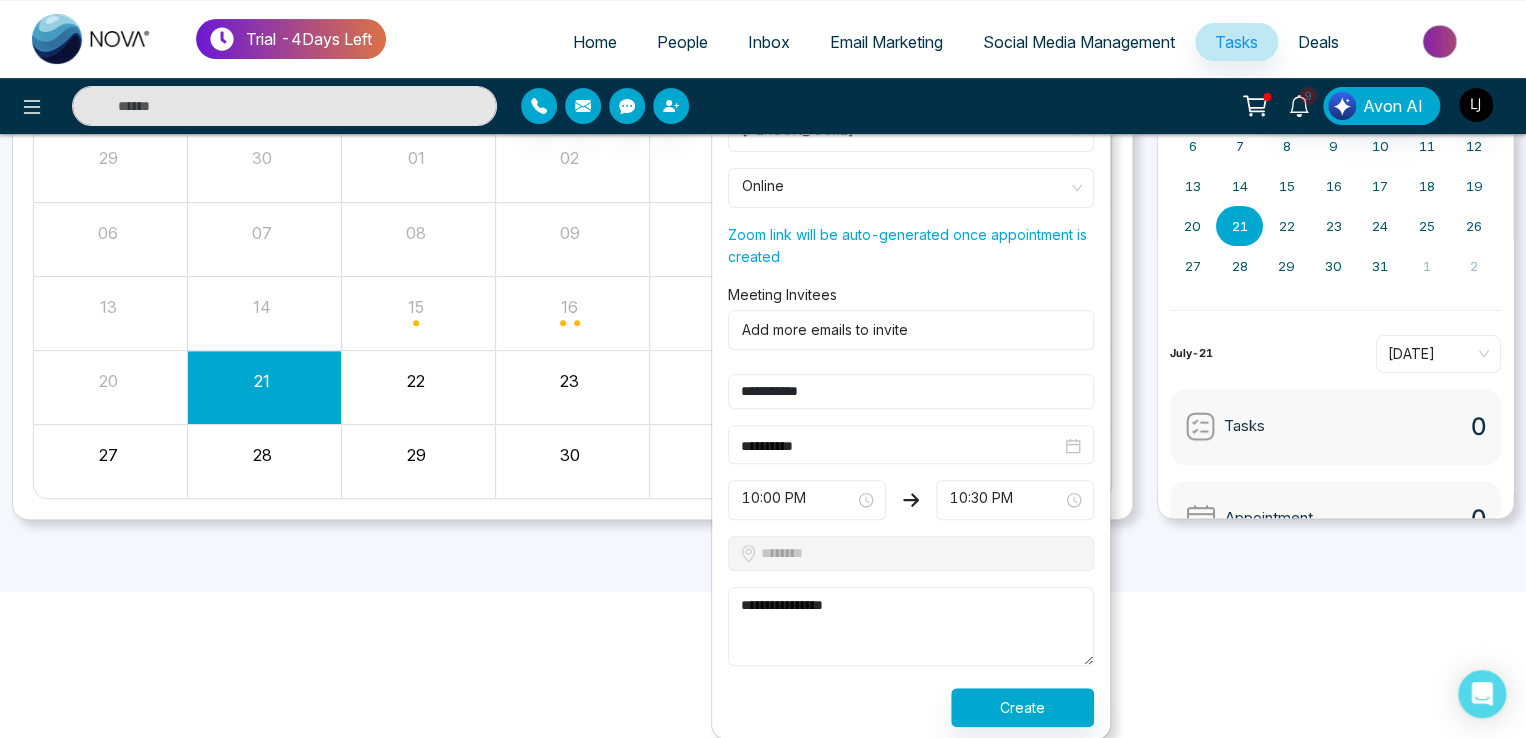 type on "**********" 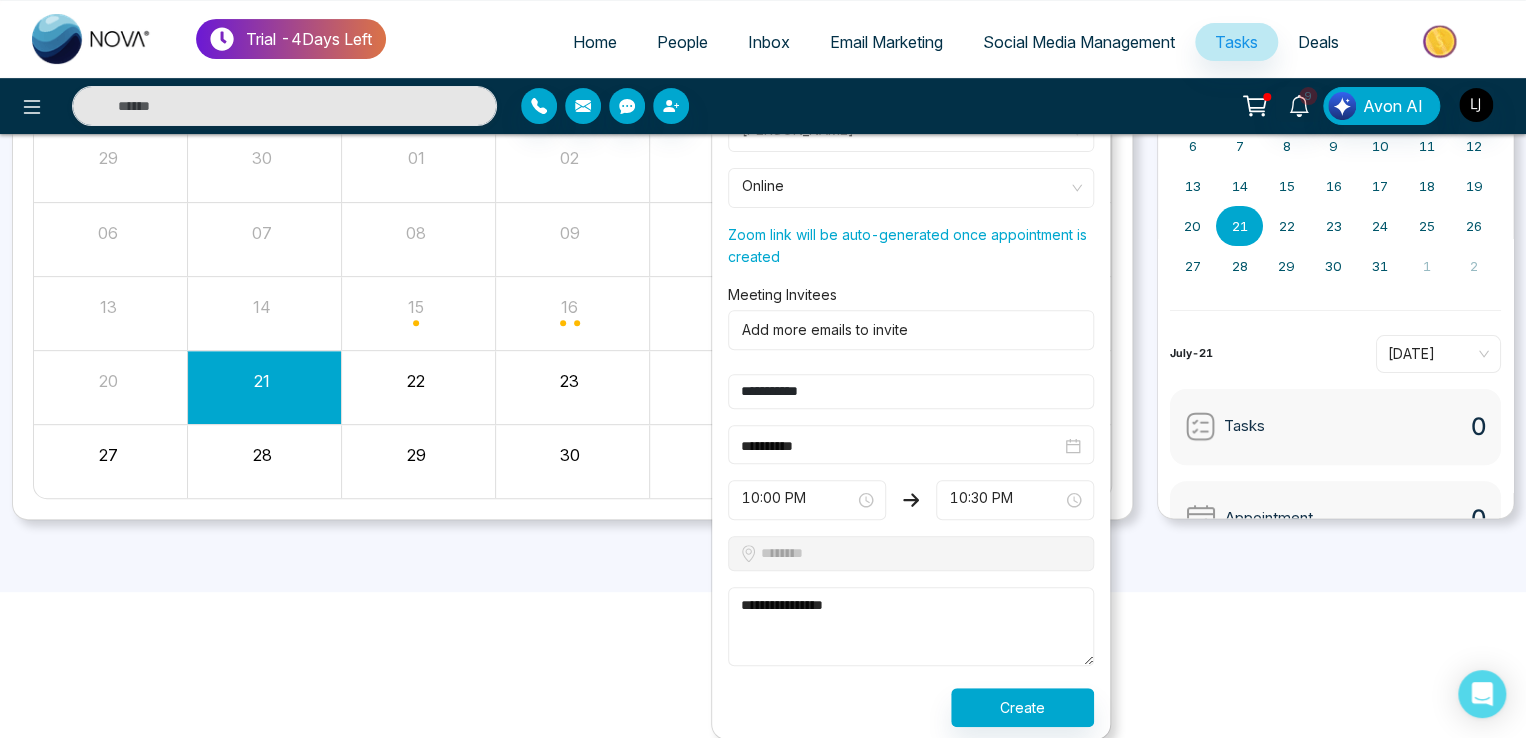 click on "**********" at bounding box center [911, 420] 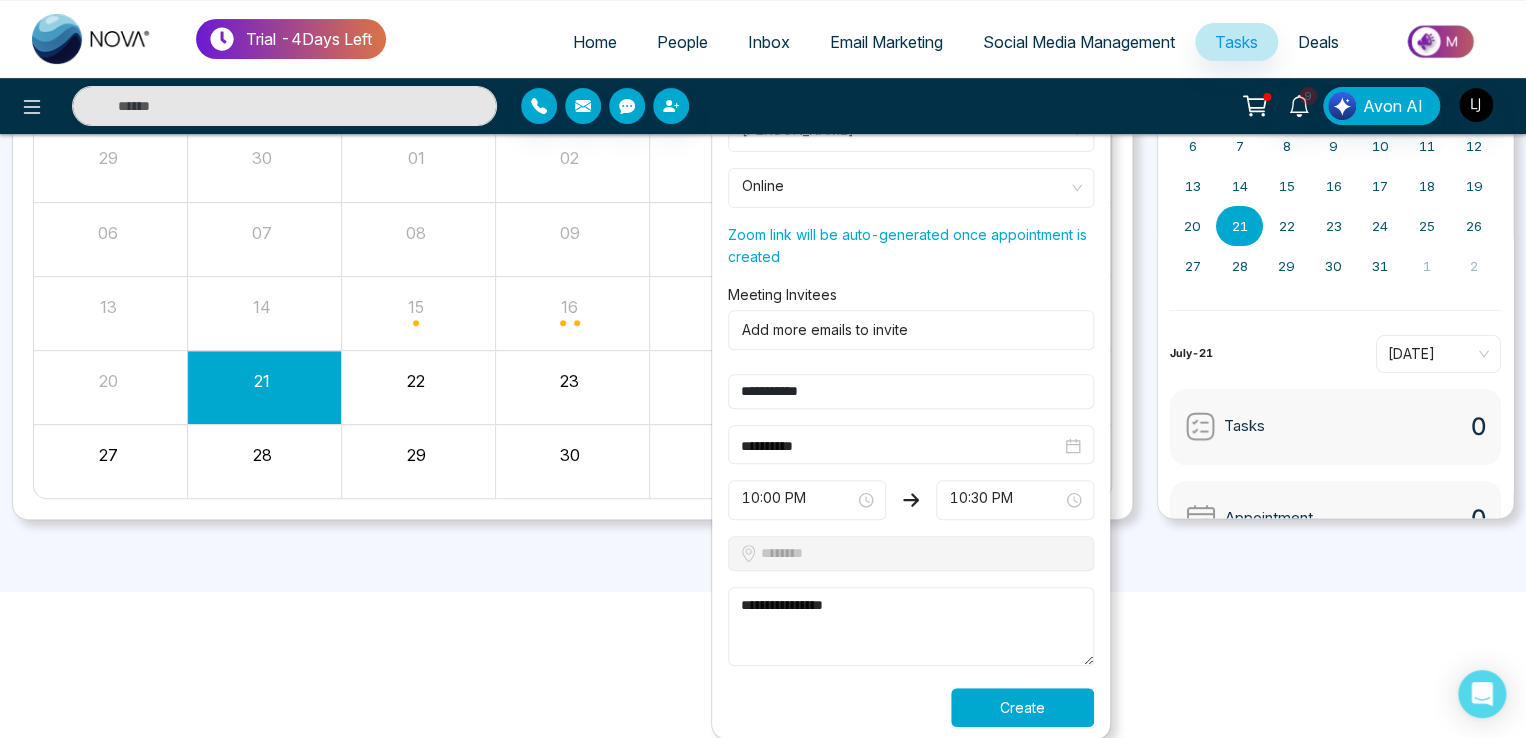 click on "Create" at bounding box center [1022, 707] 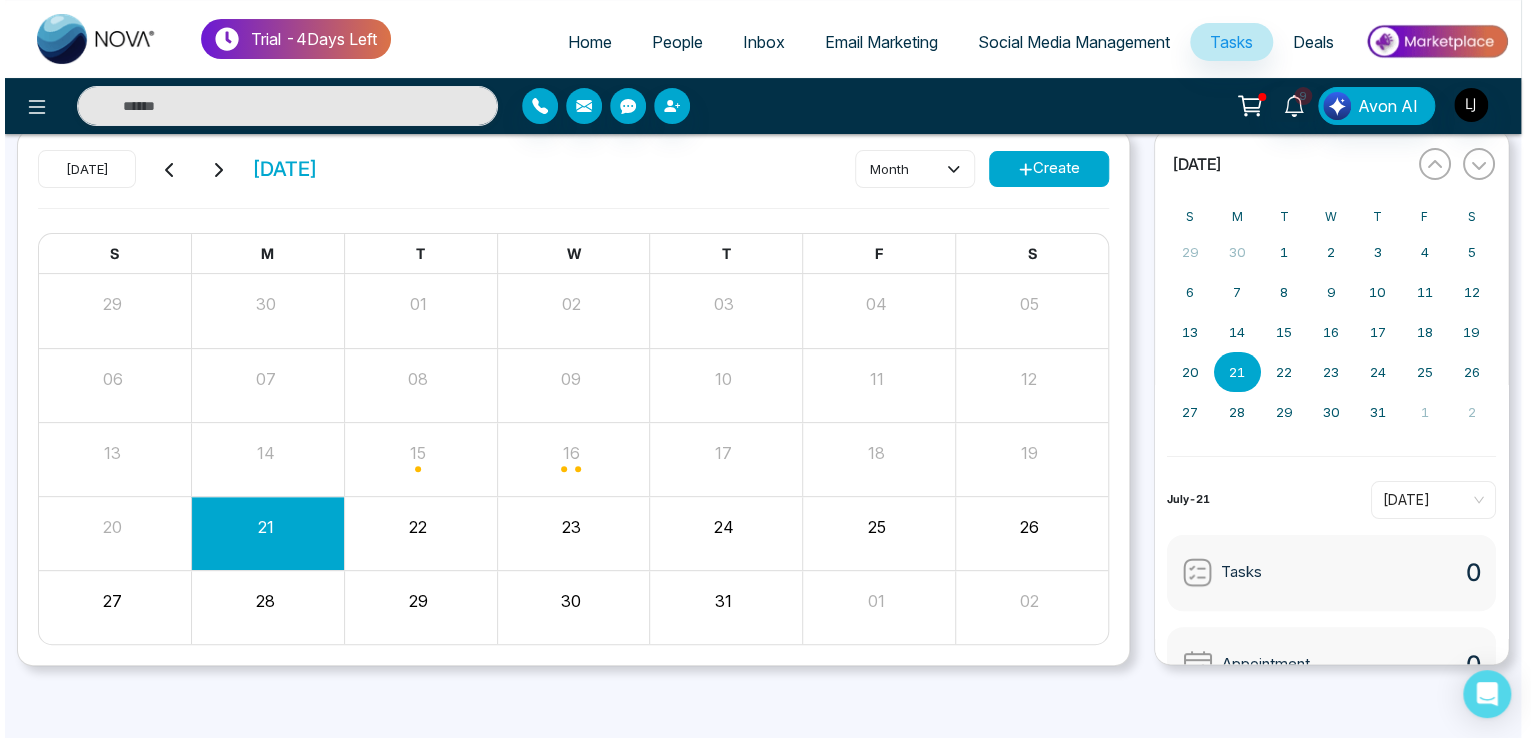 scroll, scrollTop: 76, scrollLeft: 0, axis: vertical 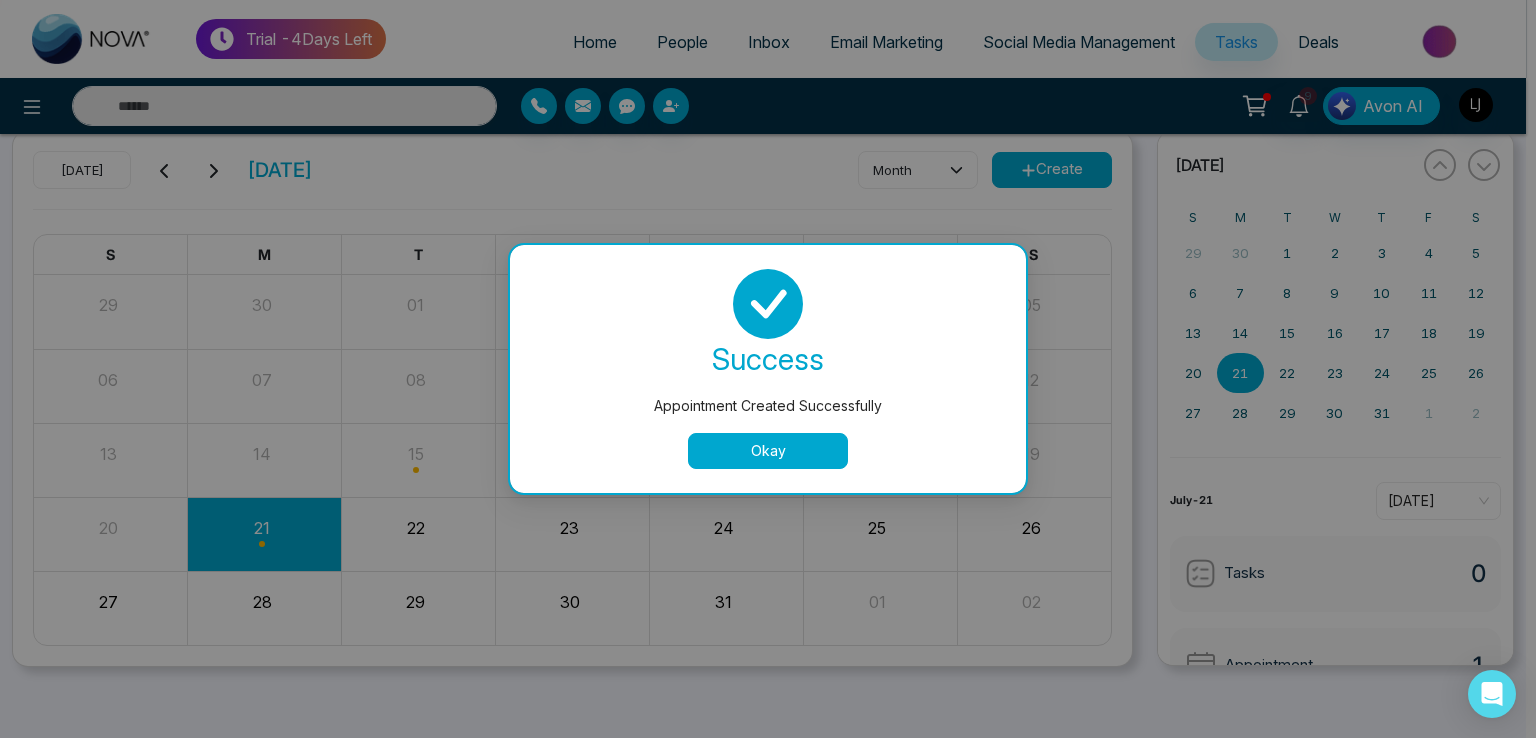 click on "Okay" at bounding box center (768, 451) 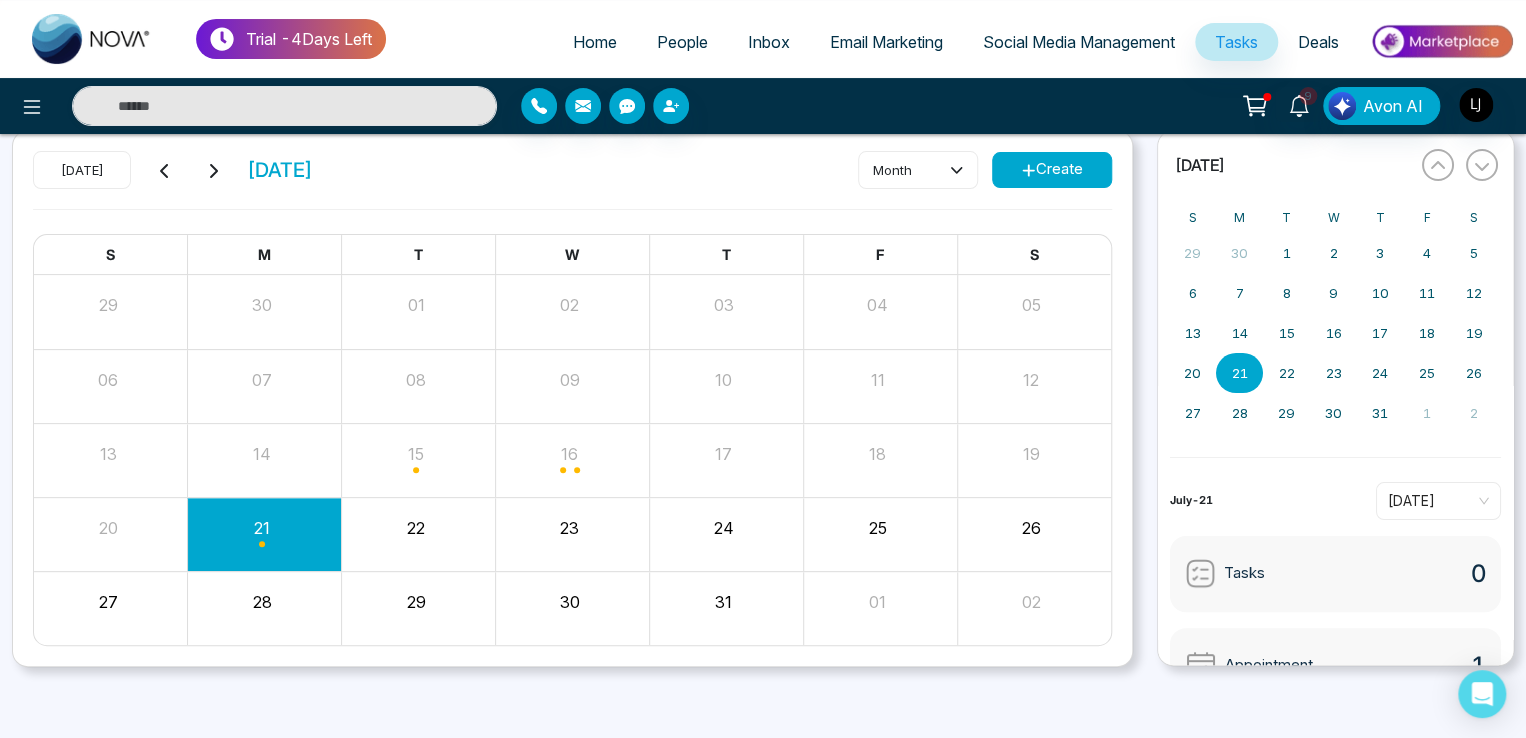 click on "Create" at bounding box center [1052, 170] 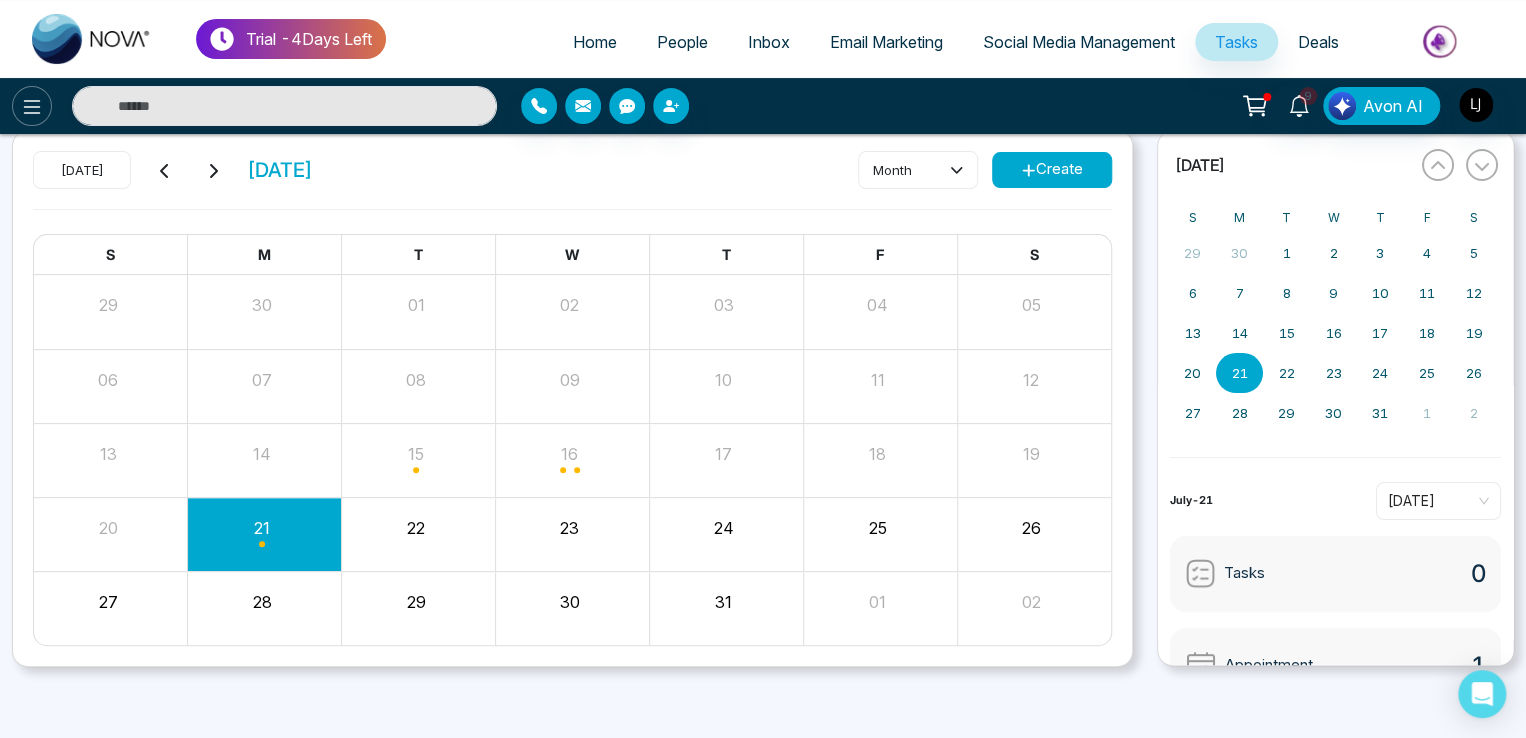 click 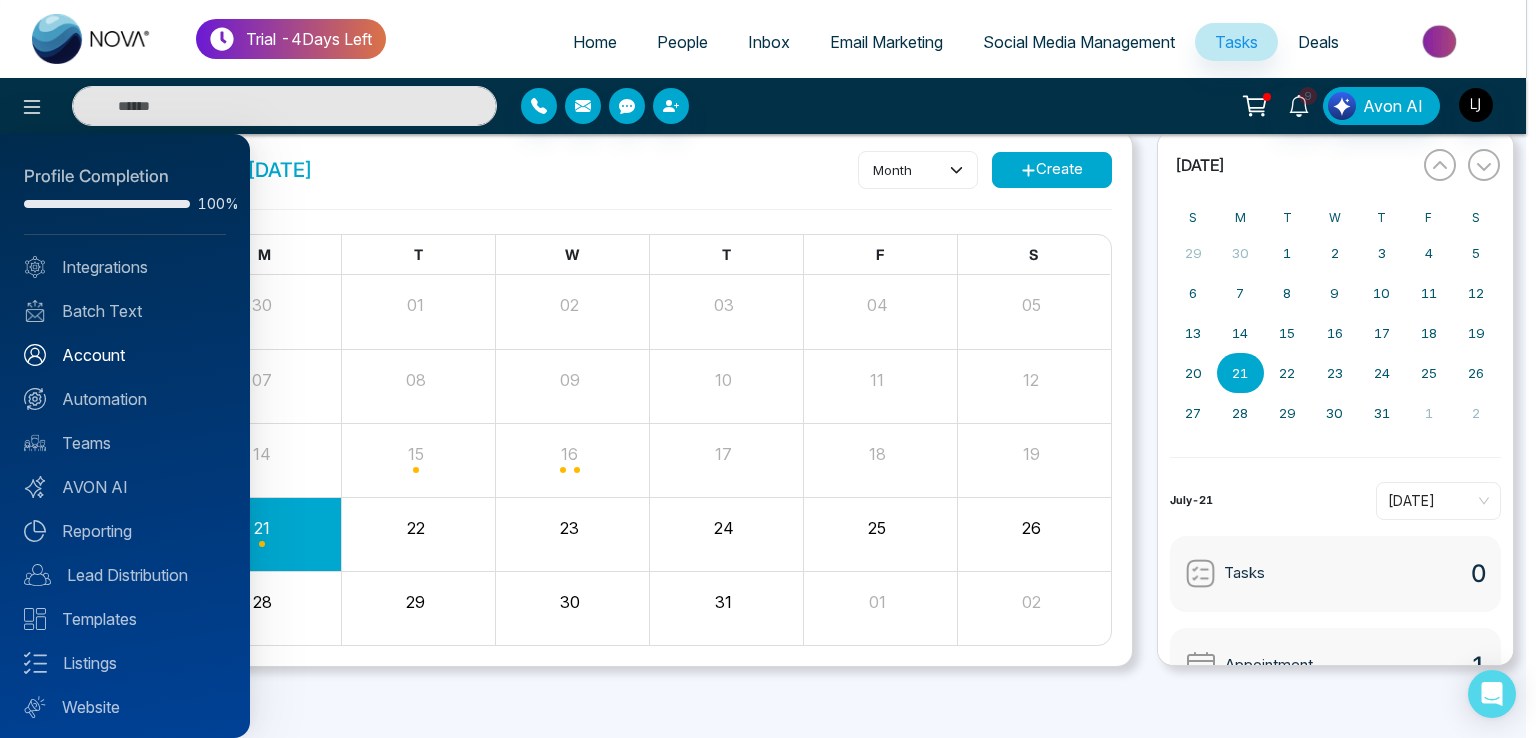 click on "Account" at bounding box center [125, 355] 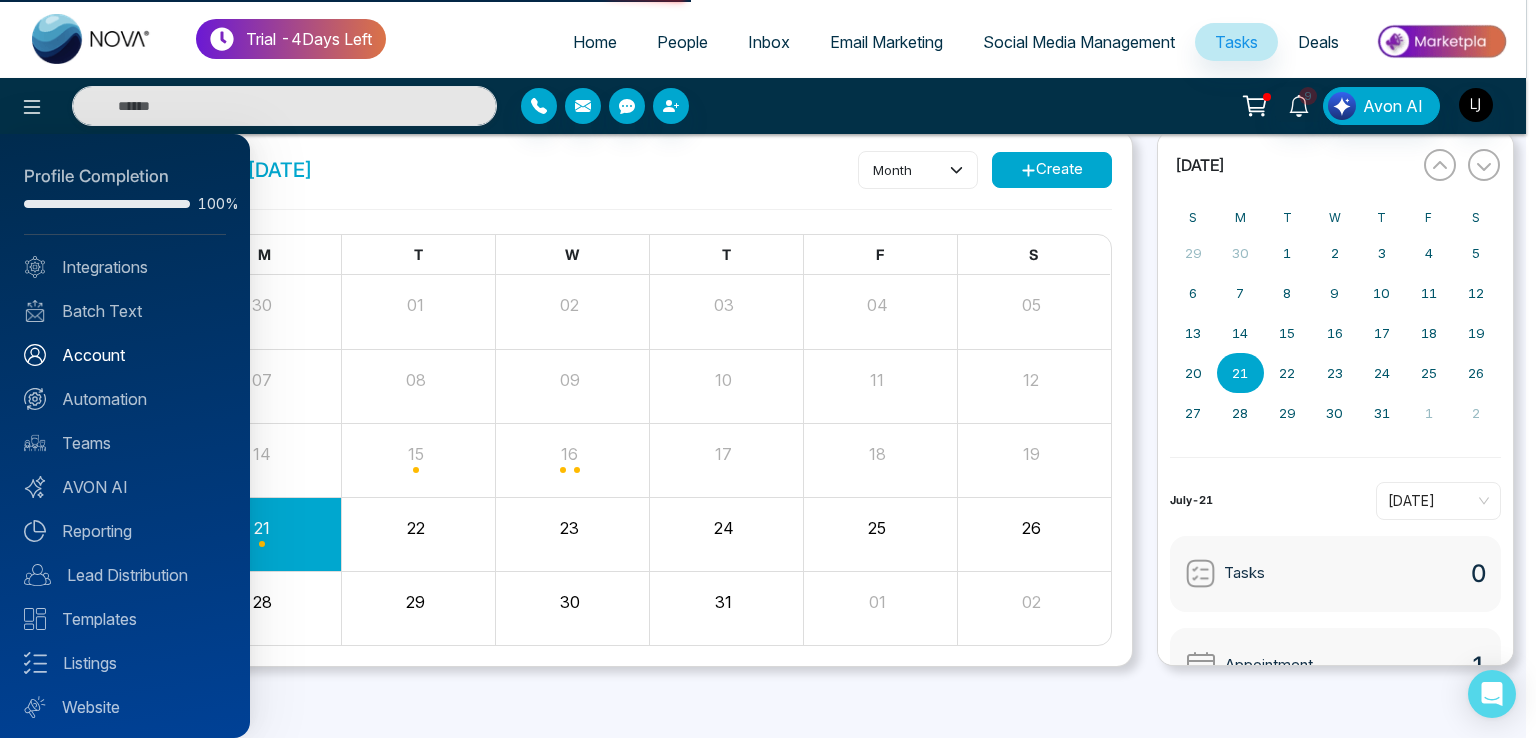 scroll, scrollTop: 0, scrollLeft: 0, axis: both 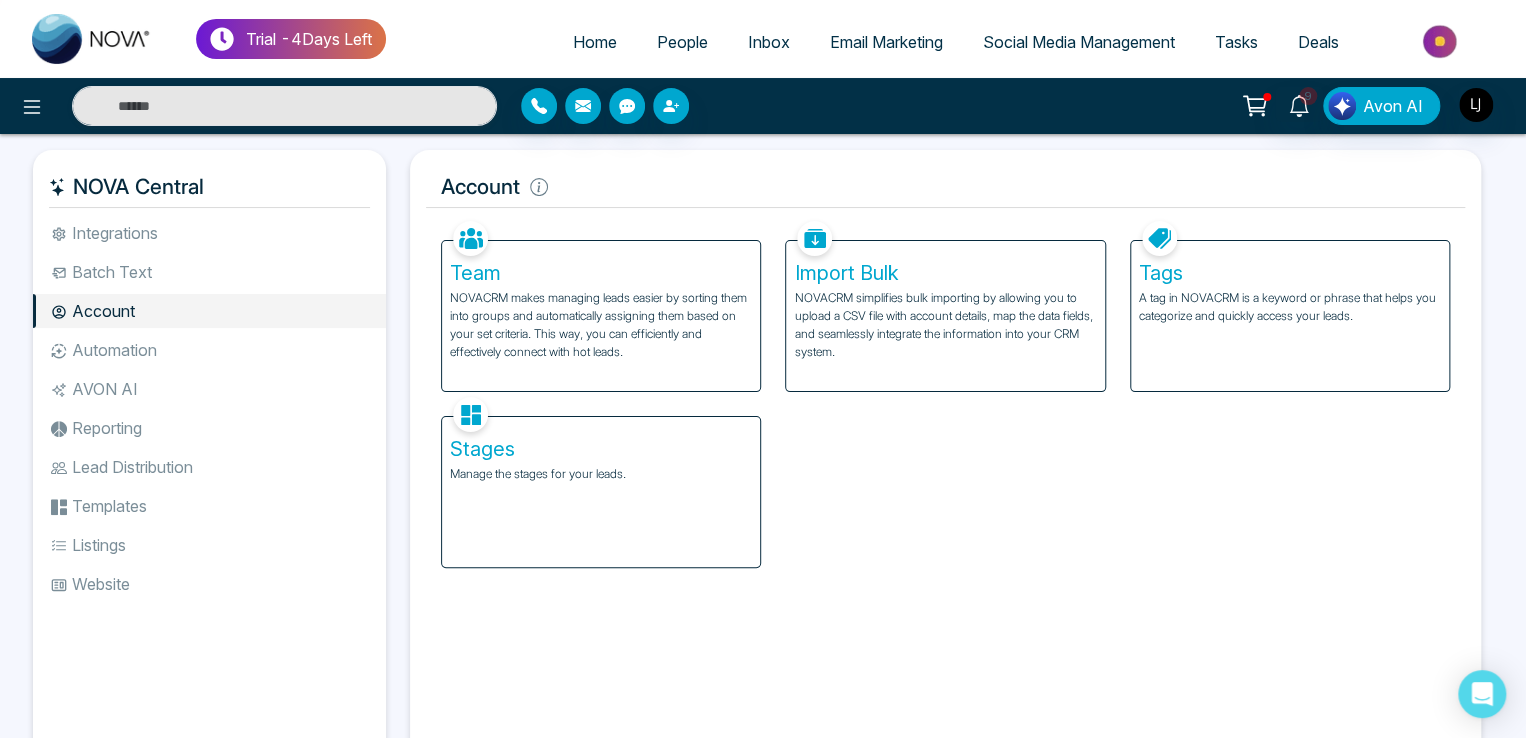 click on "Stages Manage the stages for your leads." at bounding box center (601, 492) 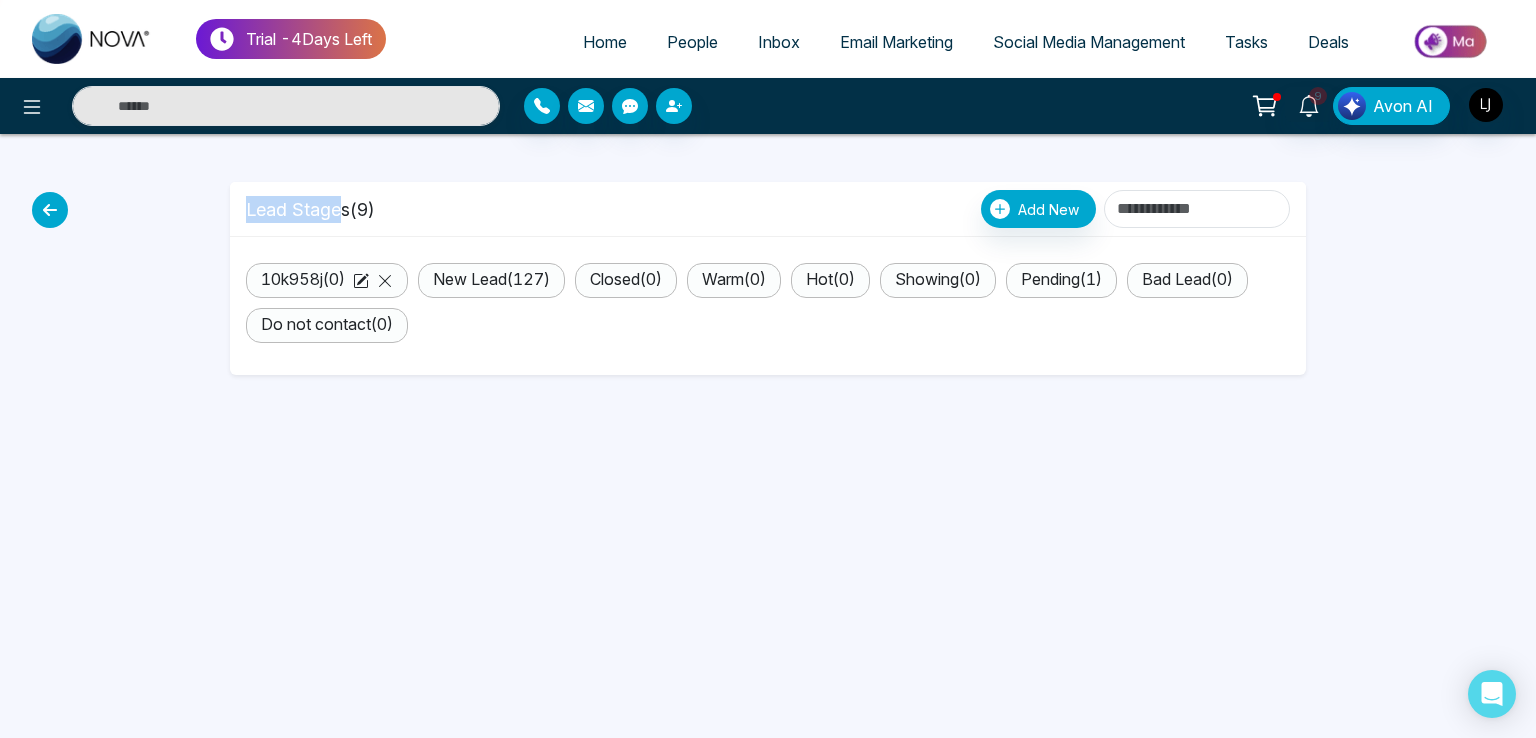 drag, startPoint x: 248, startPoint y: 205, endPoint x: 344, endPoint y: 207, distance: 96.02083 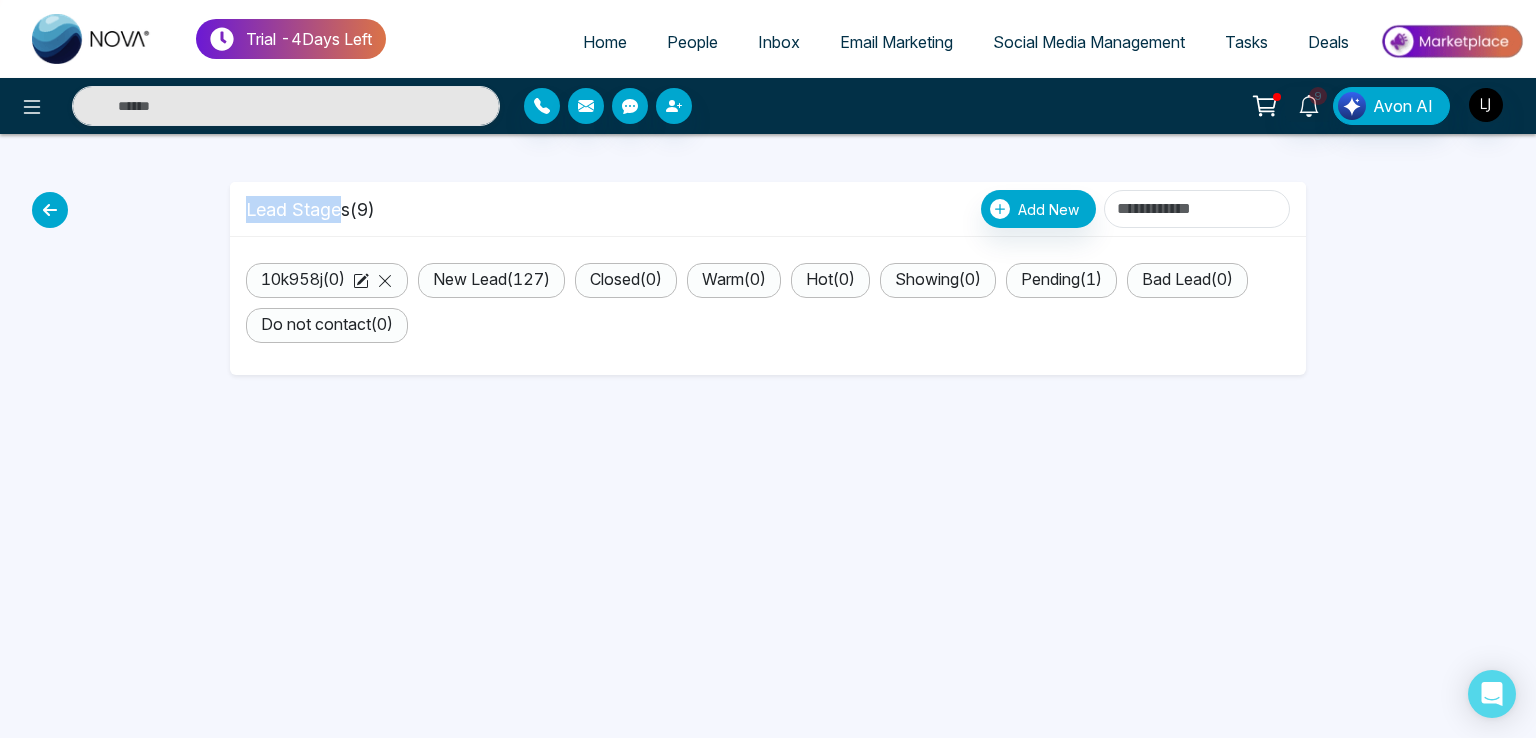 click on "Lead Stages  ( 9 )" at bounding box center [310, 209] 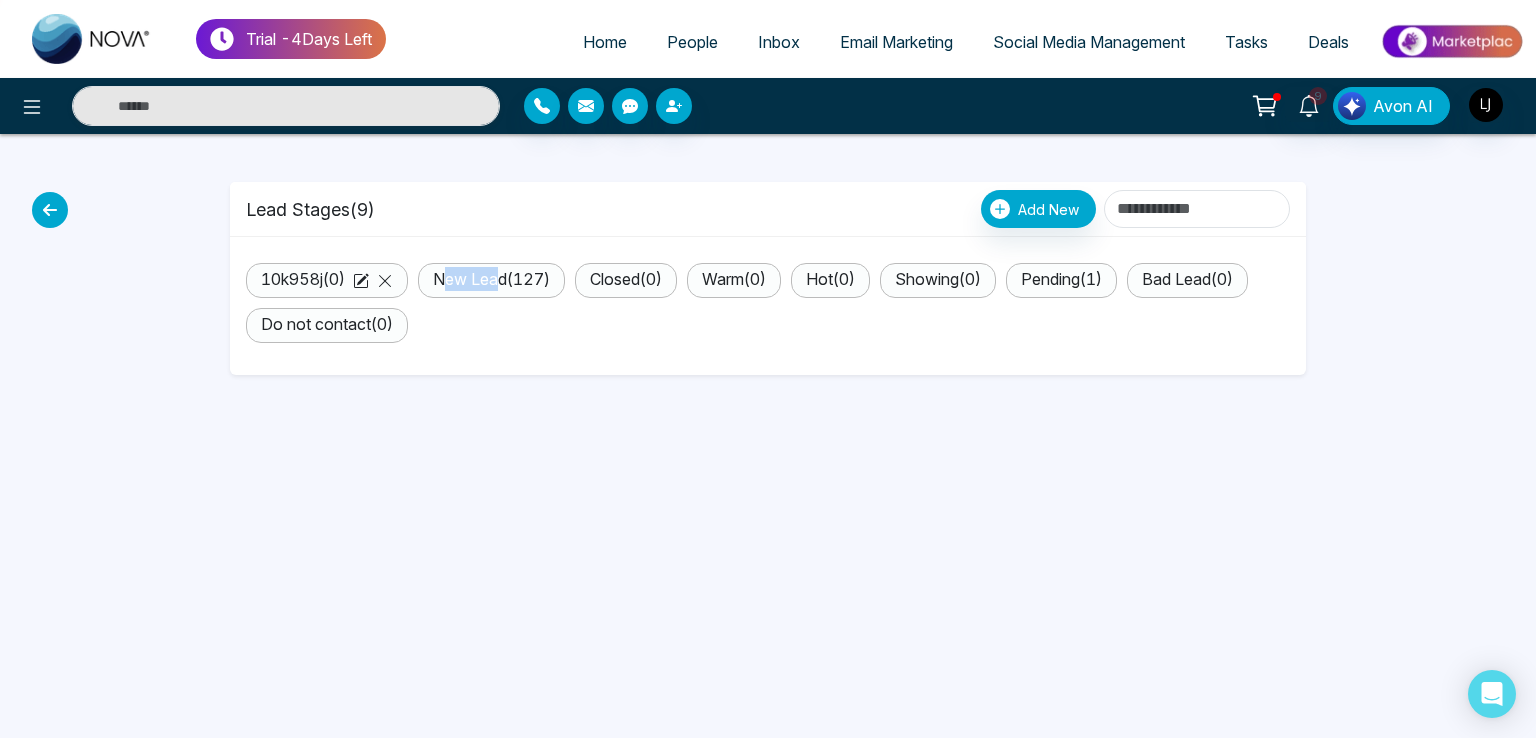 drag, startPoint x: 448, startPoint y: 279, endPoint x: 505, endPoint y: 278, distance: 57.00877 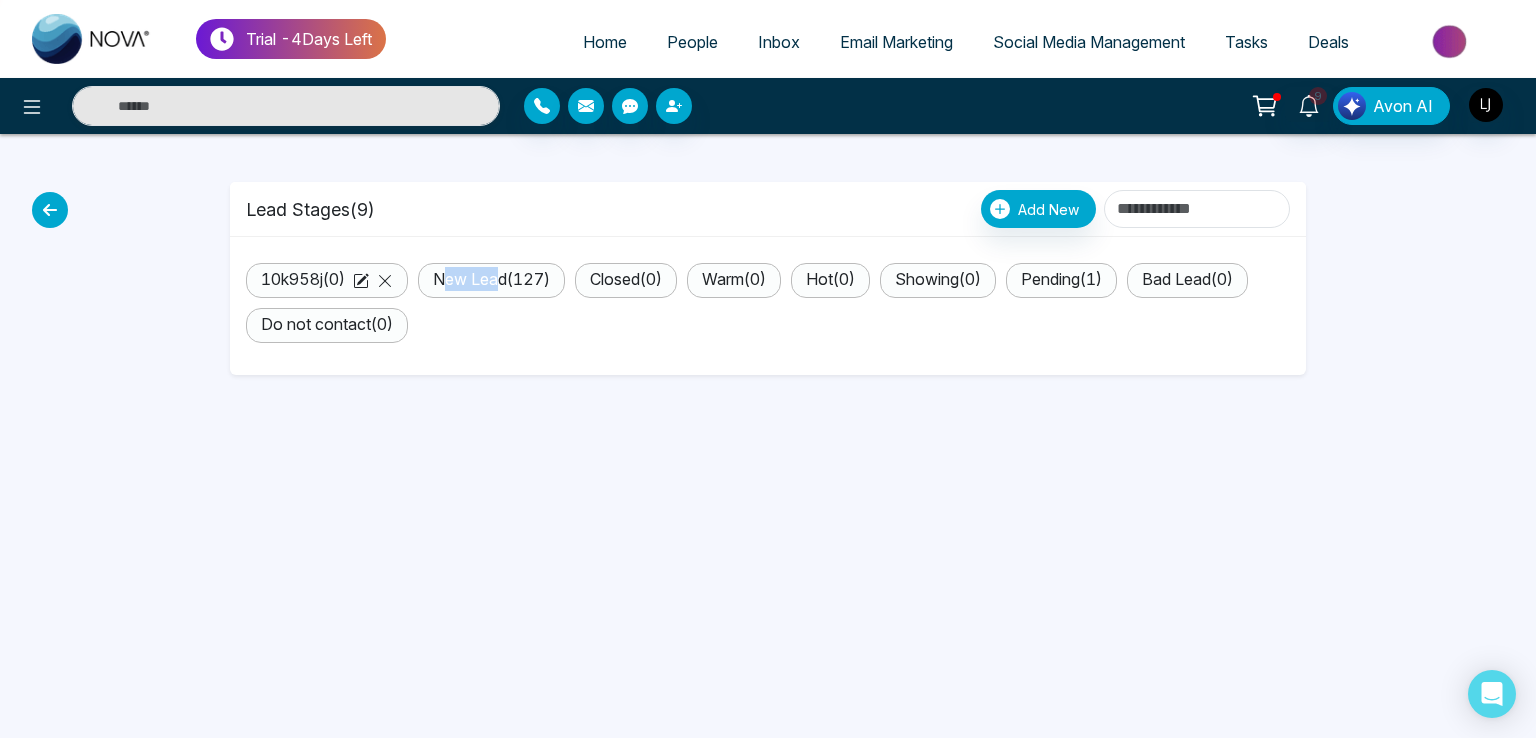 click on "New Lead  ( 127 )" at bounding box center [491, 279] 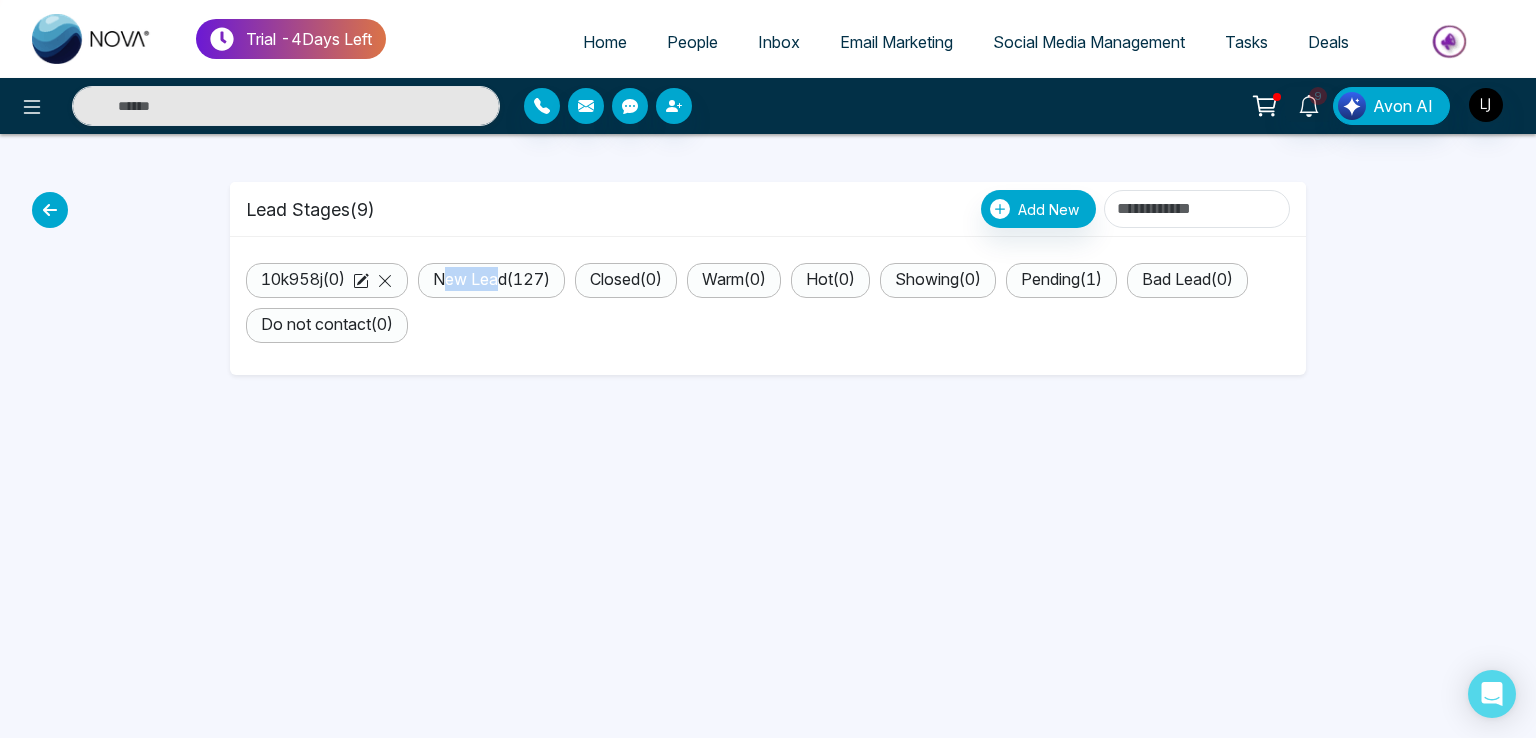 click on "New Lead  ( 127 )" at bounding box center (491, 279) 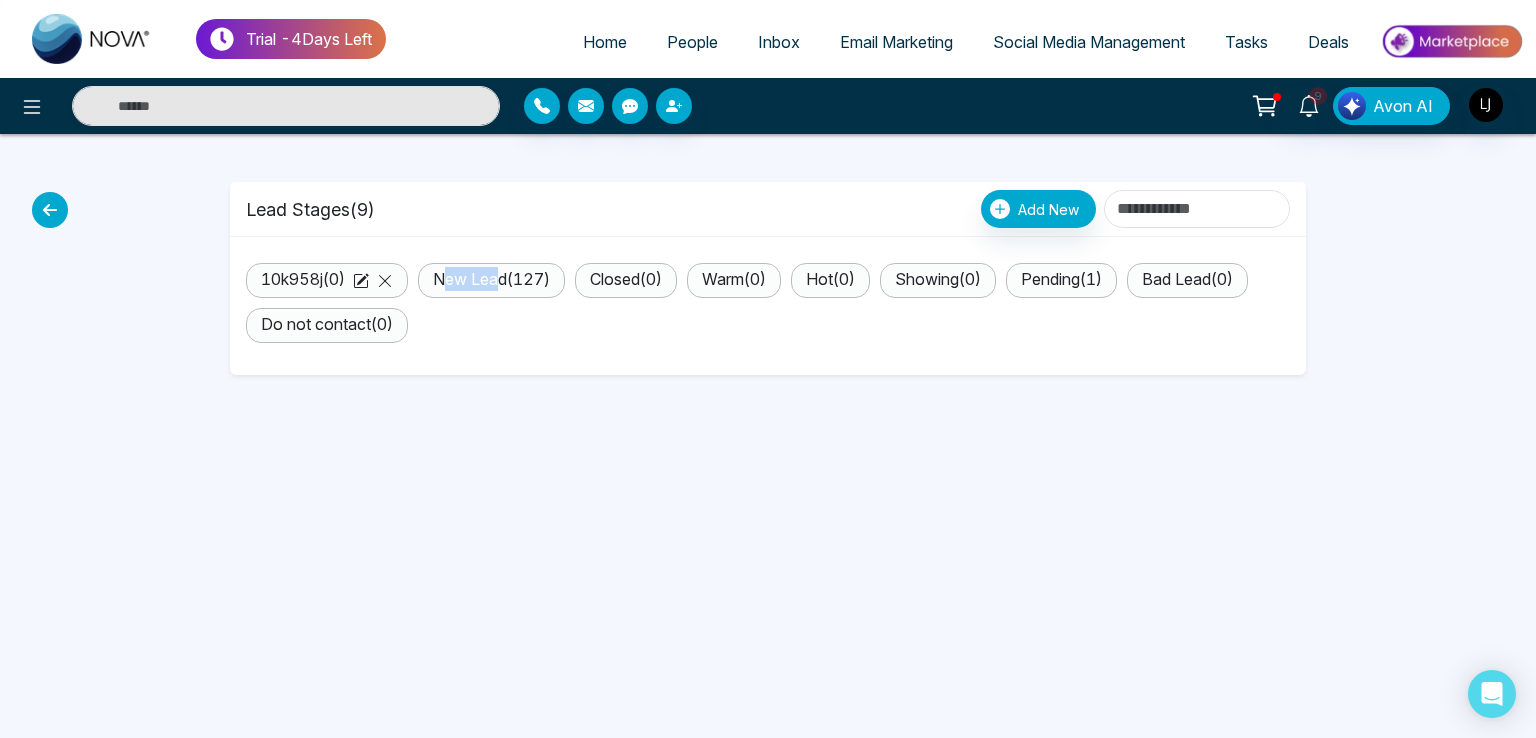 drag, startPoint x: 449, startPoint y: 283, endPoint x: 508, endPoint y: 285, distance: 59.03389 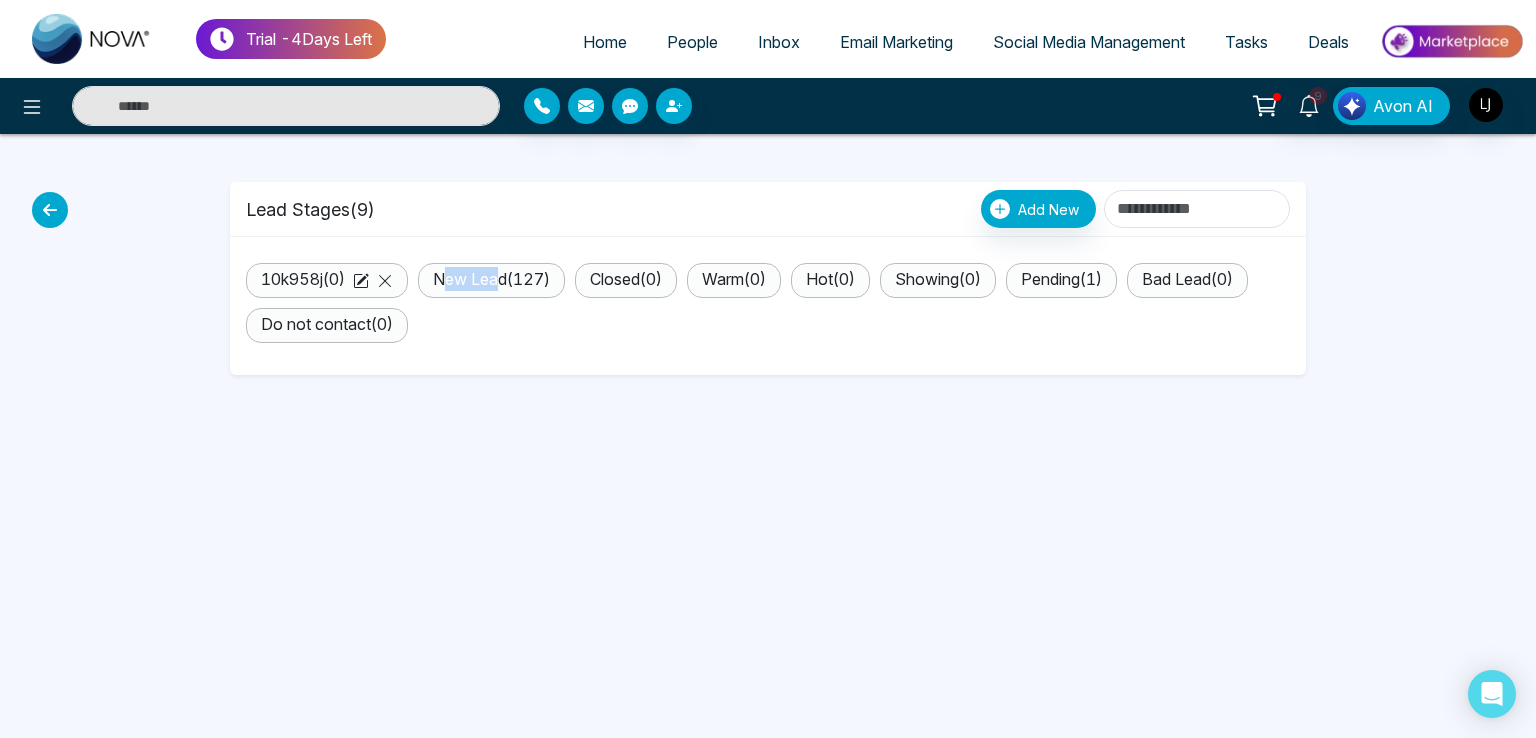 click on "New Lead  ( 127 )" at bounding box center (491, 279) 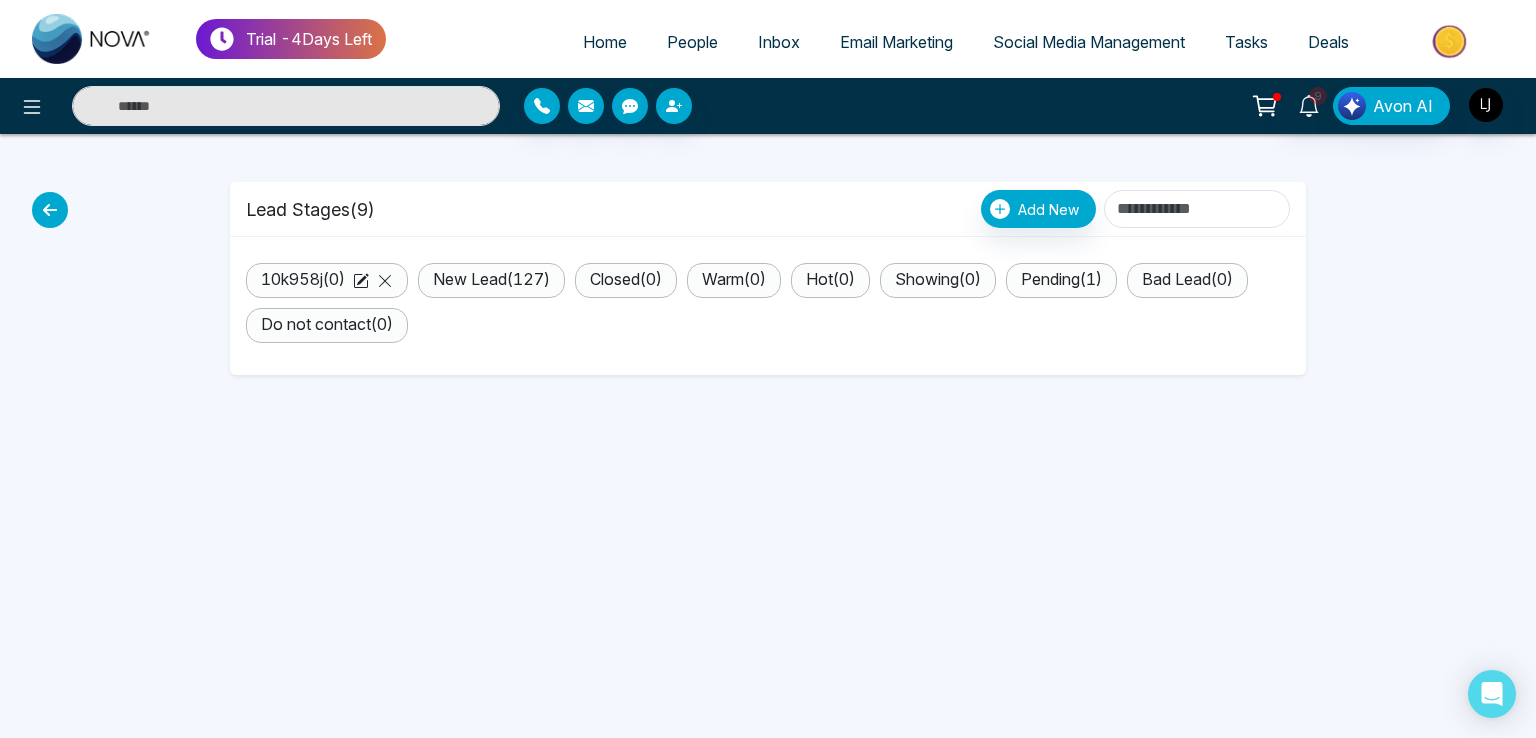 drag, startPoint x: 629, startPoint y: 280, endPoint x: 695, endPoint y: 270, distance: 66.75328 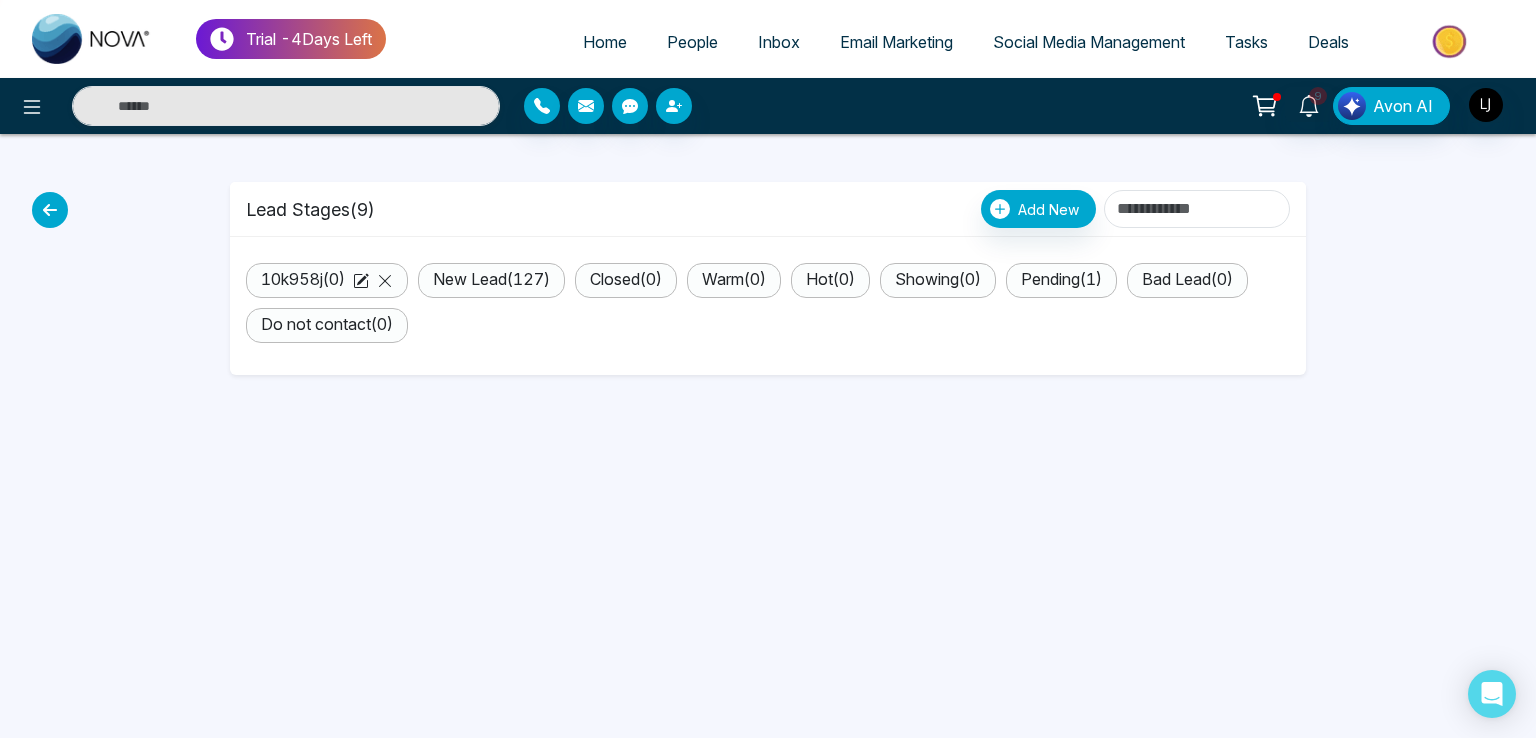 click on "Closed  ( 0 )" at bounding box center [626, 279] 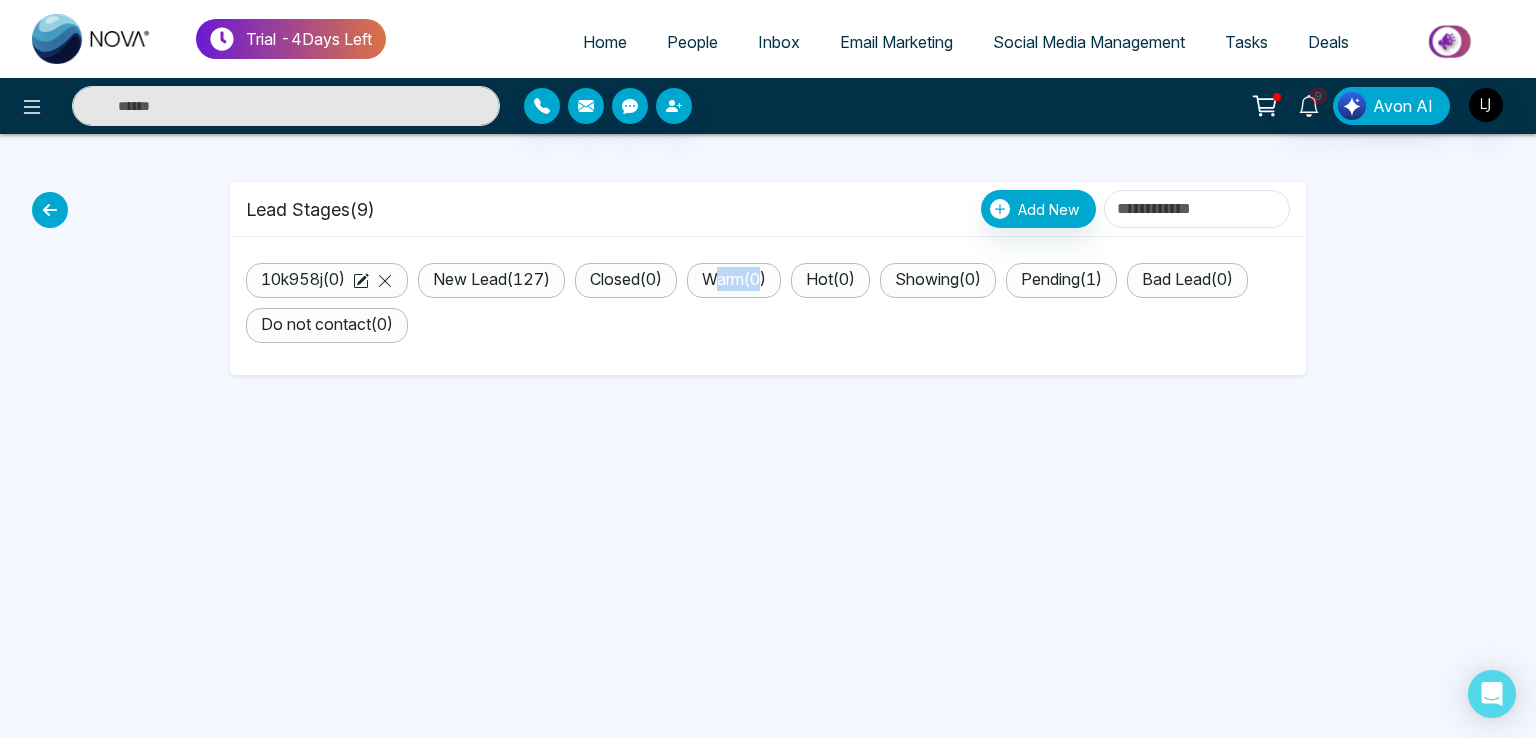 drag, startPoint x: 733, startPoint y: 273, endPoint x: 788, endPoint y: 273, distance: 55 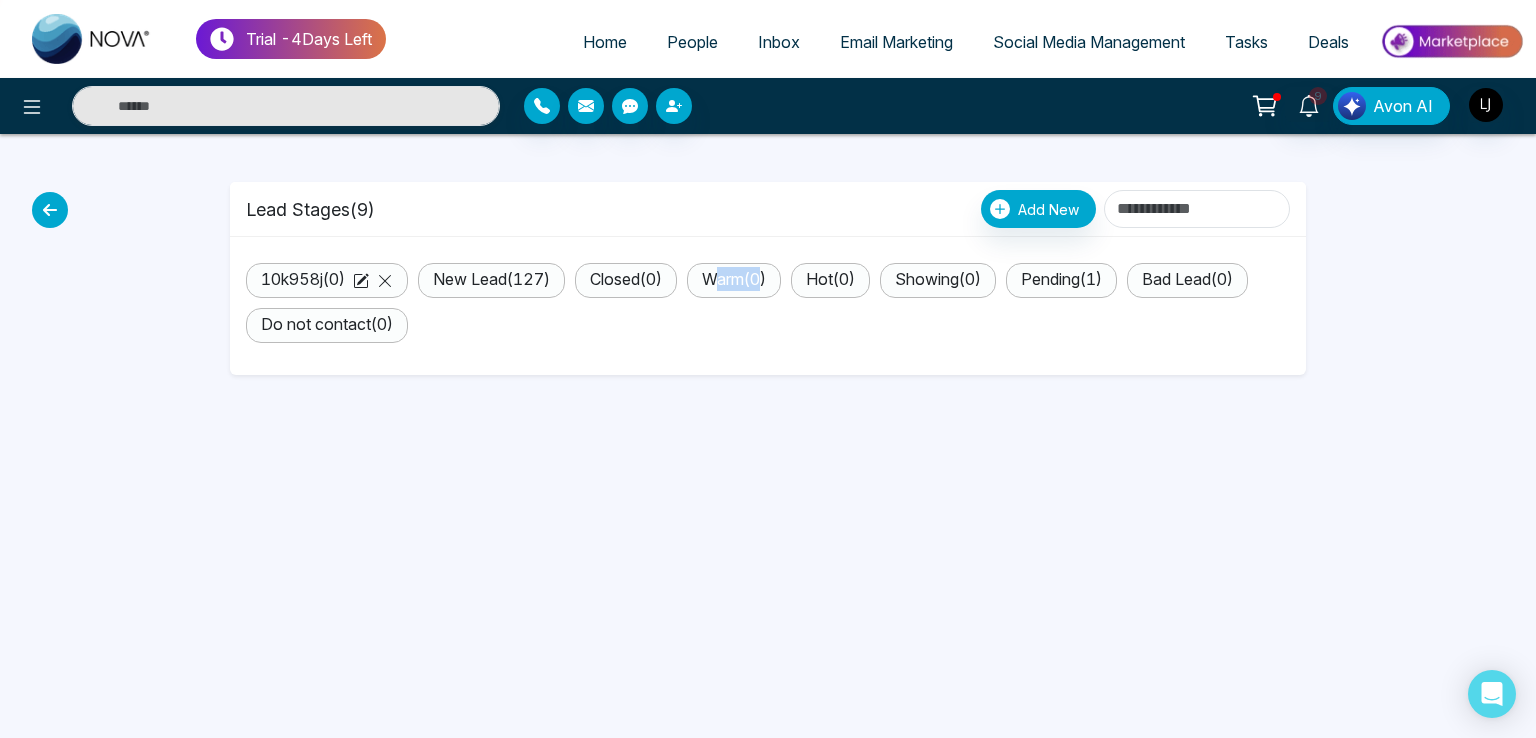 click on "Warm  ( 0 )" at bounding box center (734, 279) 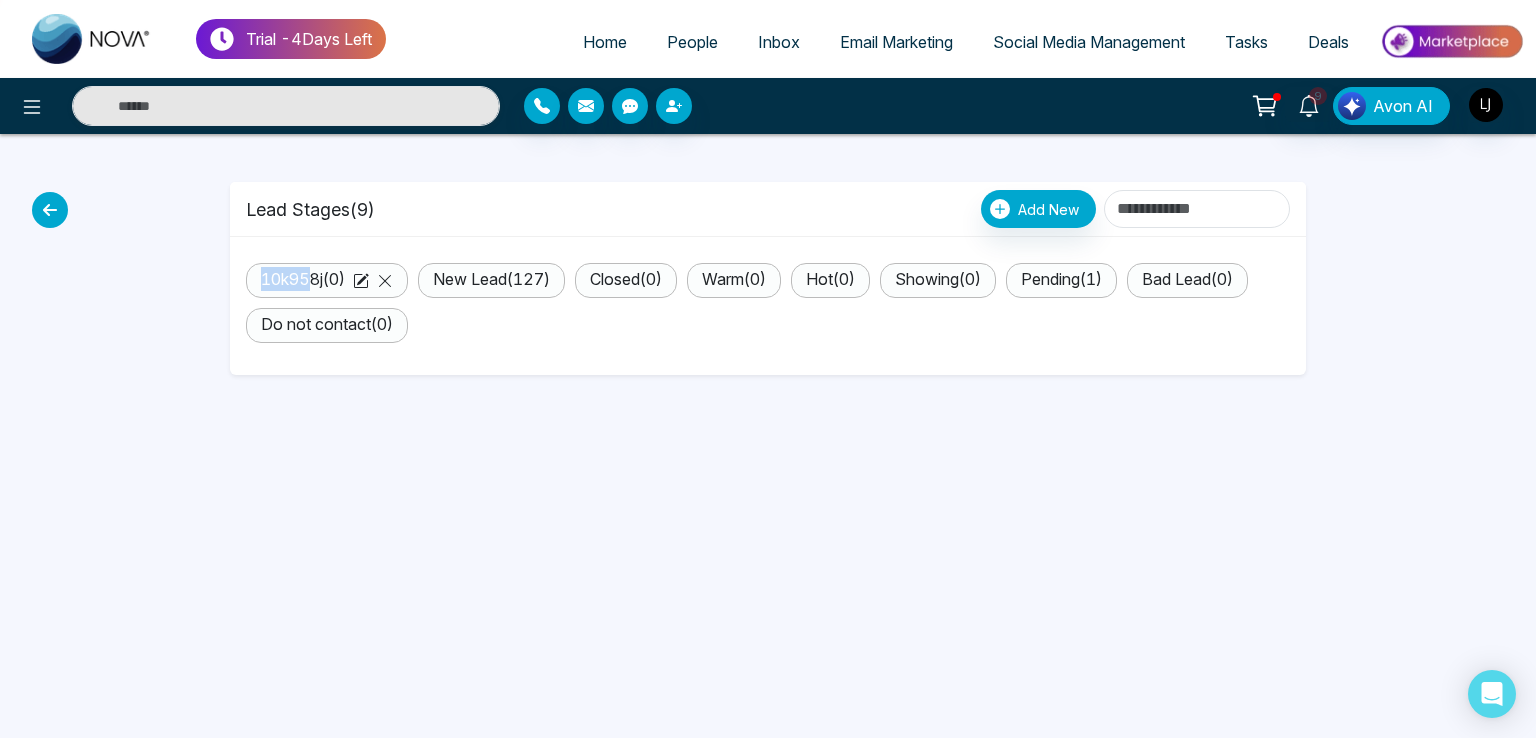 drag, startPoint x: 263, startPoint y: 279, endPoint x: 312, endPoint y: 279, distance: 49 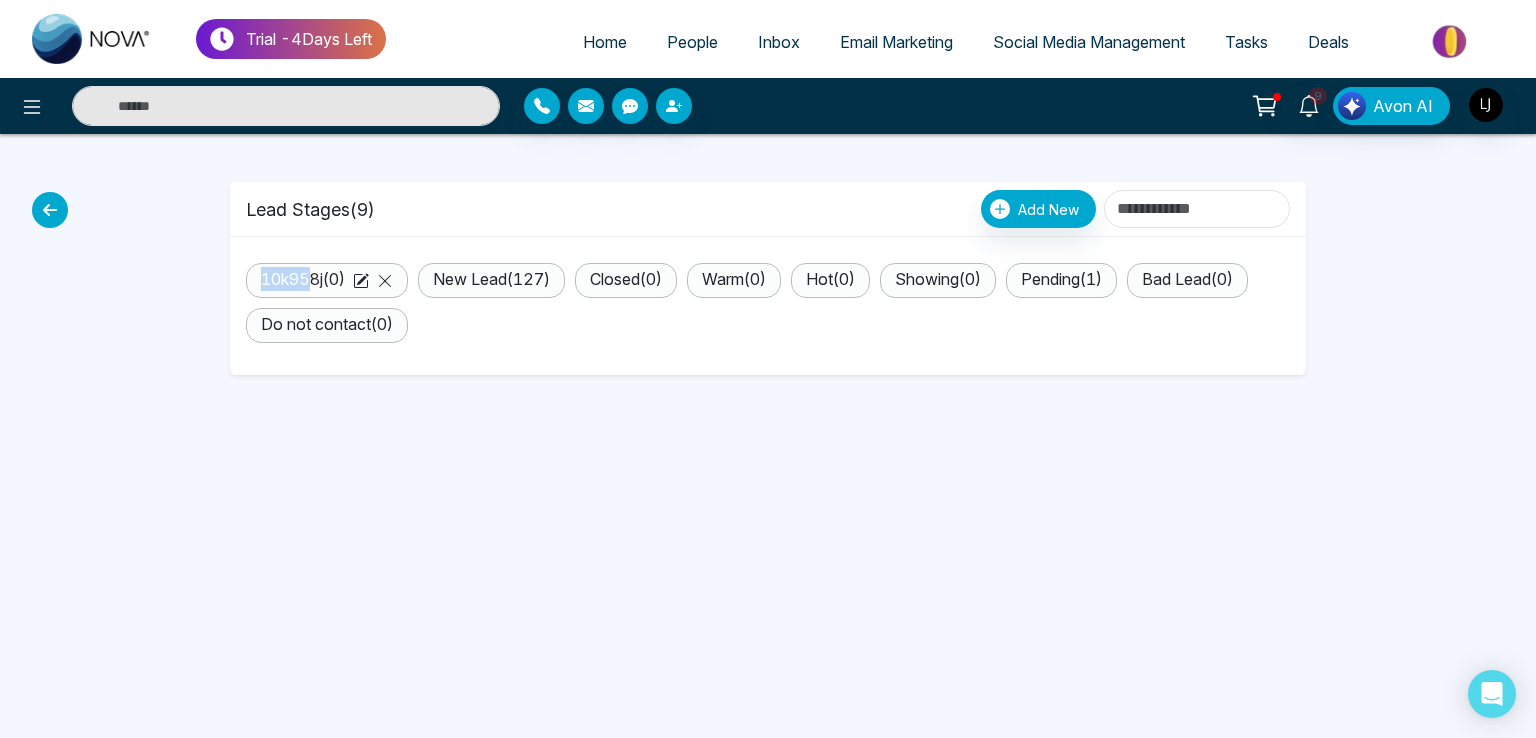click on "10k958j  ( 0 )" at bounding box center [303, 279] 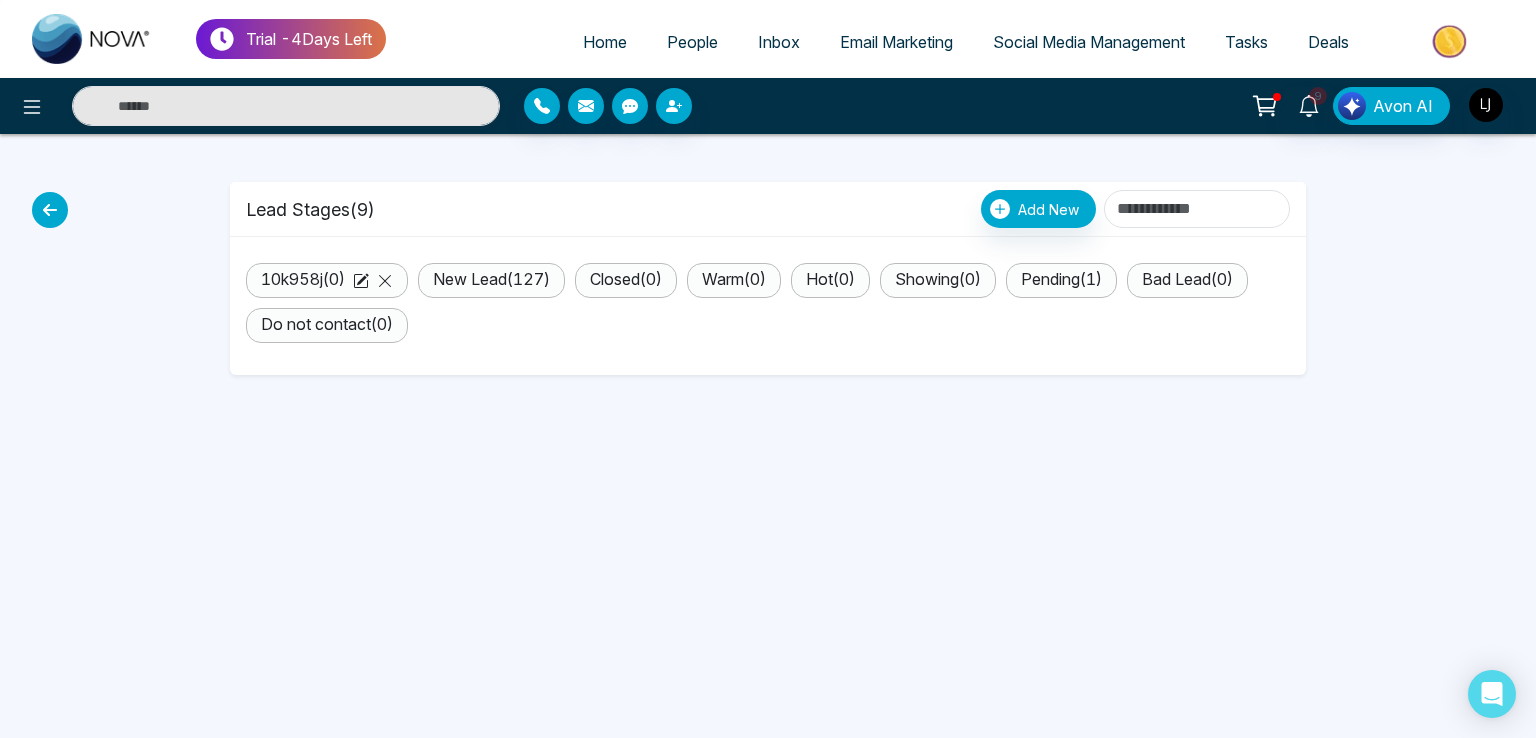 click on "People" at bounding box center (692, 43) 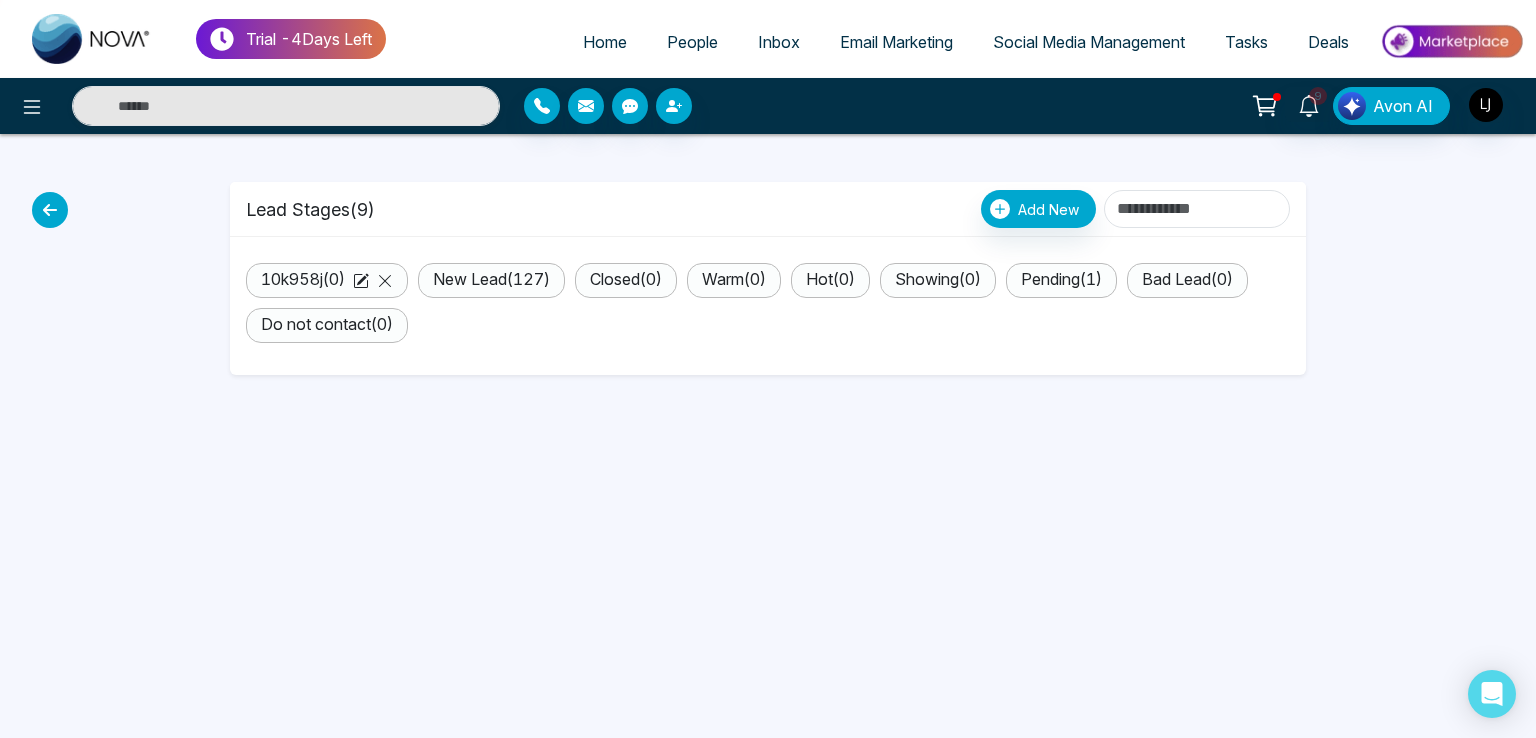 click on "People" at bounding box center [692, 42] 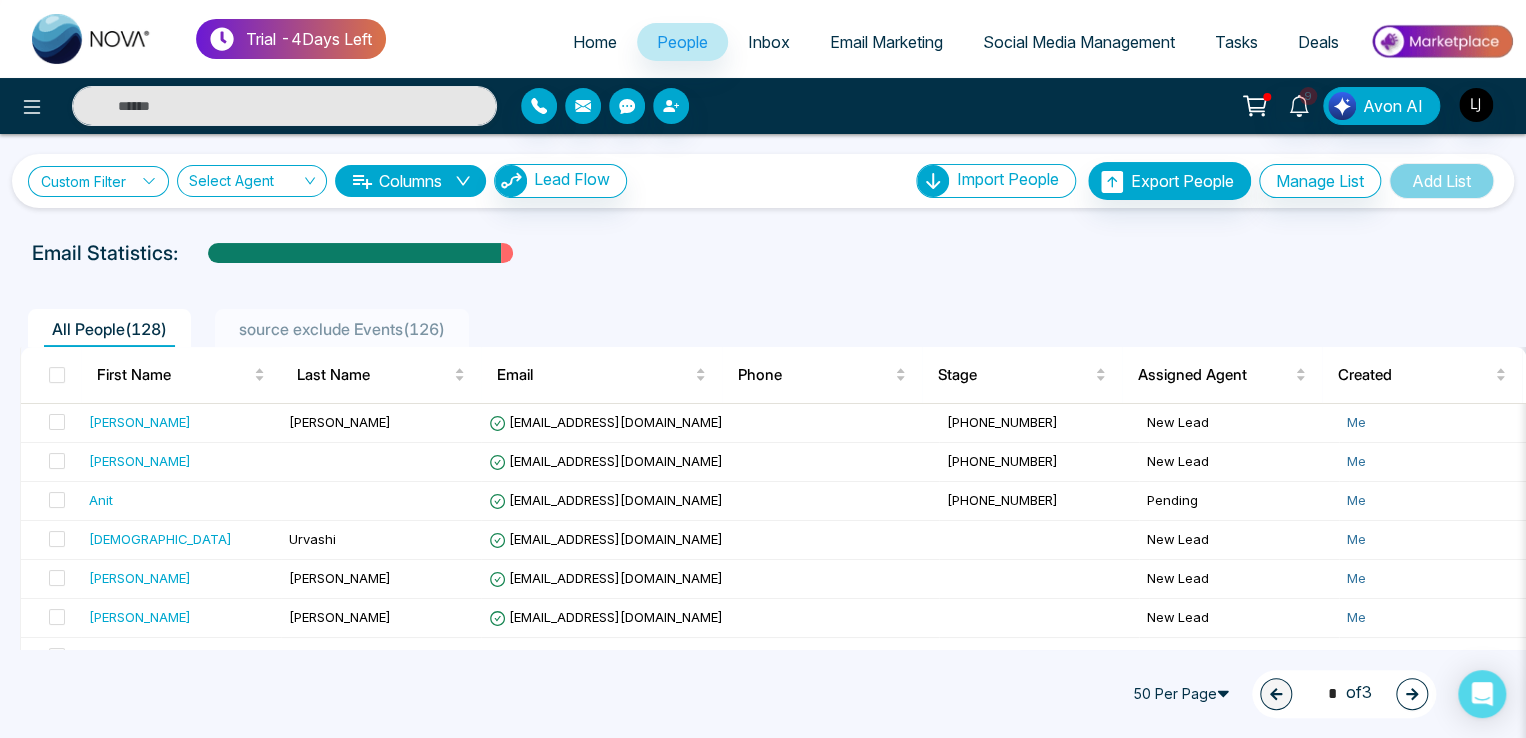 click on "Custom Filter" at bounding box center [98, 181] 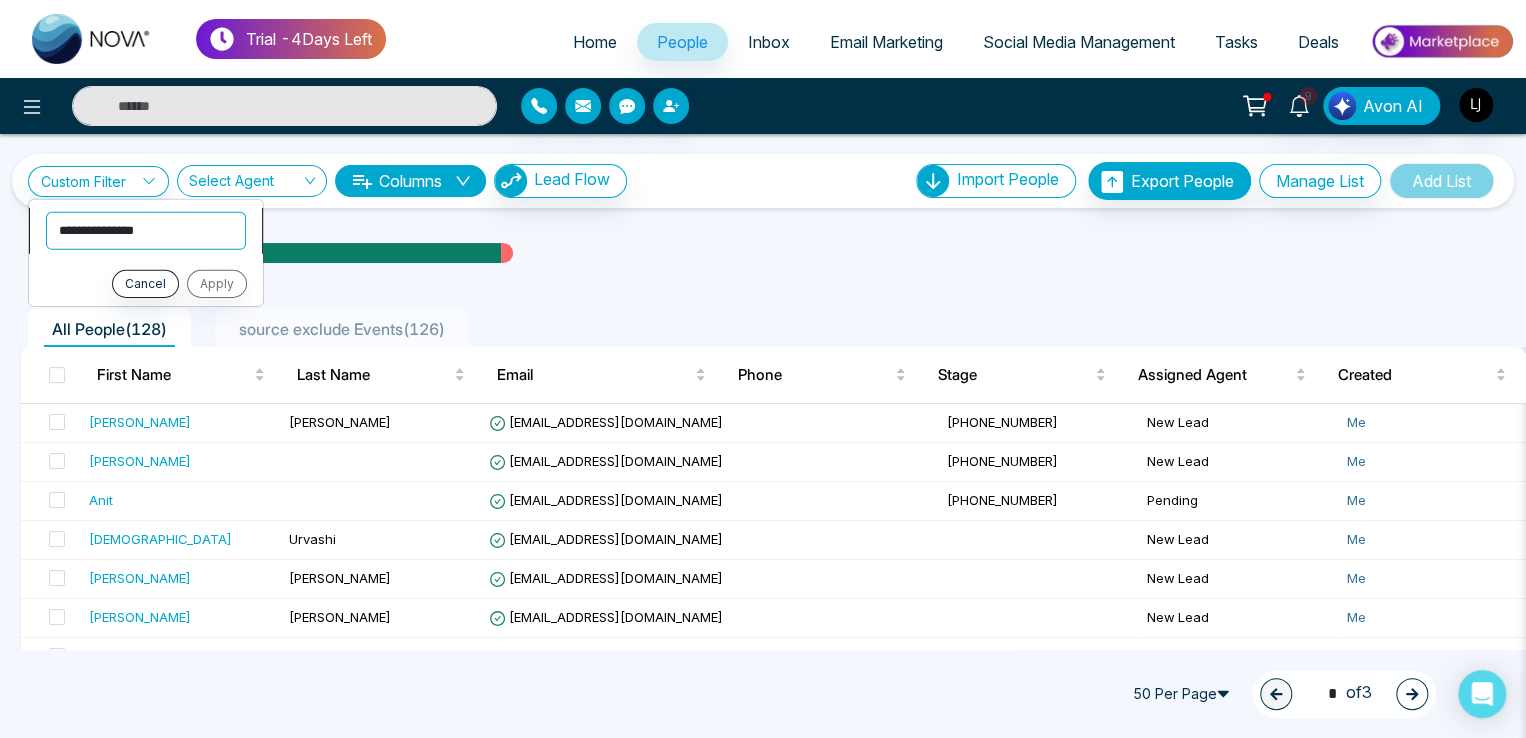 click on "**********" at bounding box center [146, 230] 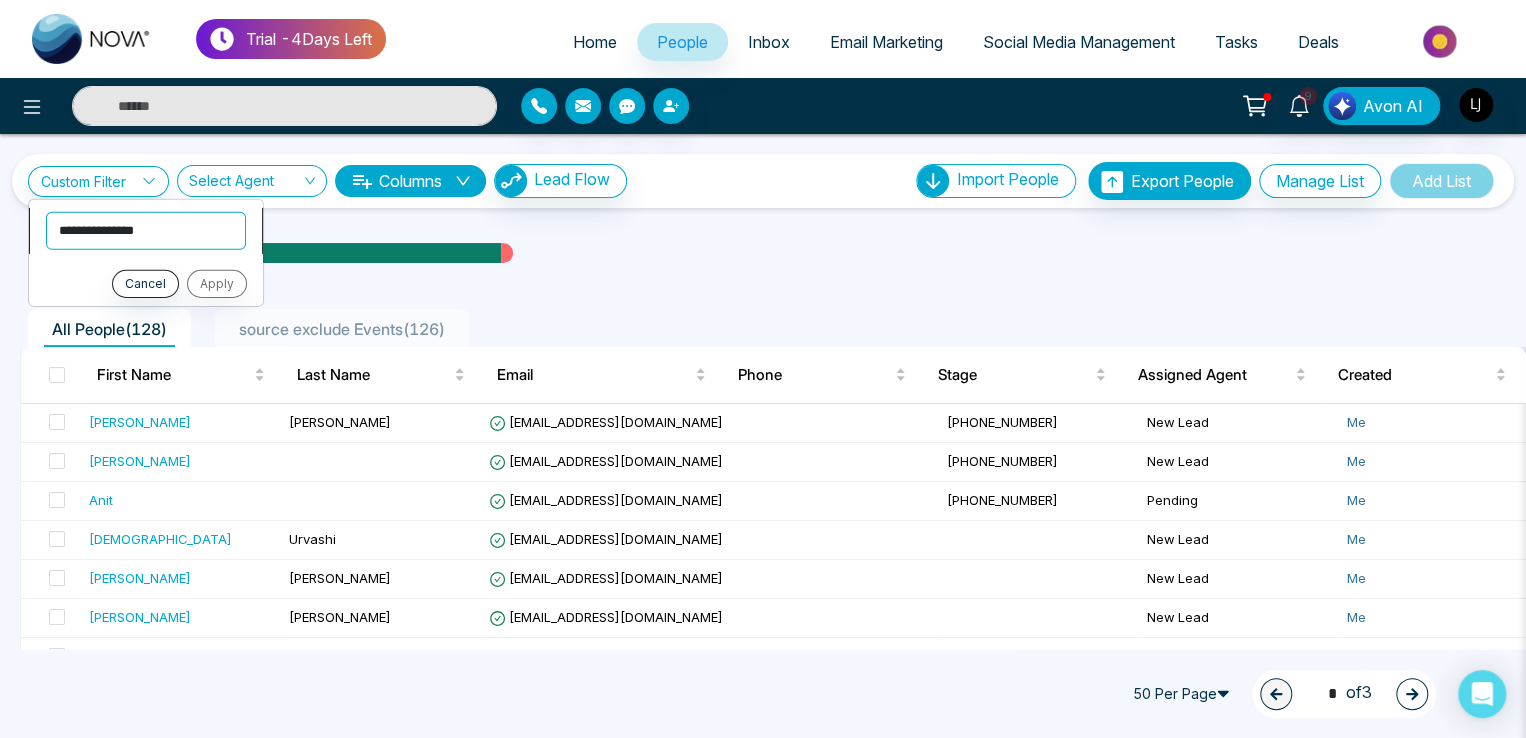 select on "*****" 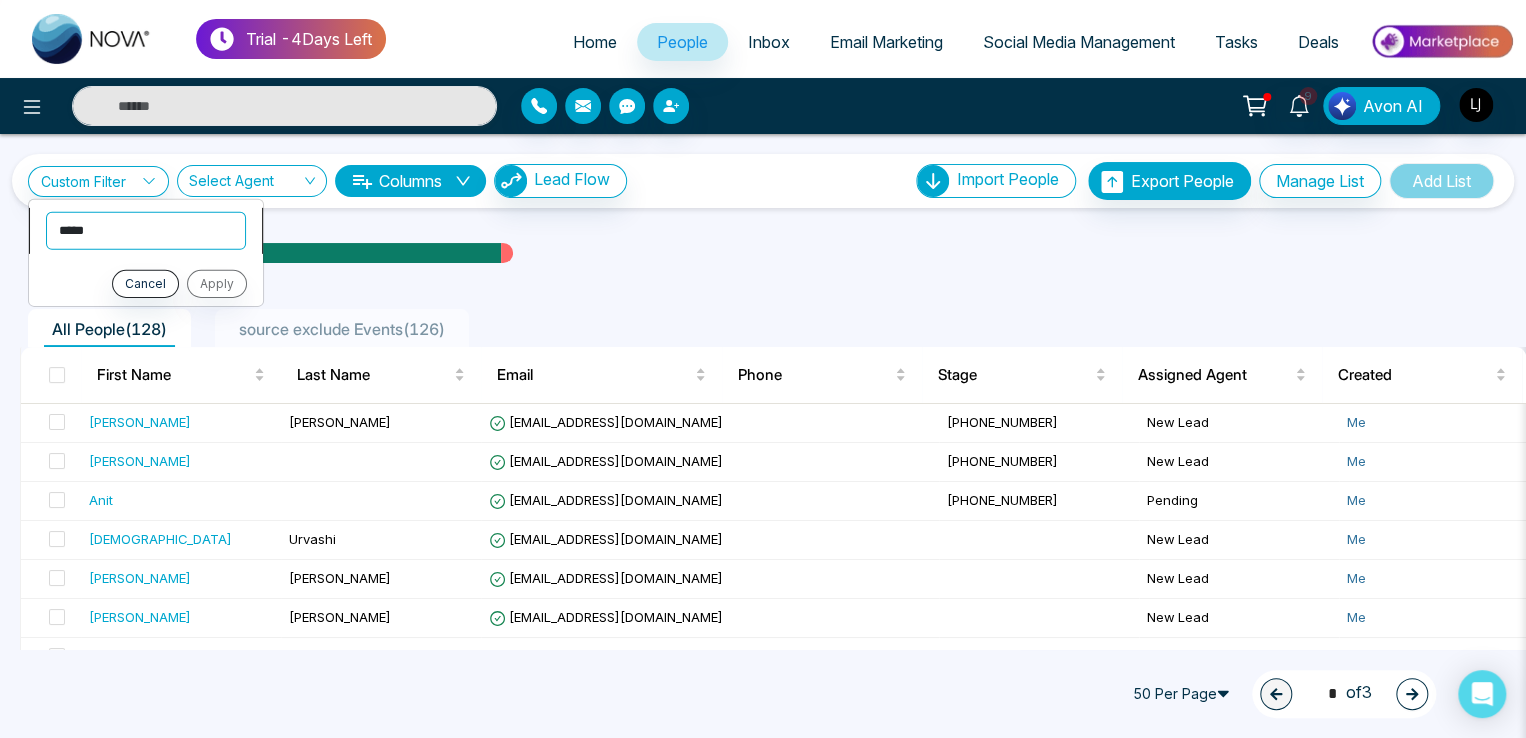 click on "**********" at bounding box center (146, 230) 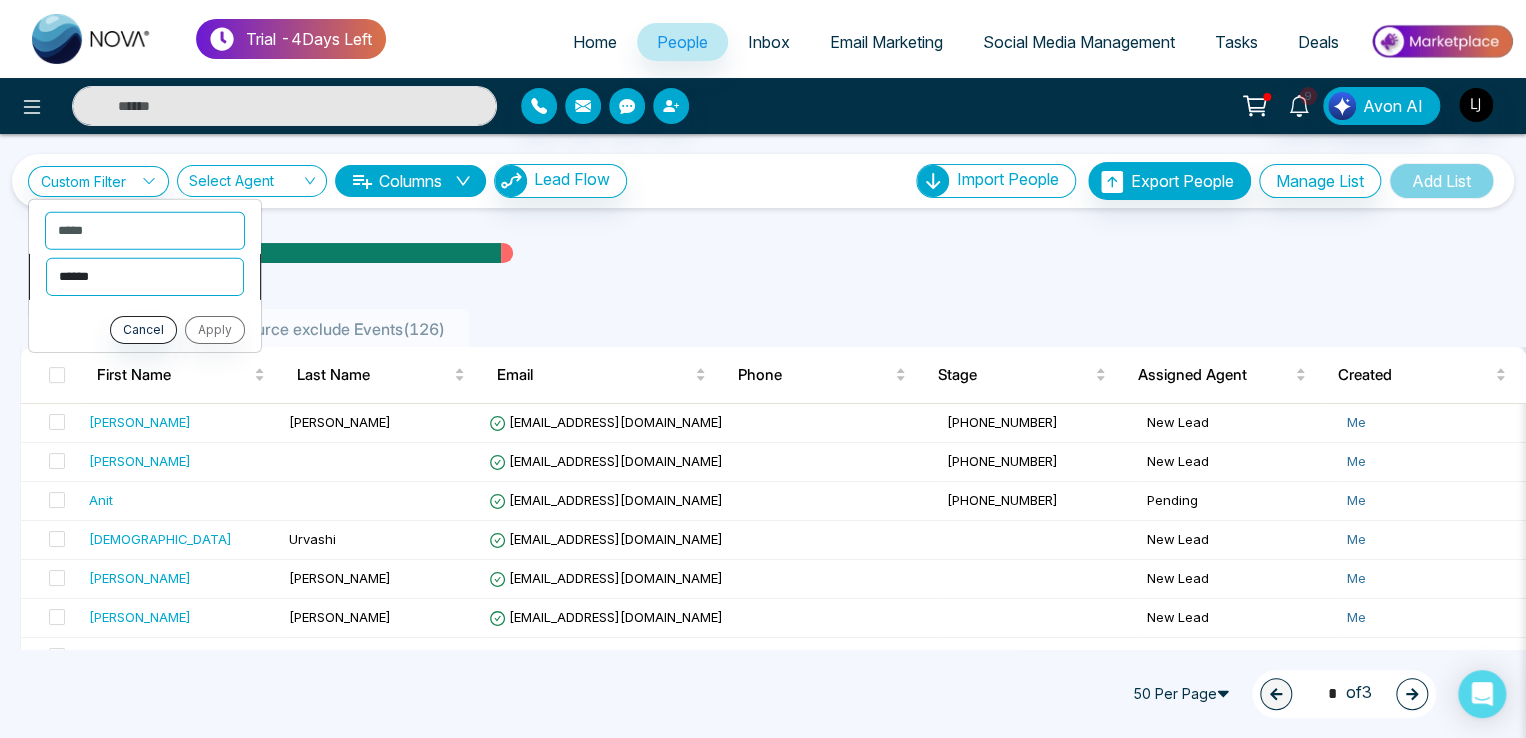 click on "**********" at bounding box center [145, 276] 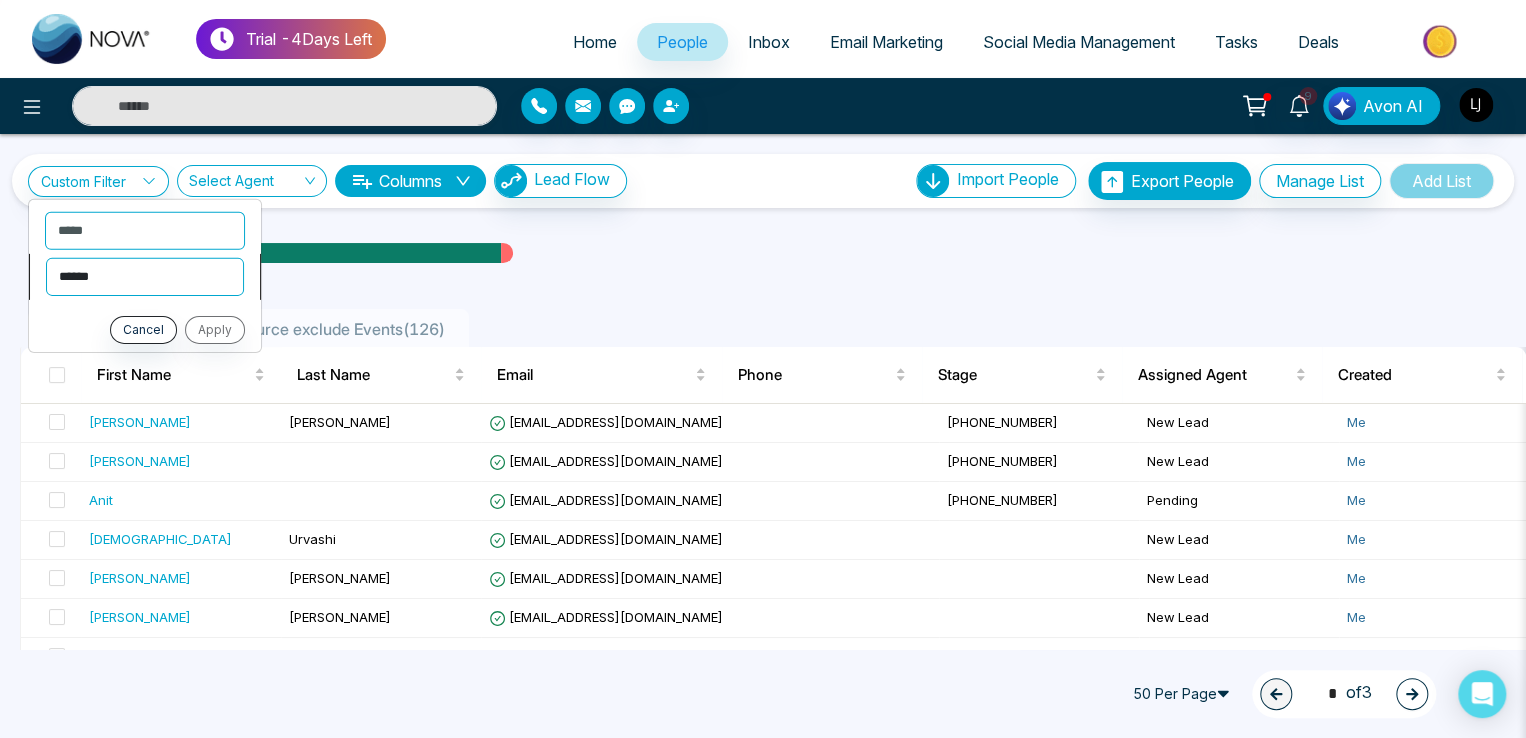select on "**********" 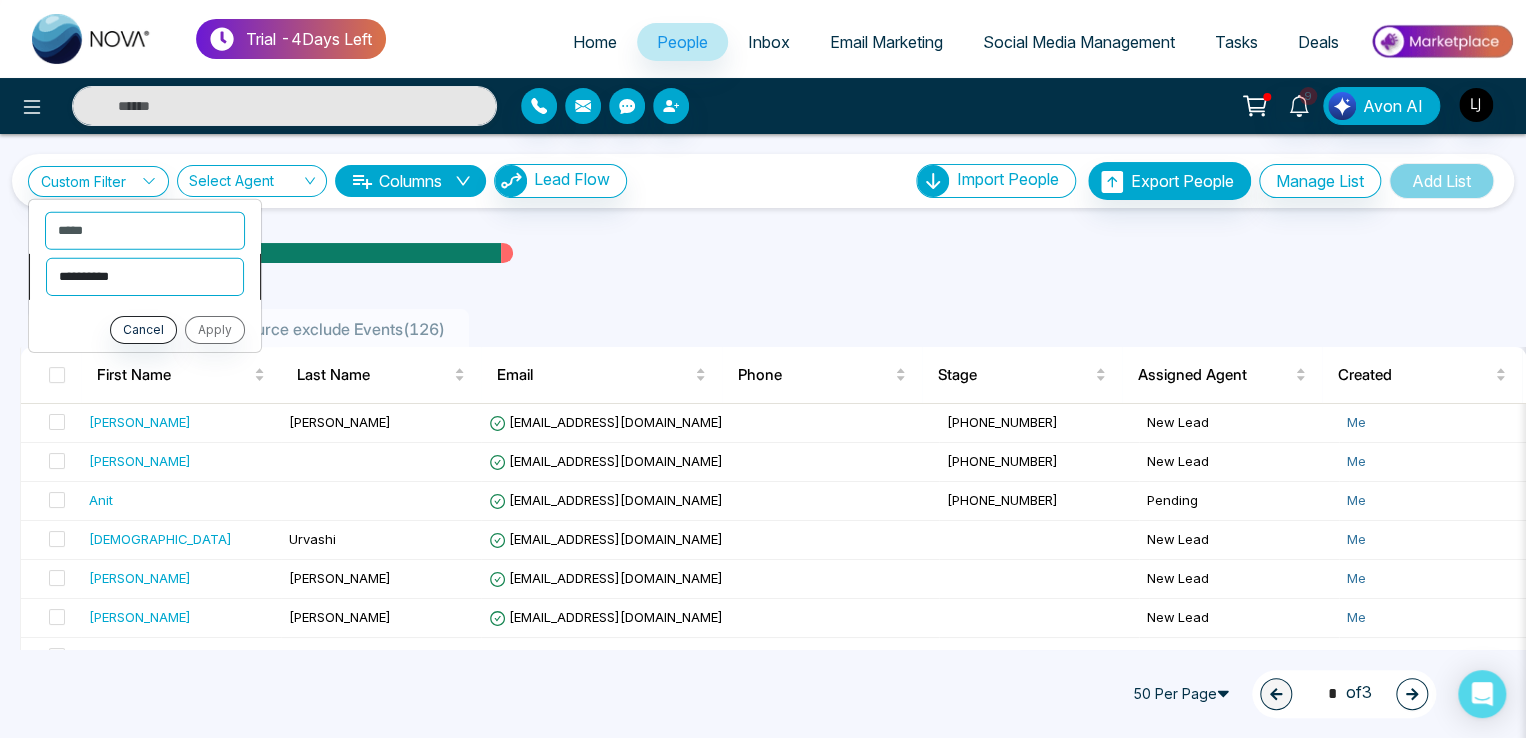 click on "**********" at bounding box center (145, 276) 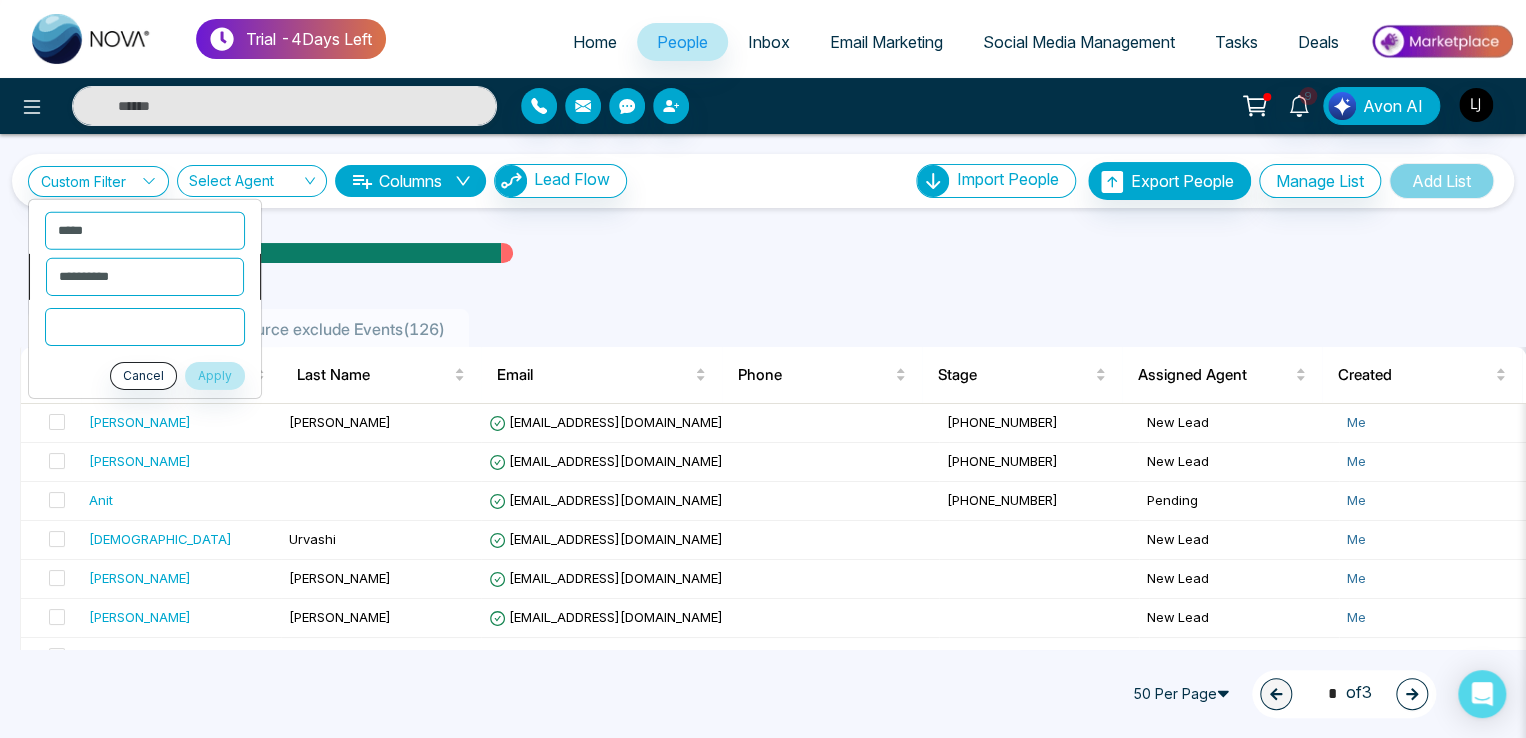 click at bounding box center (145, 326) 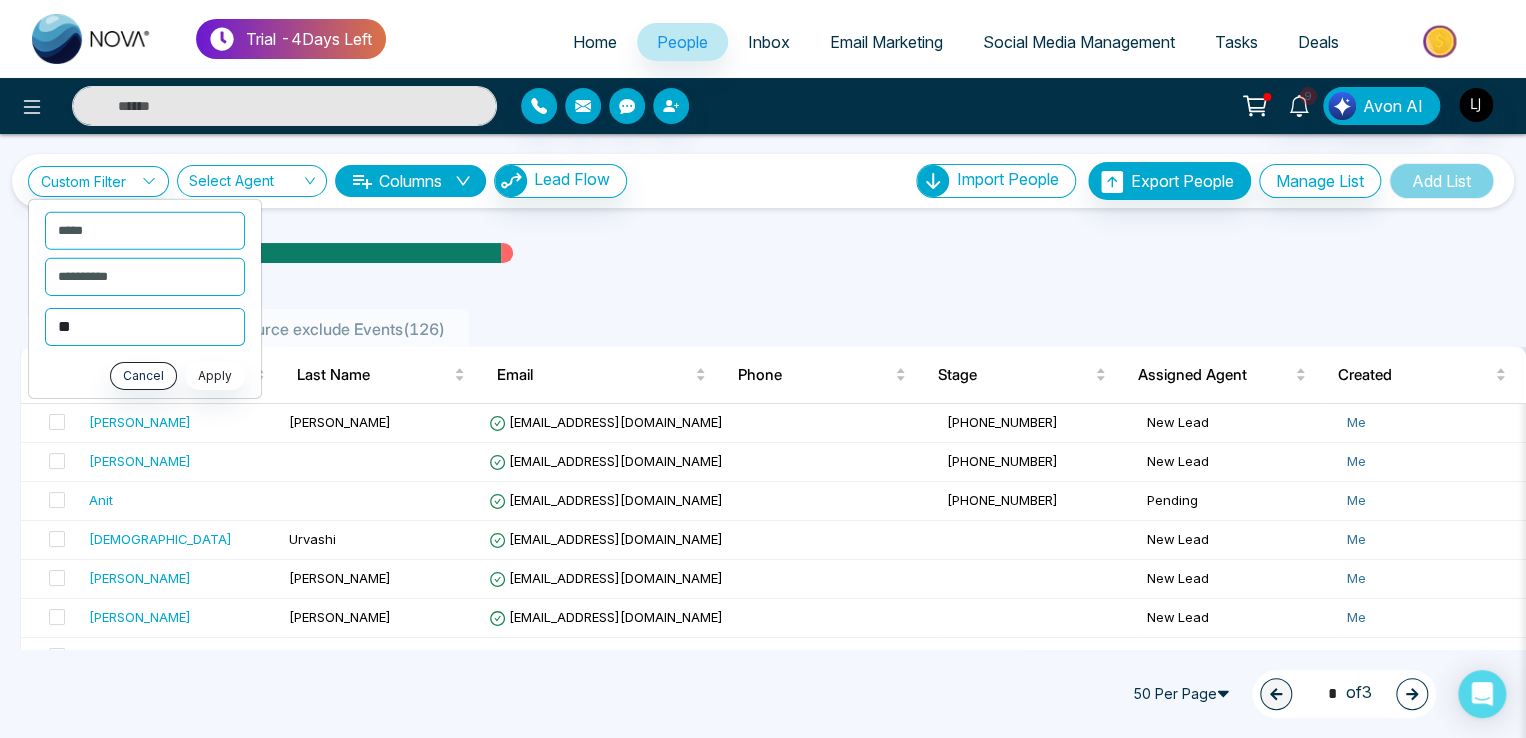 type on "**" 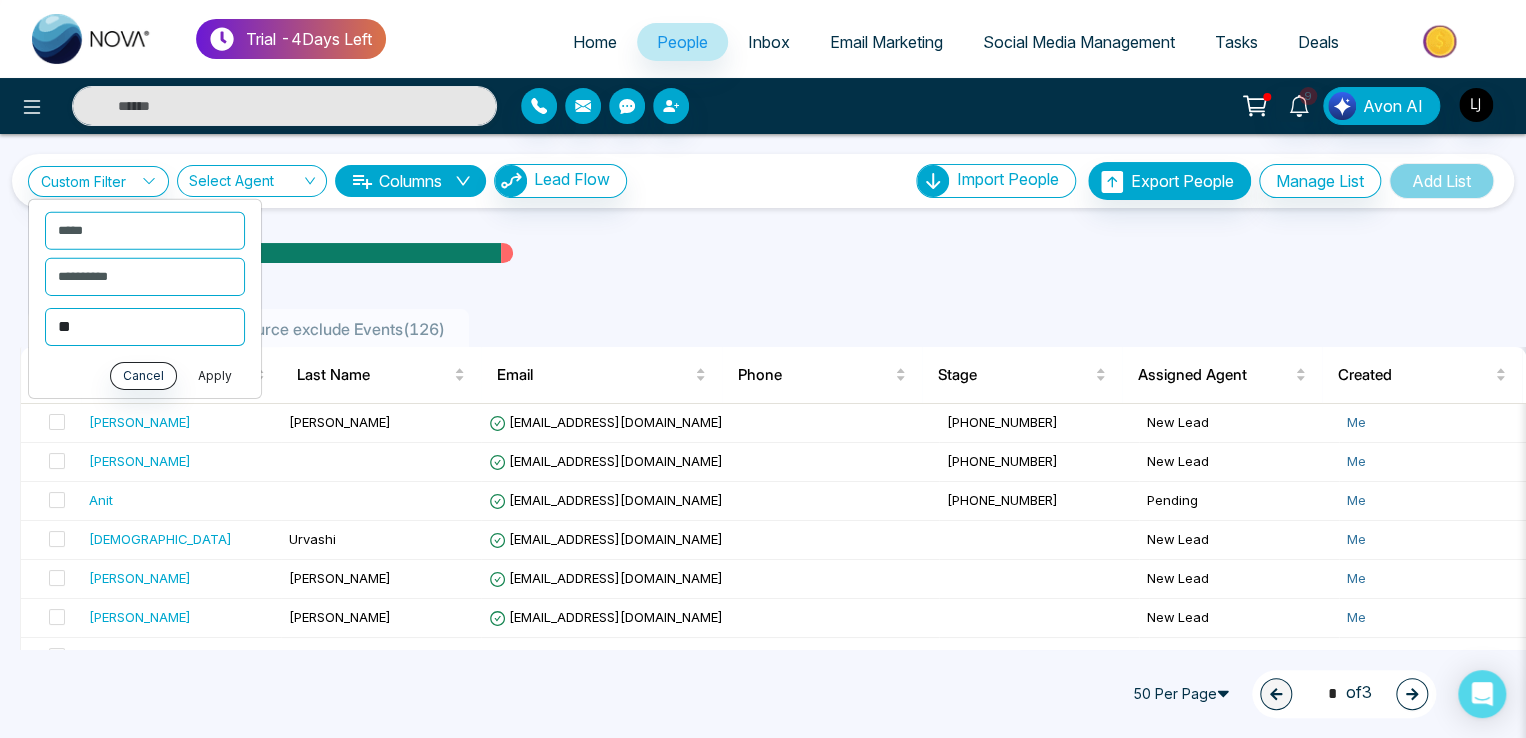click on "Apply" at bounding box center [215, 375] 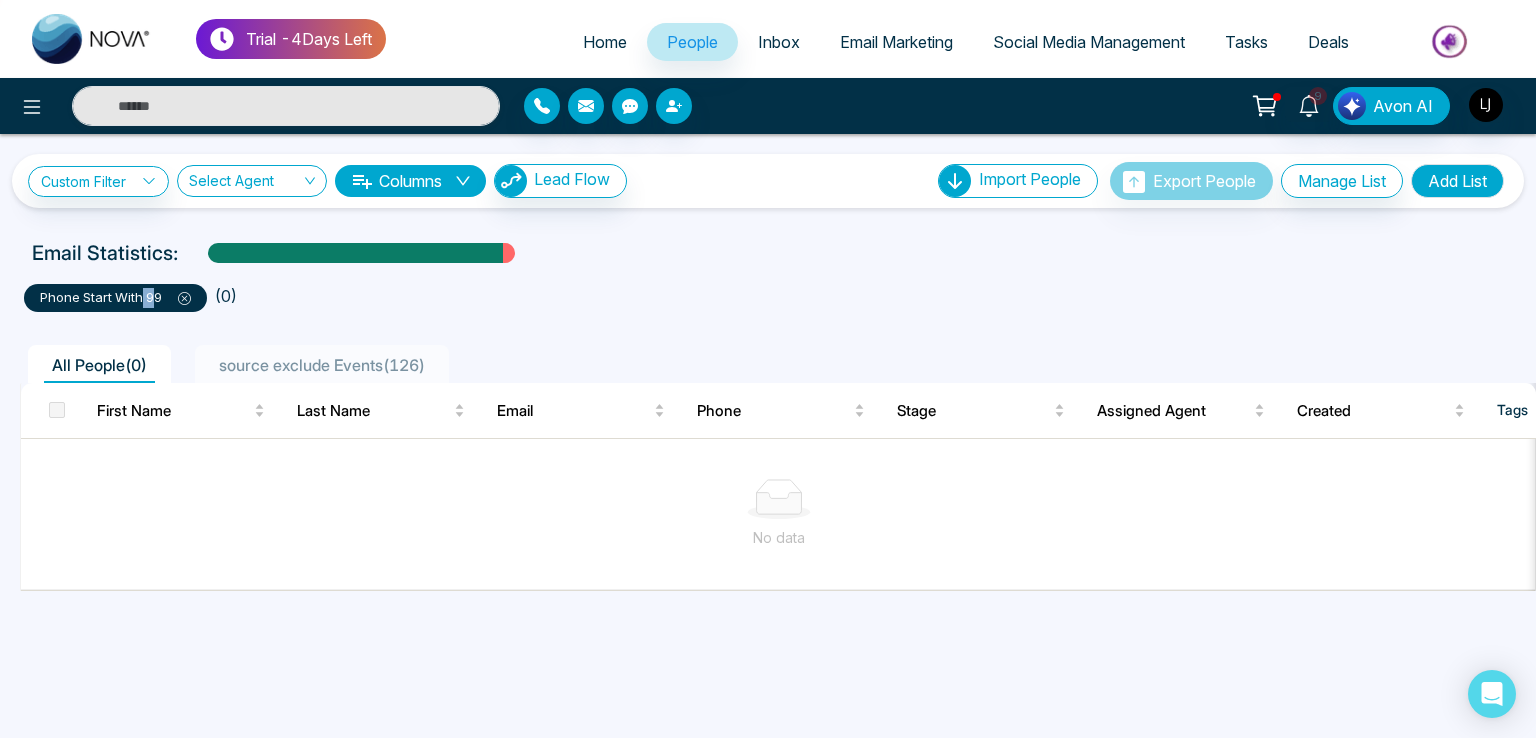 drag, startPoint x: 140, startPoint y: 297, endPoint x: 152, endPoint y: 298, distance: 12.0415945 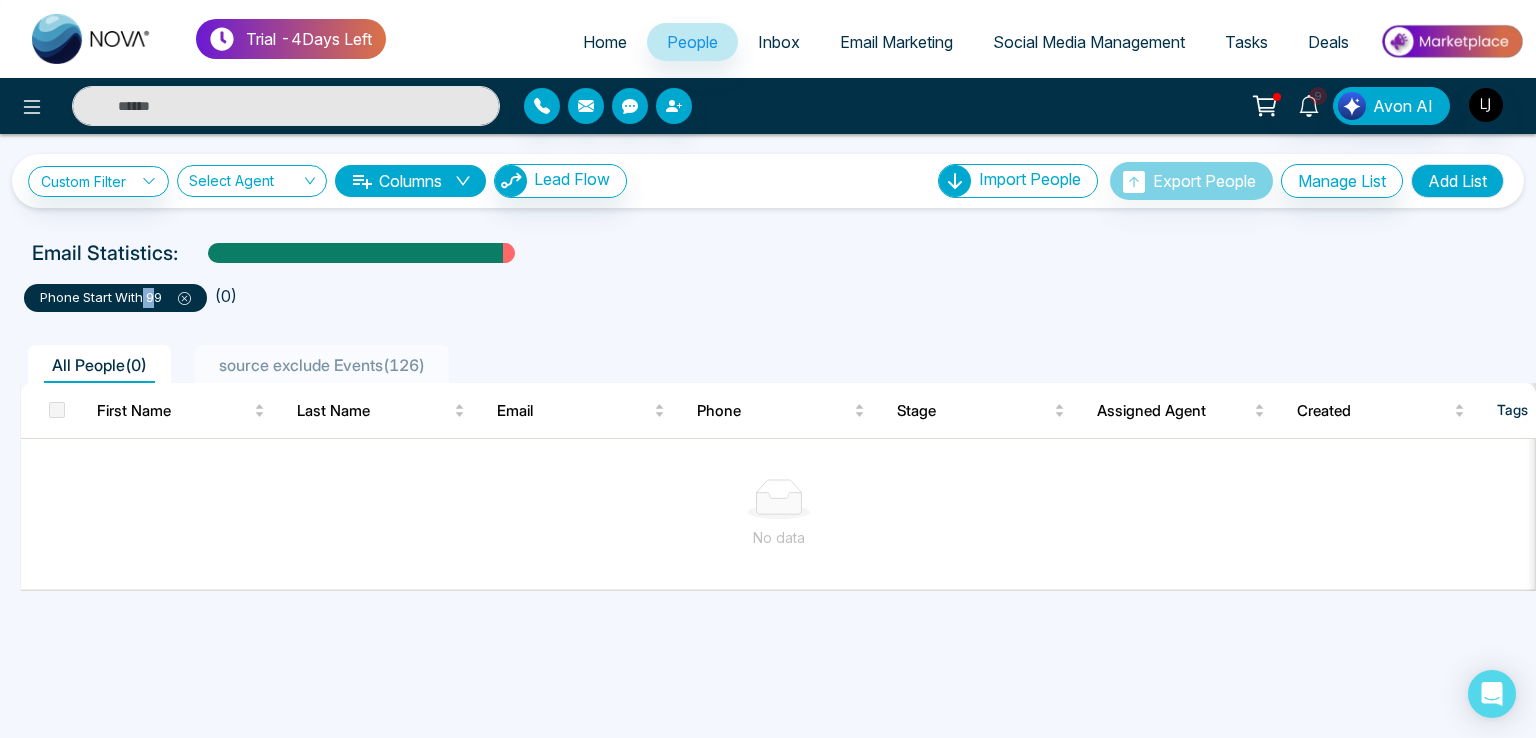 click on "phone   start with   99" at bounding box center (115, 298) 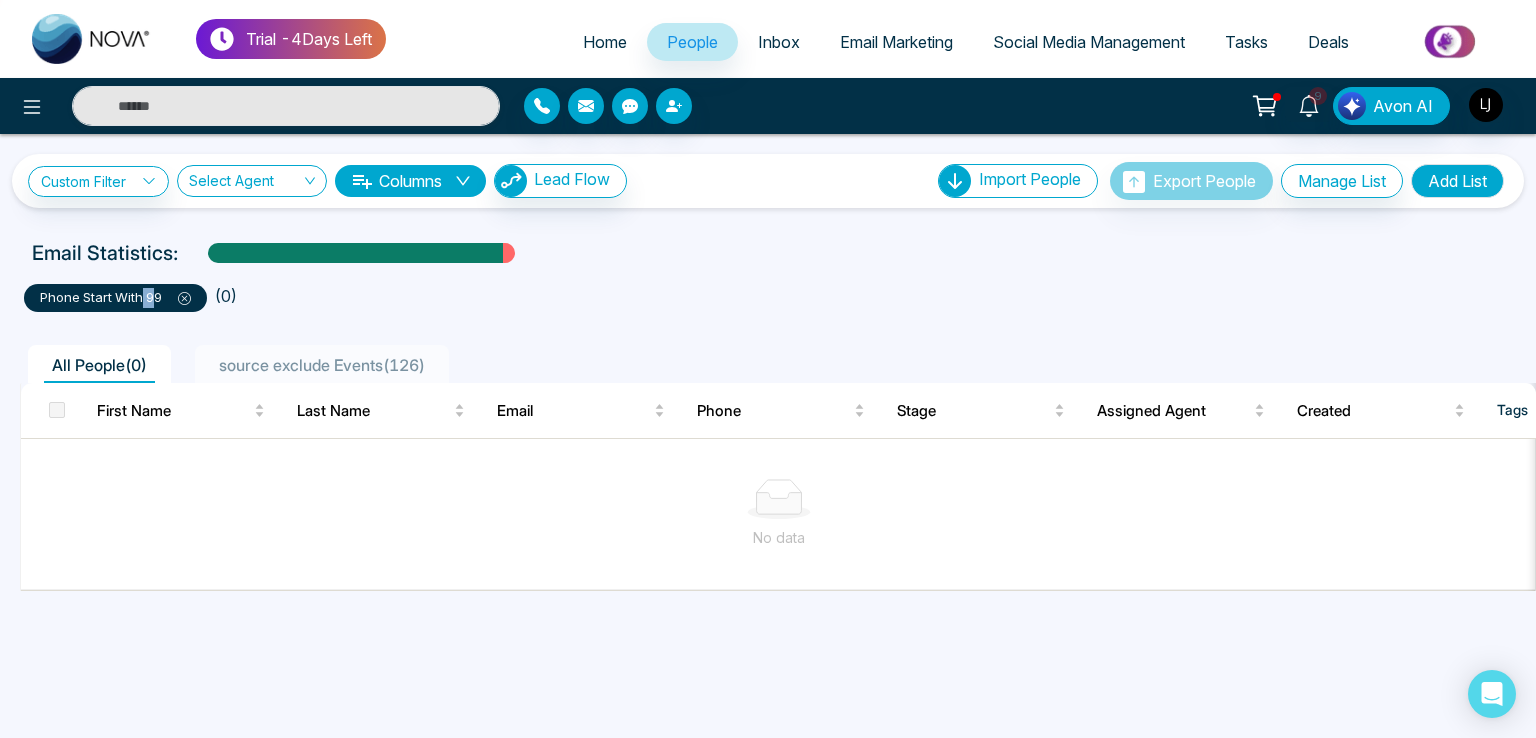 click on "phone   start with   99" at bounding box center (115, 298) 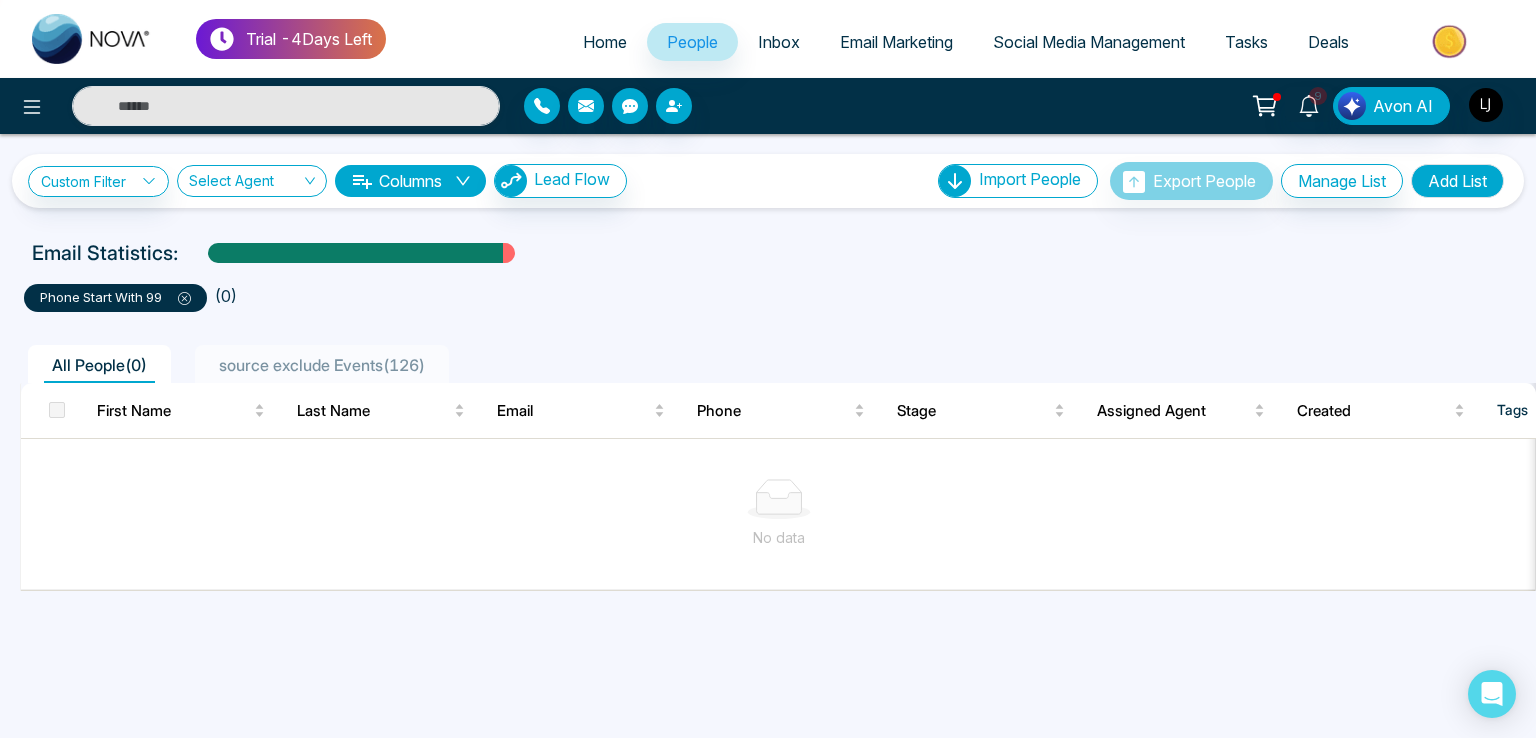 click 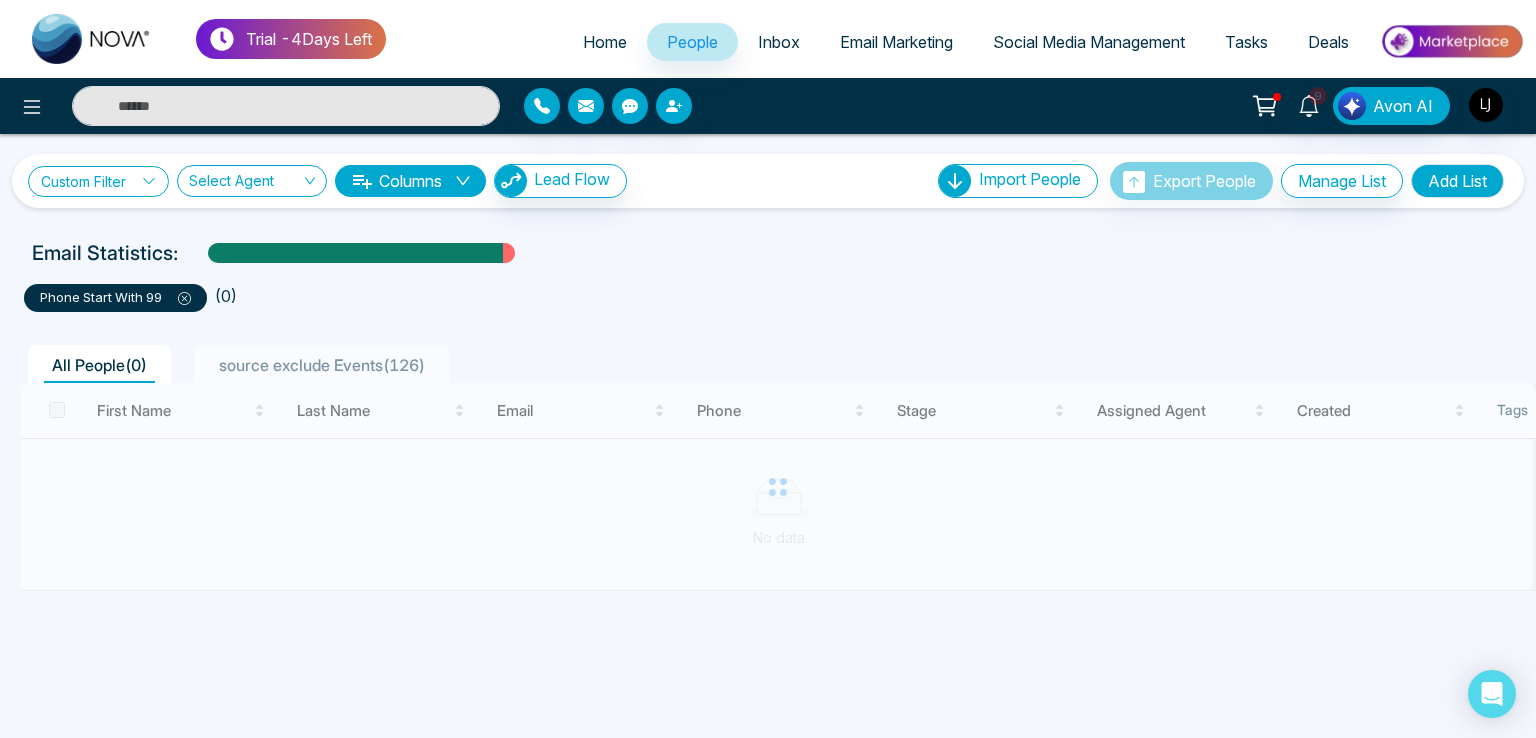 click on "Custom Filter" at bounding box center (98, 181) 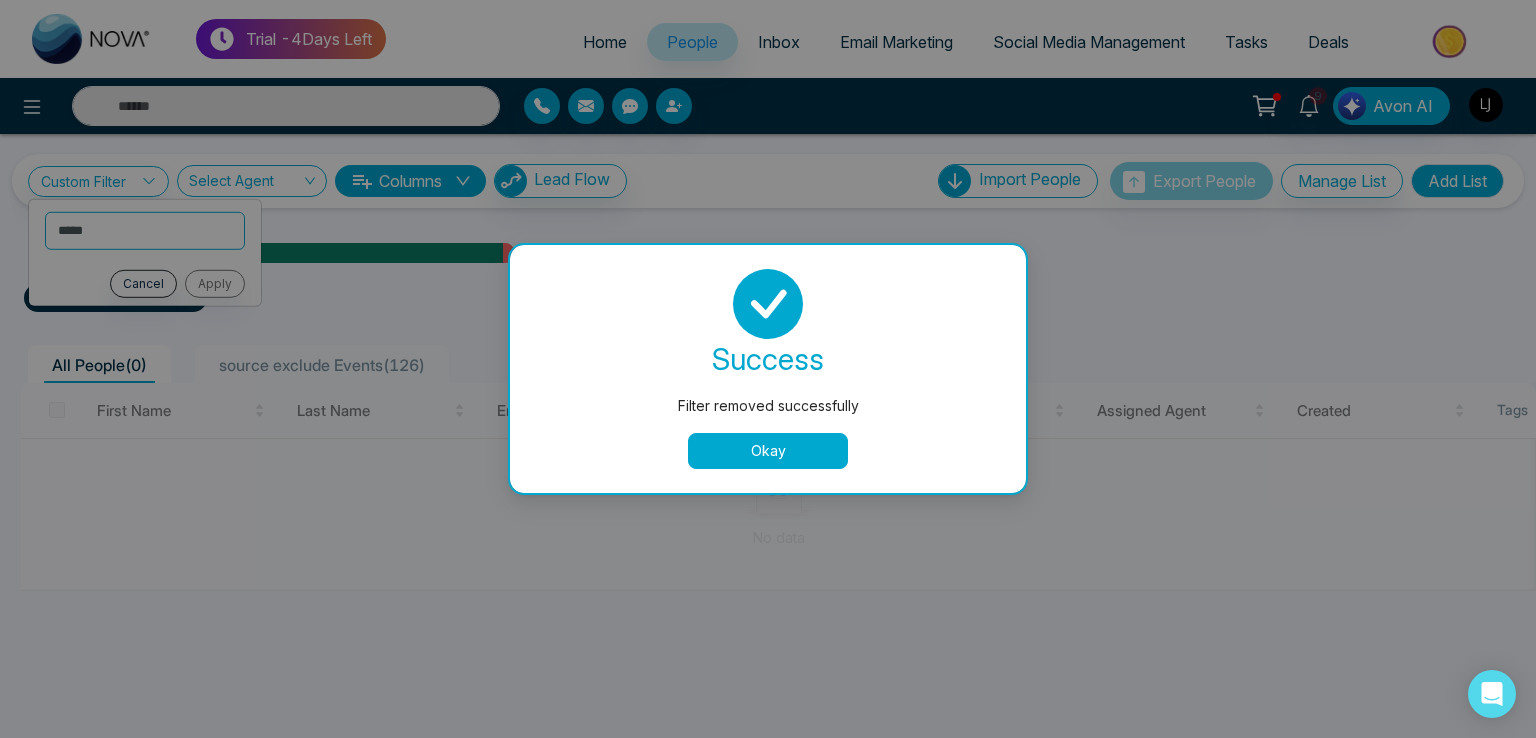click on "Okay" at bounding box center (768, 451) 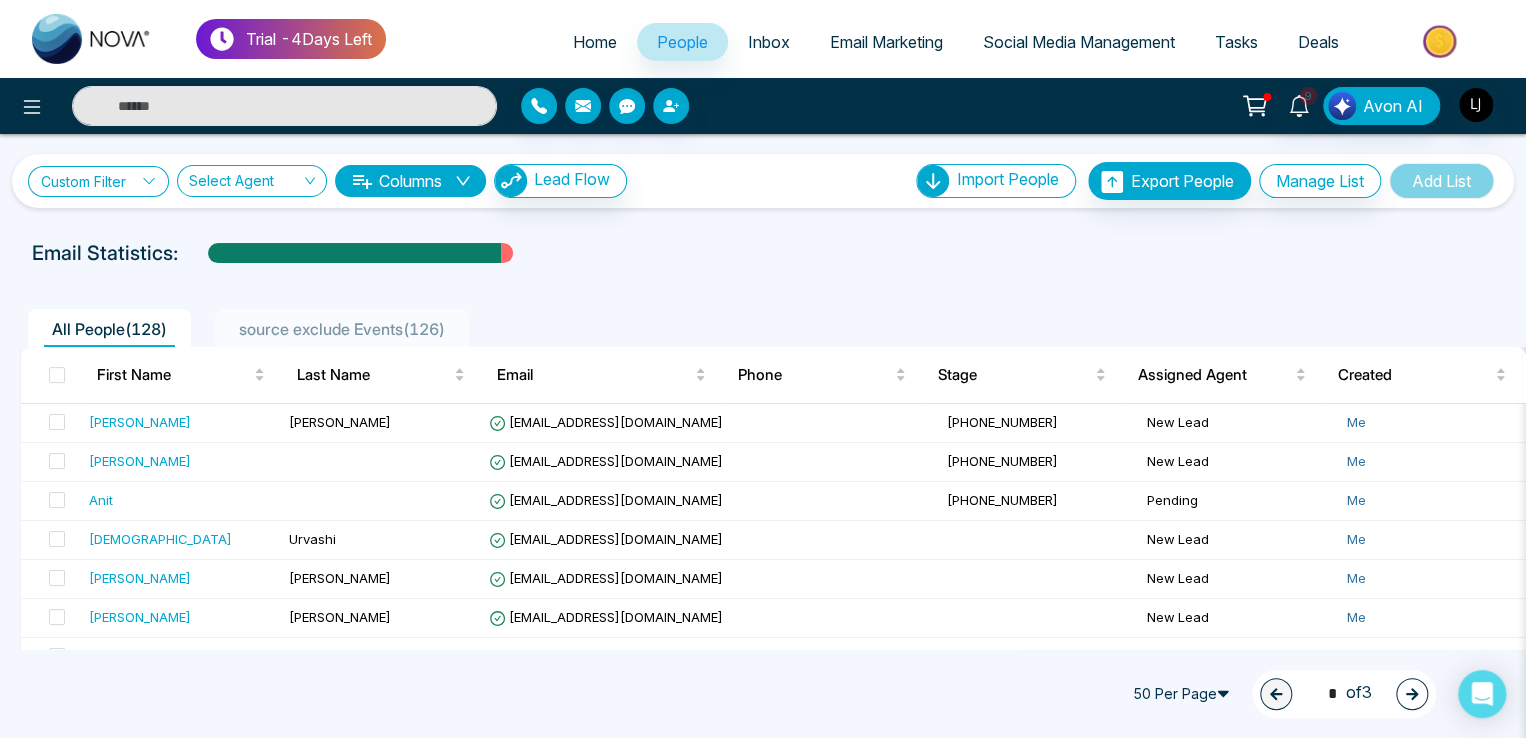 click on "Custom Filter" at bounding box center (98, 181) 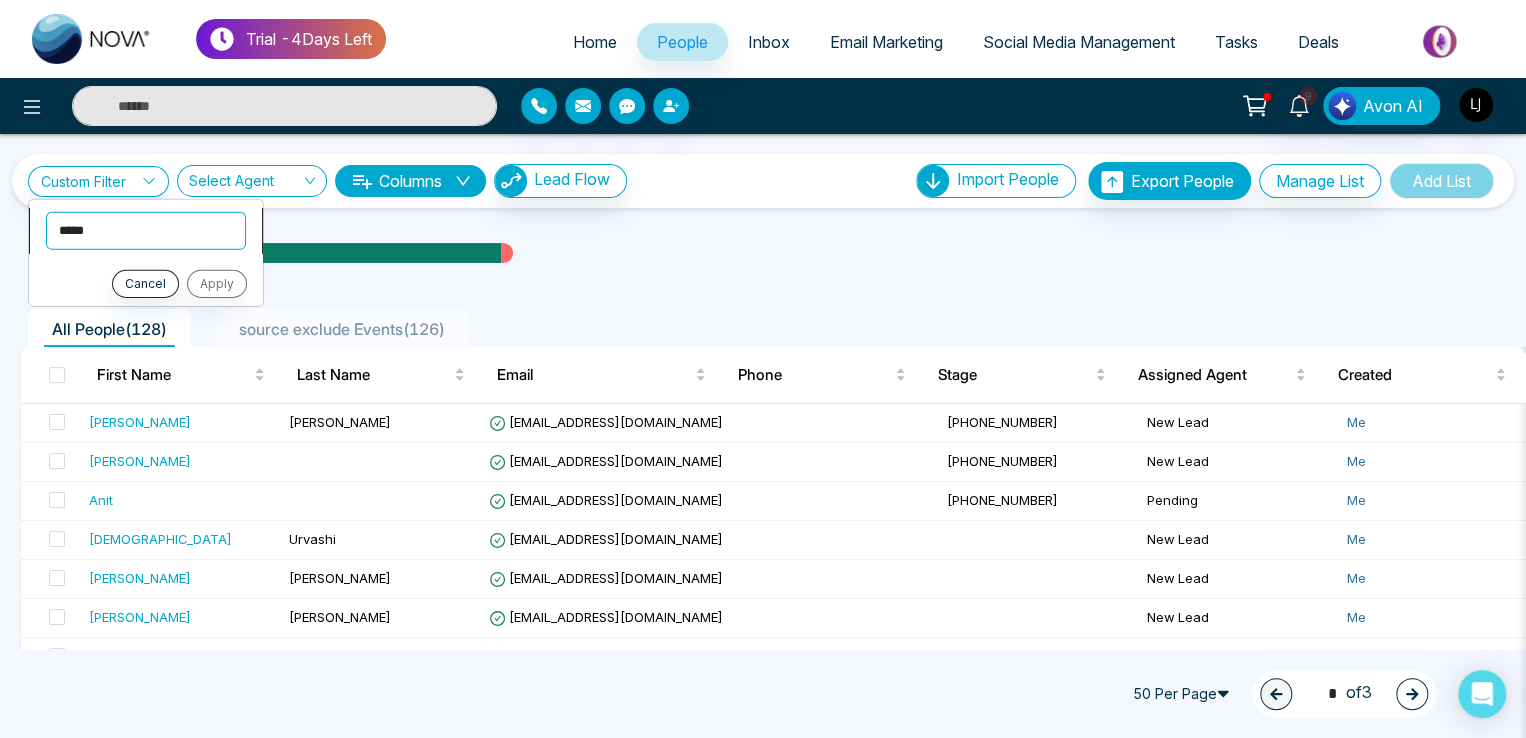 click on "**********" at bounding box center [146, 230] 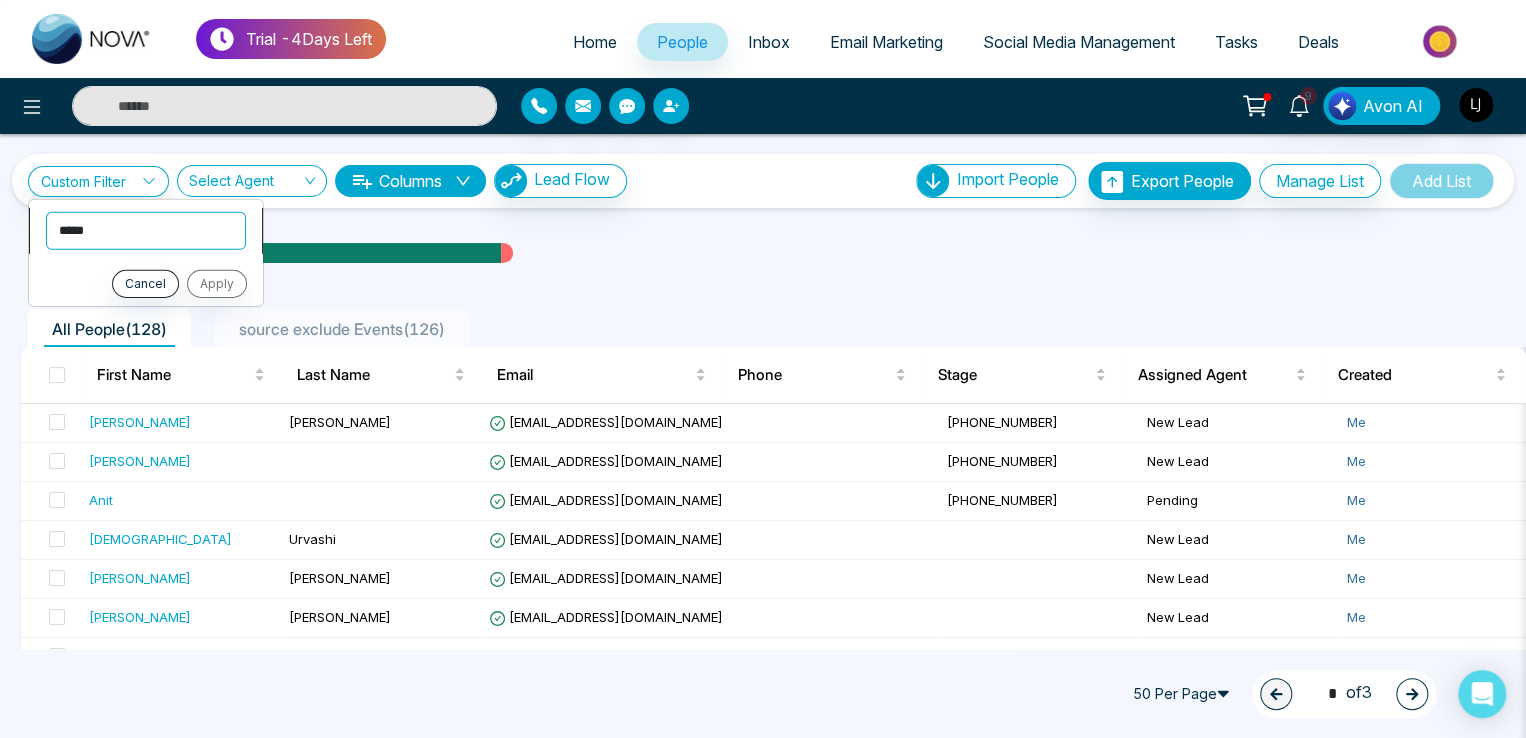 select on "*****" 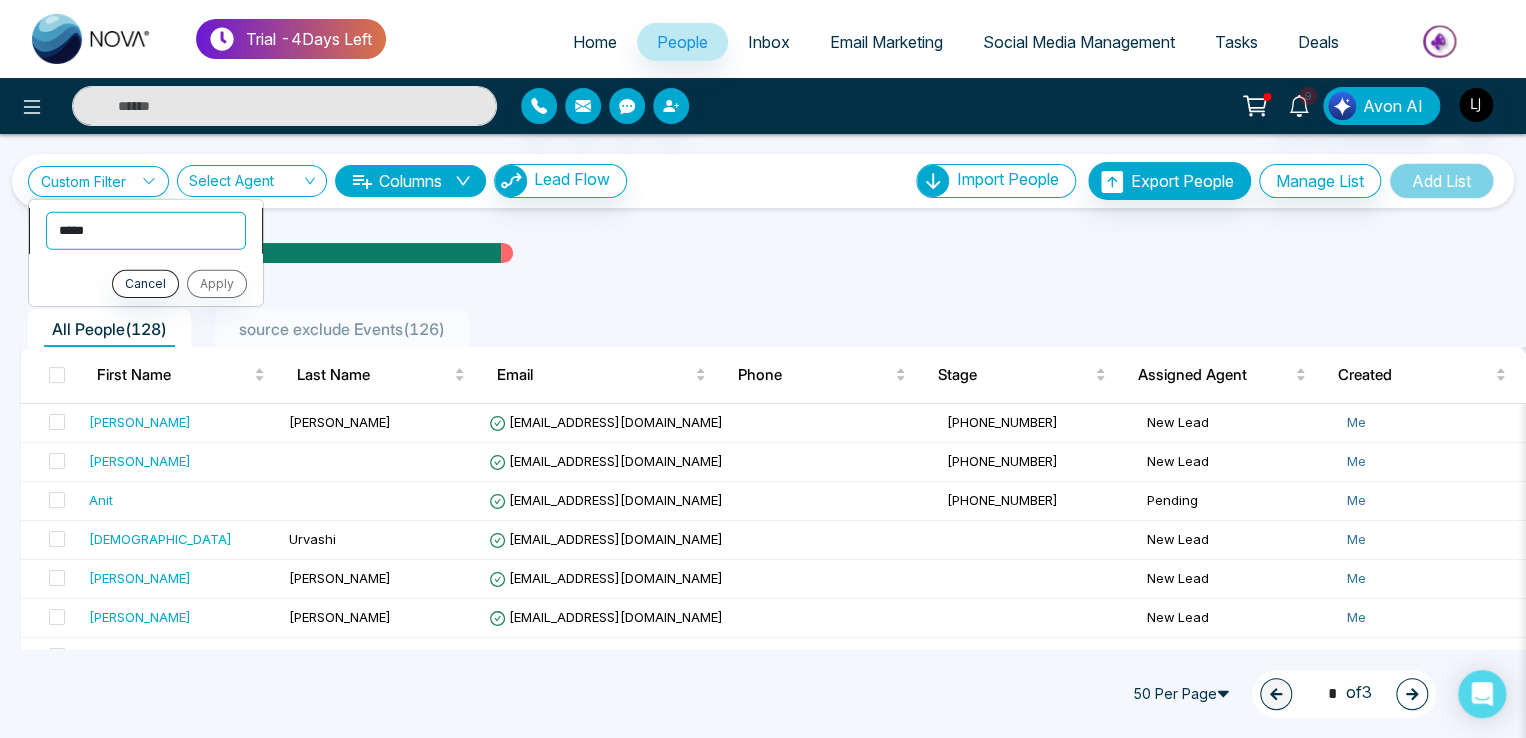 click on "**********" at bounding box center [146, 230] 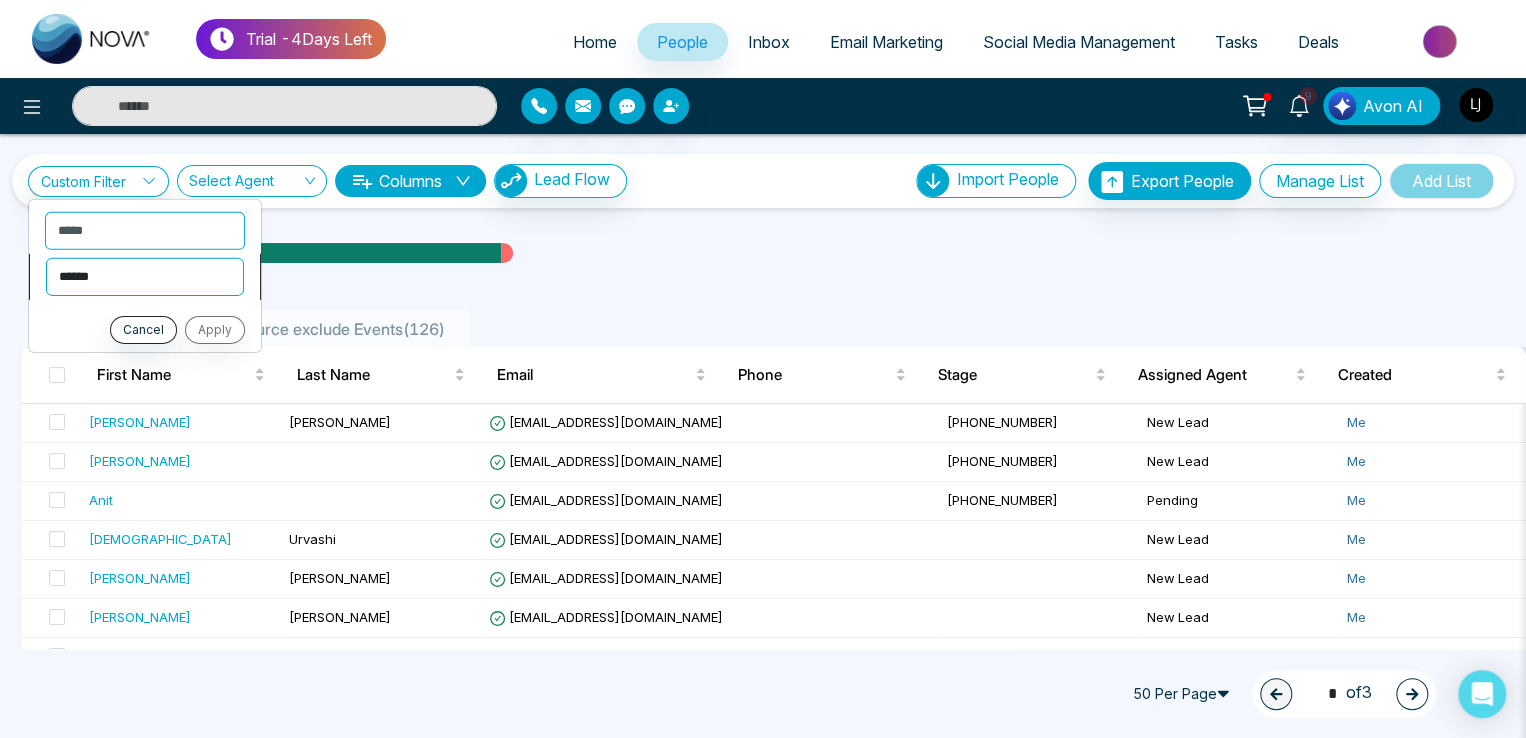 click on "**********" at bounding box center (145, 276) 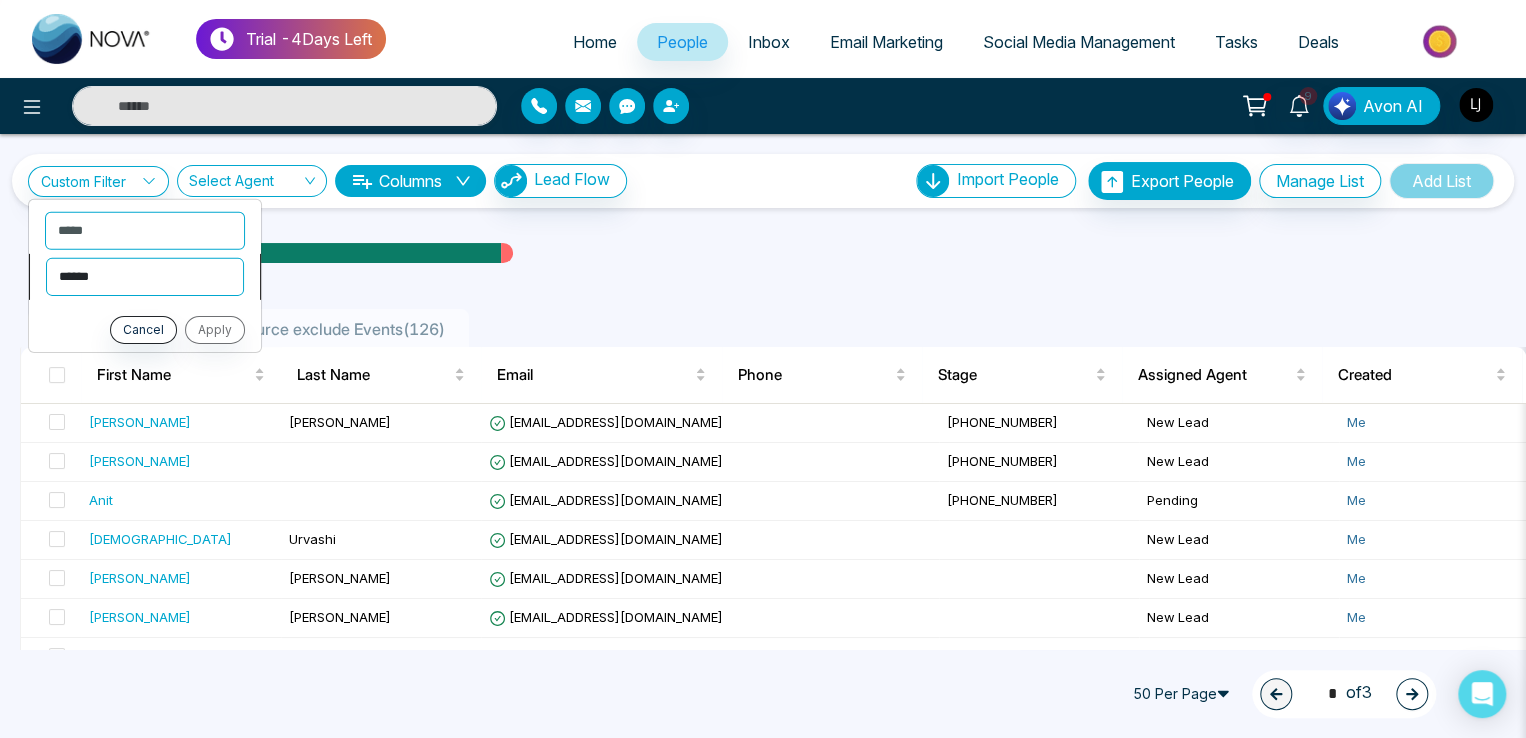 select on "********" 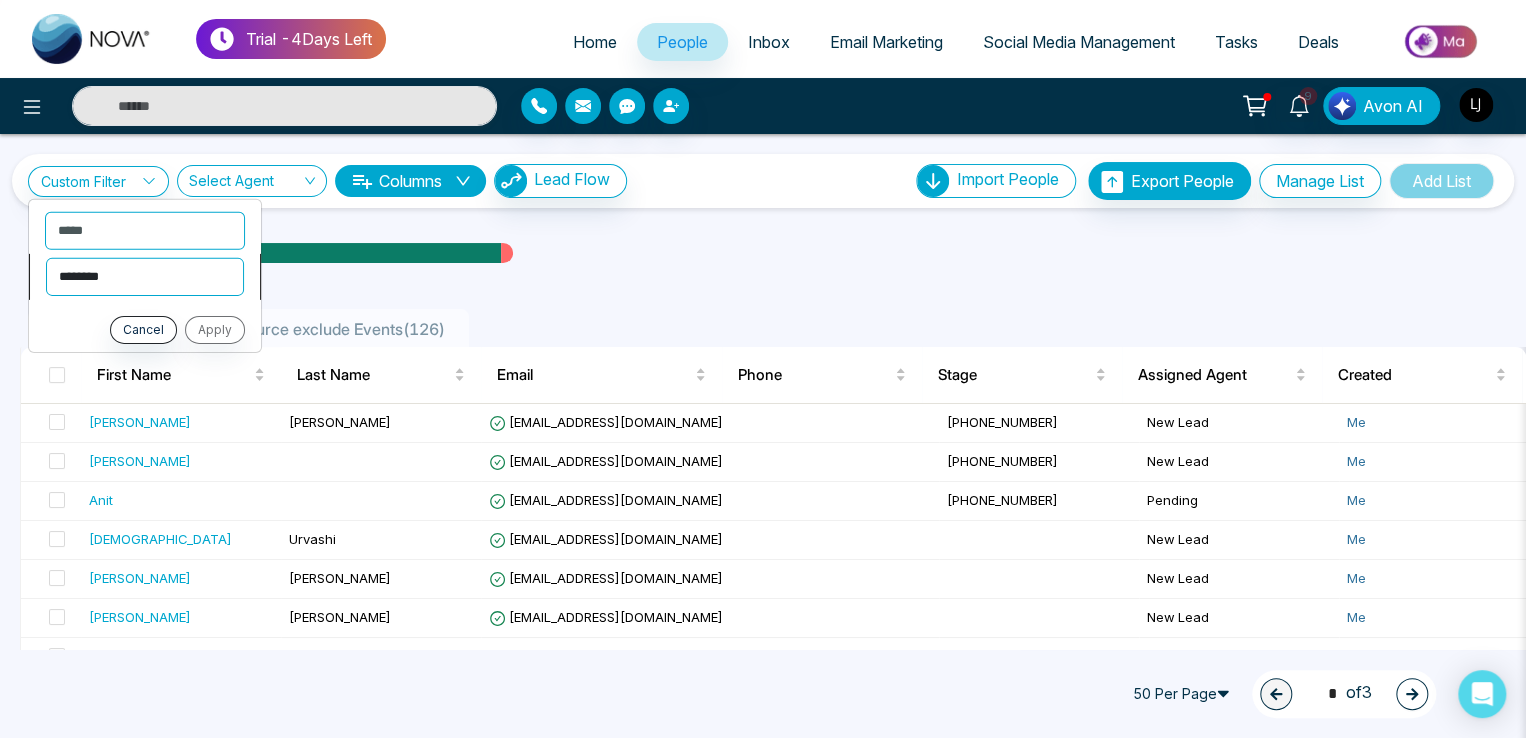 click on "**********" at bounding box center [145, 276] 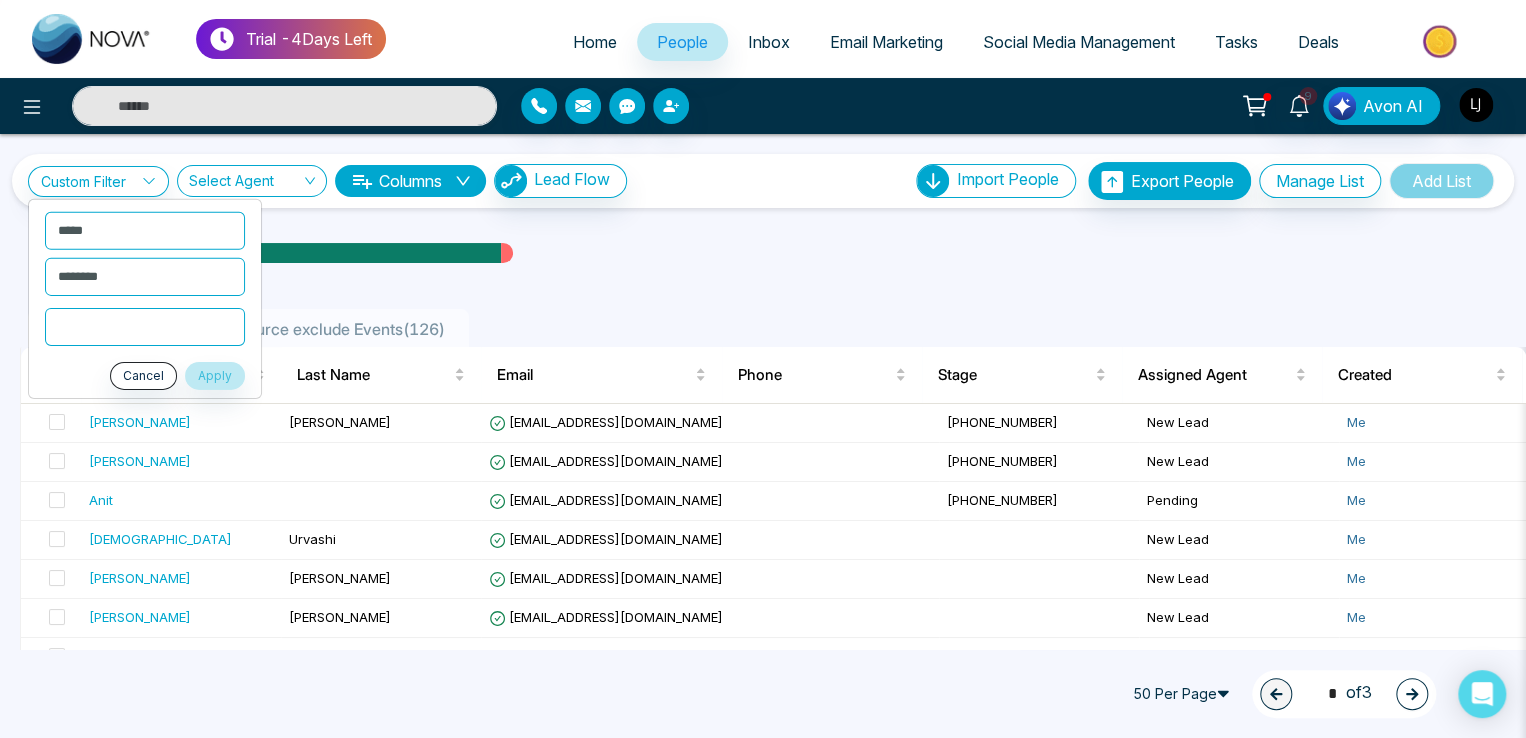 click at bounding box center [145, 326] 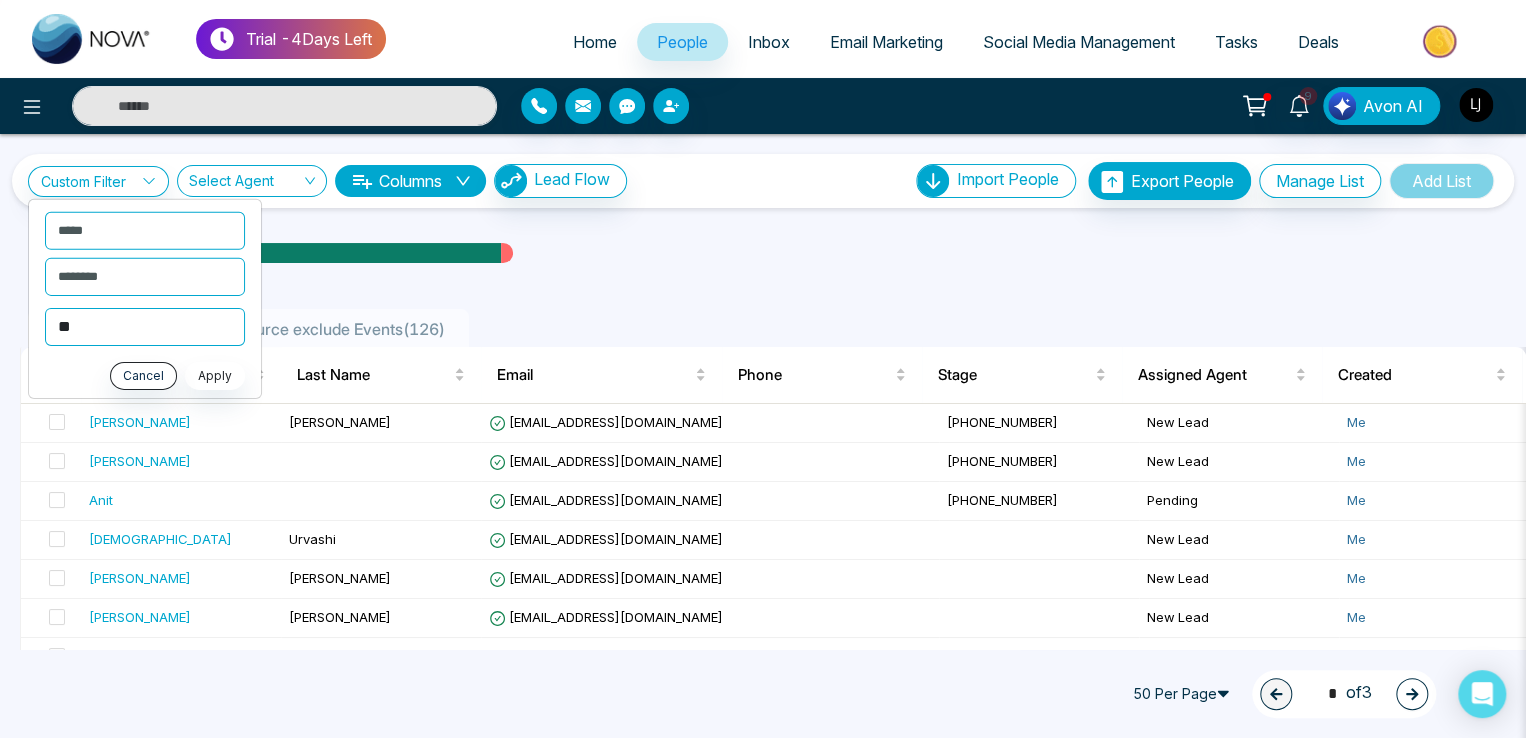 type on "**" 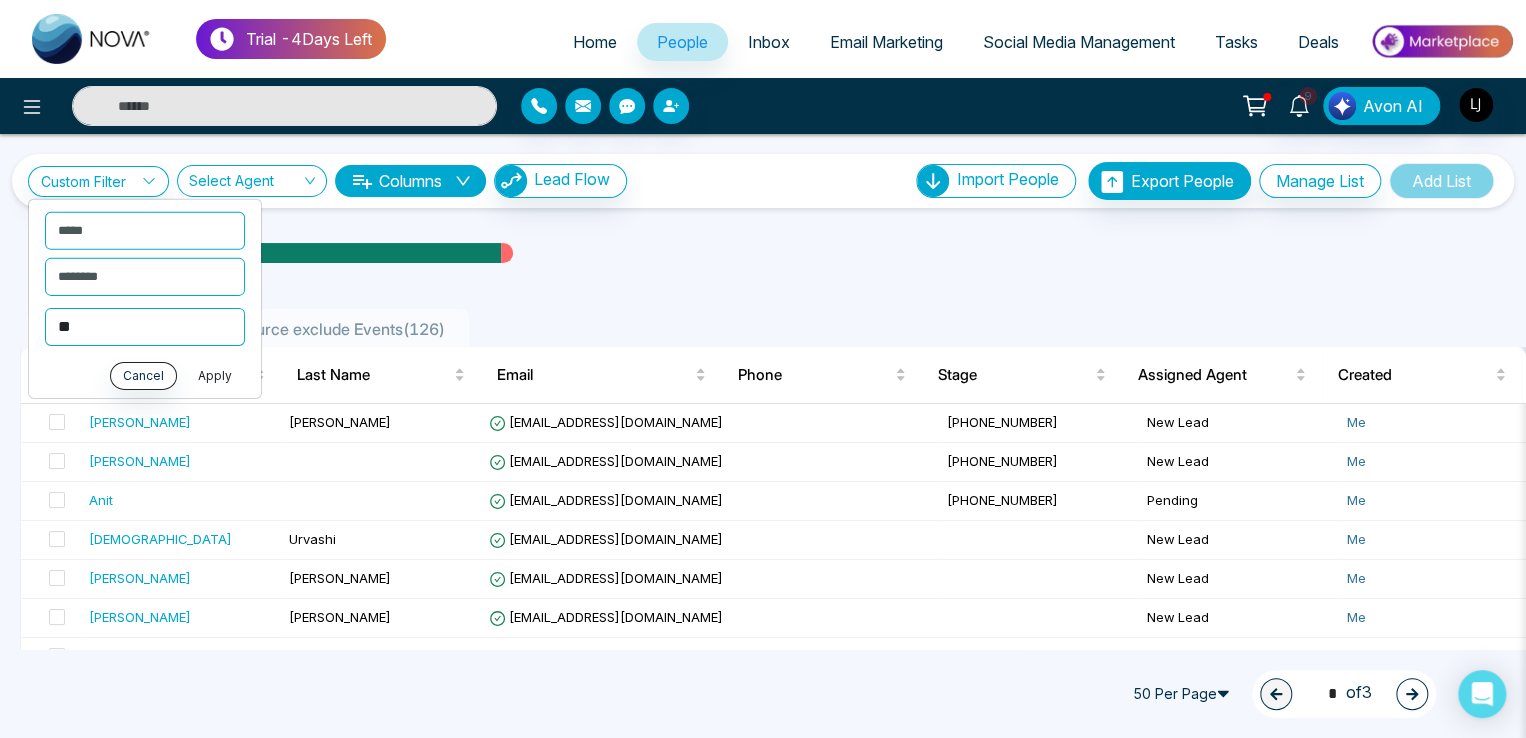 click on "Apply" at bounding box center (215, 375) 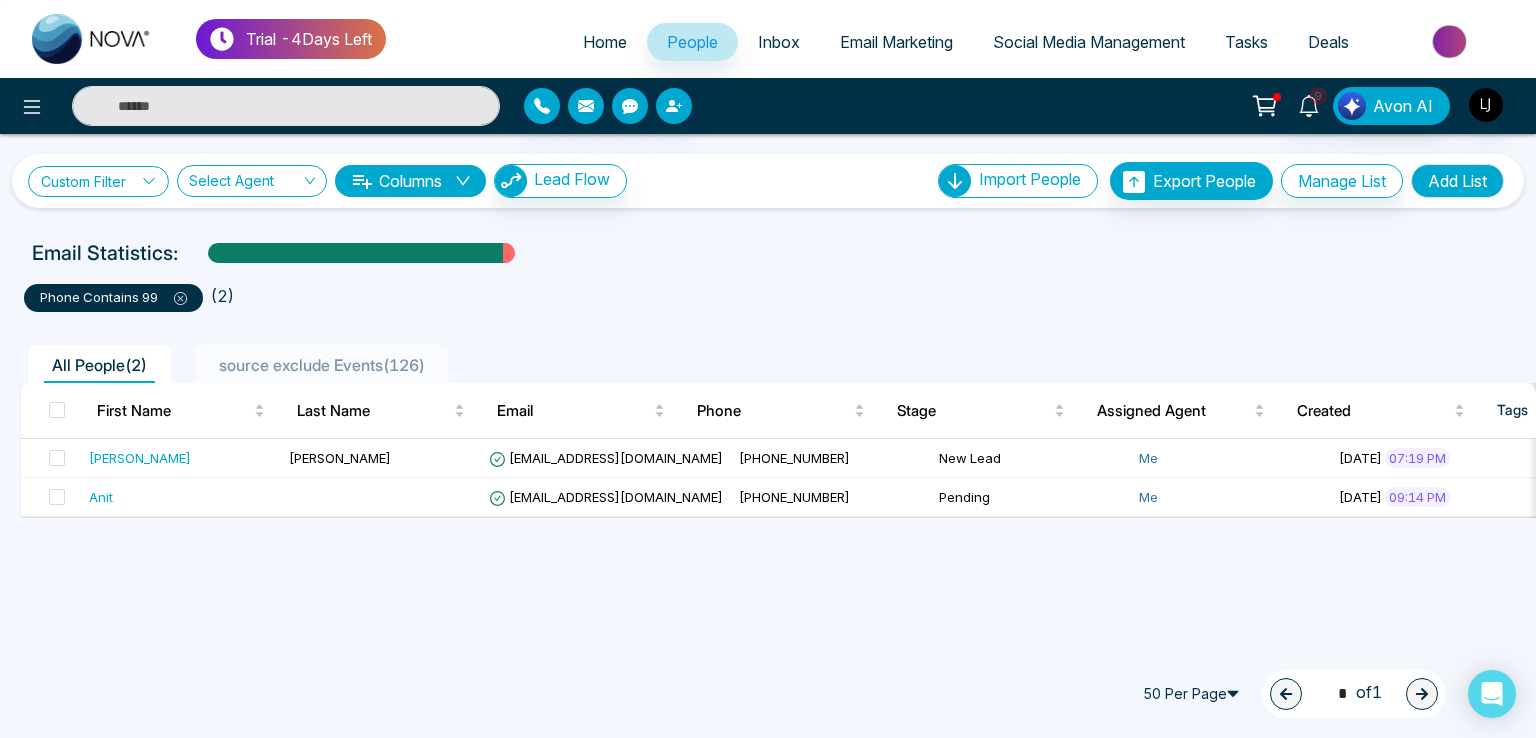 click on "Custom Filter" at bounding box center (98, 181) 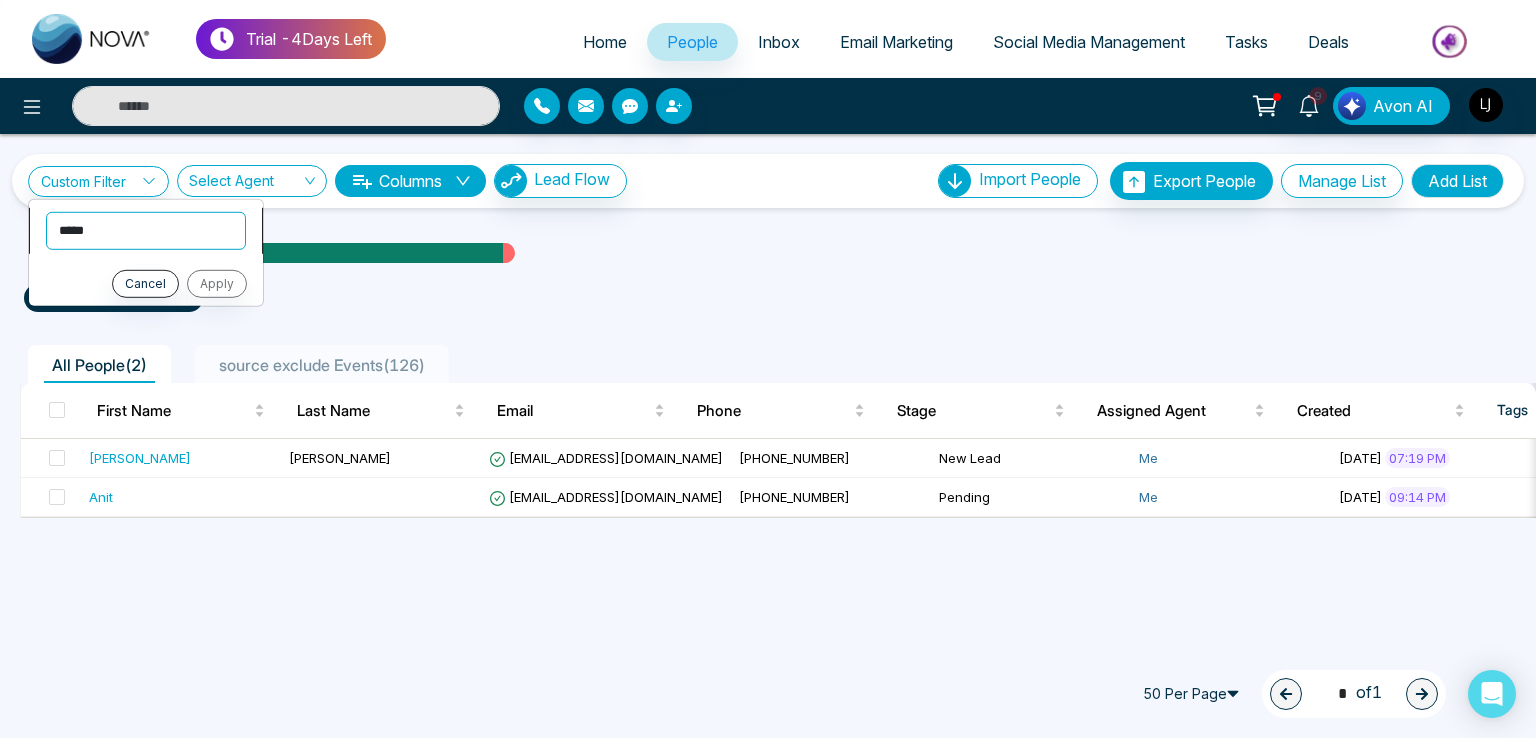click on "**********" at bounding box center [146, 230] 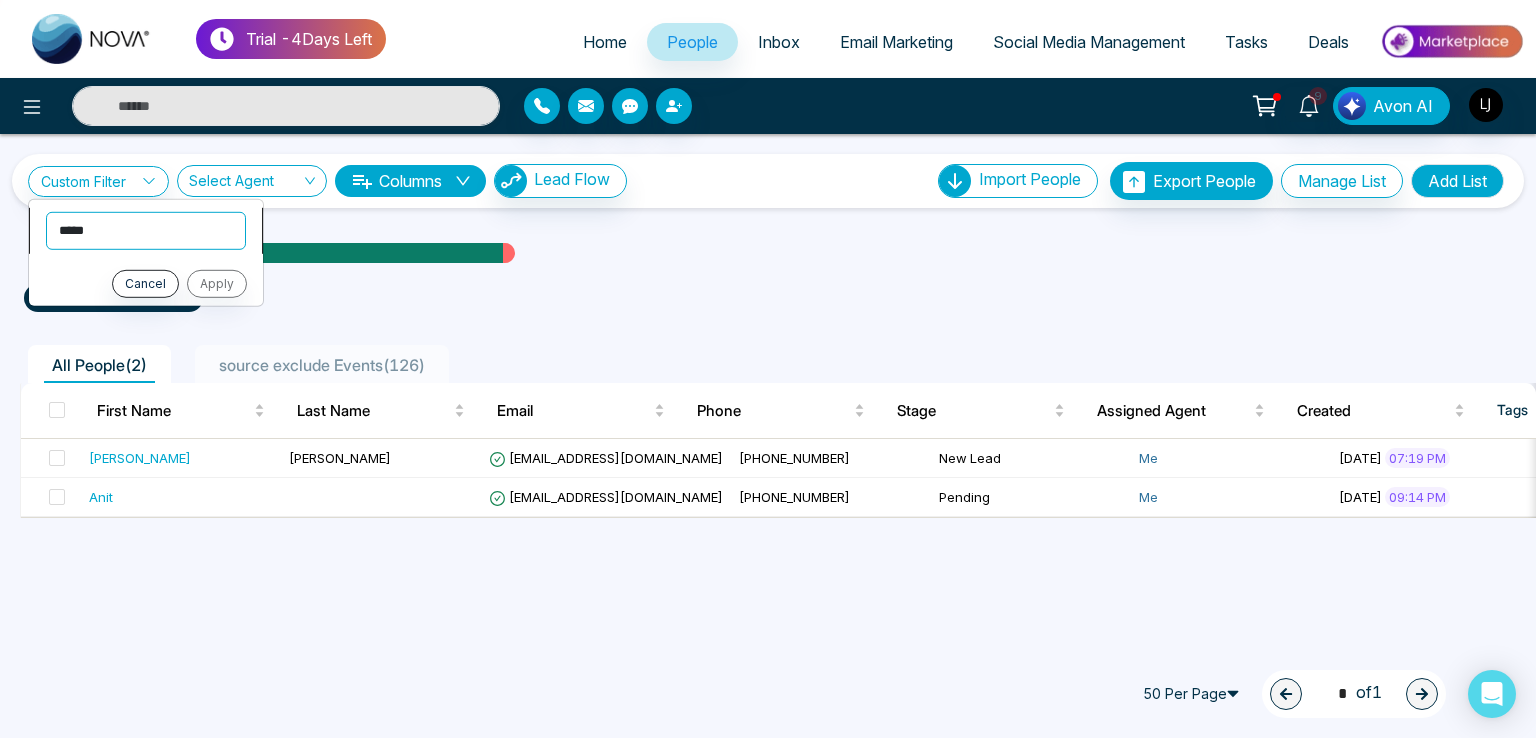 select on "*****" 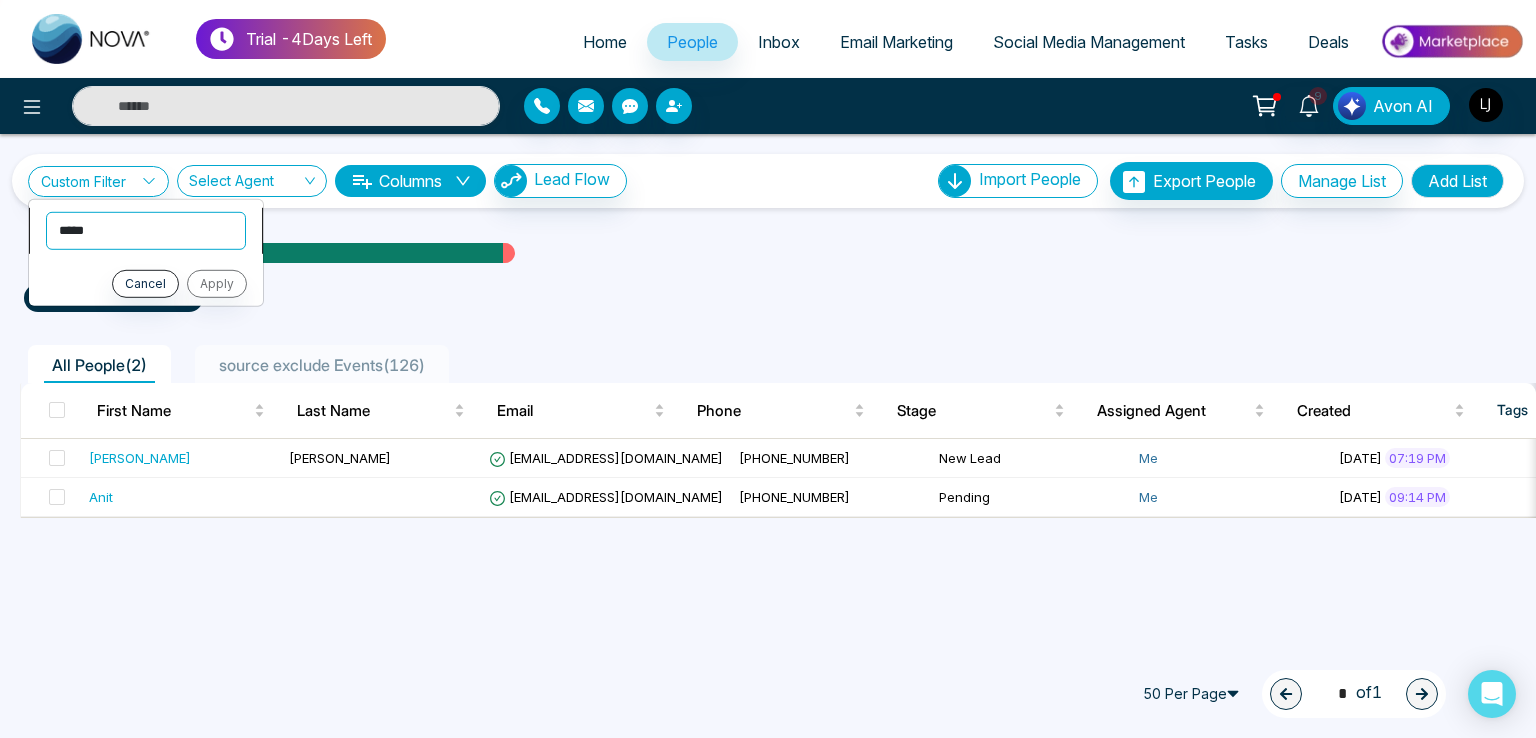 click on "**********" at bounding box center (146, 230) 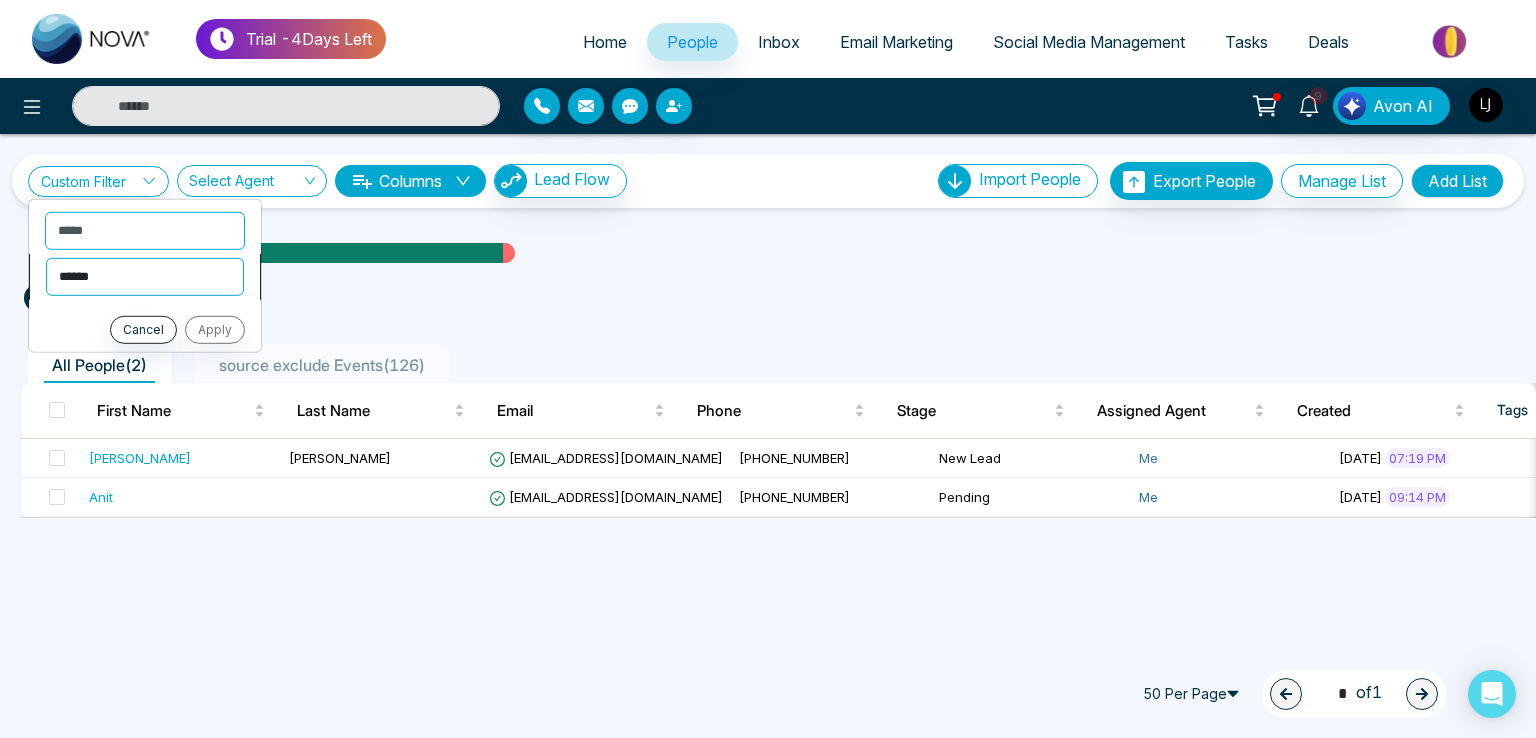 click on "**********" at bounding box center [145, 276] 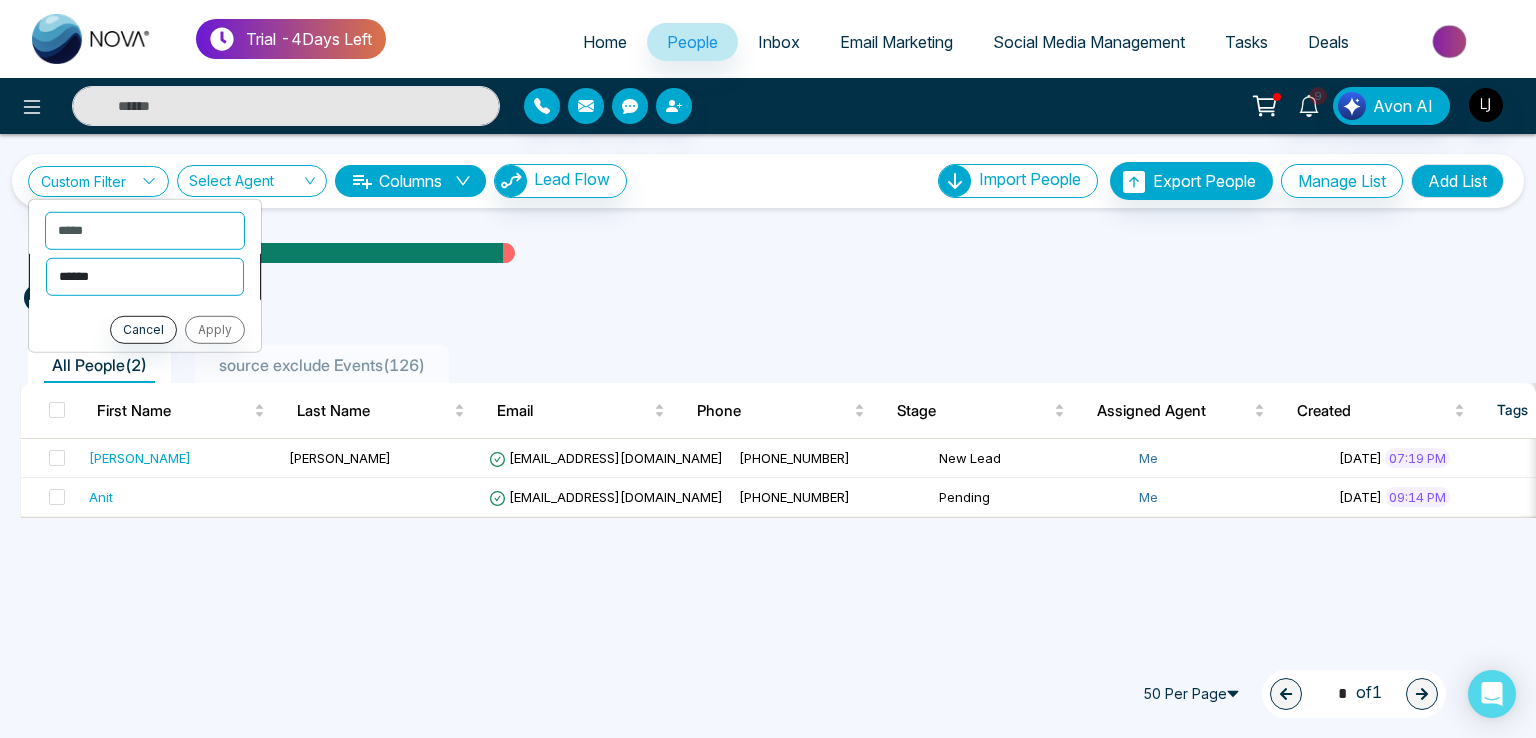select on "**********" 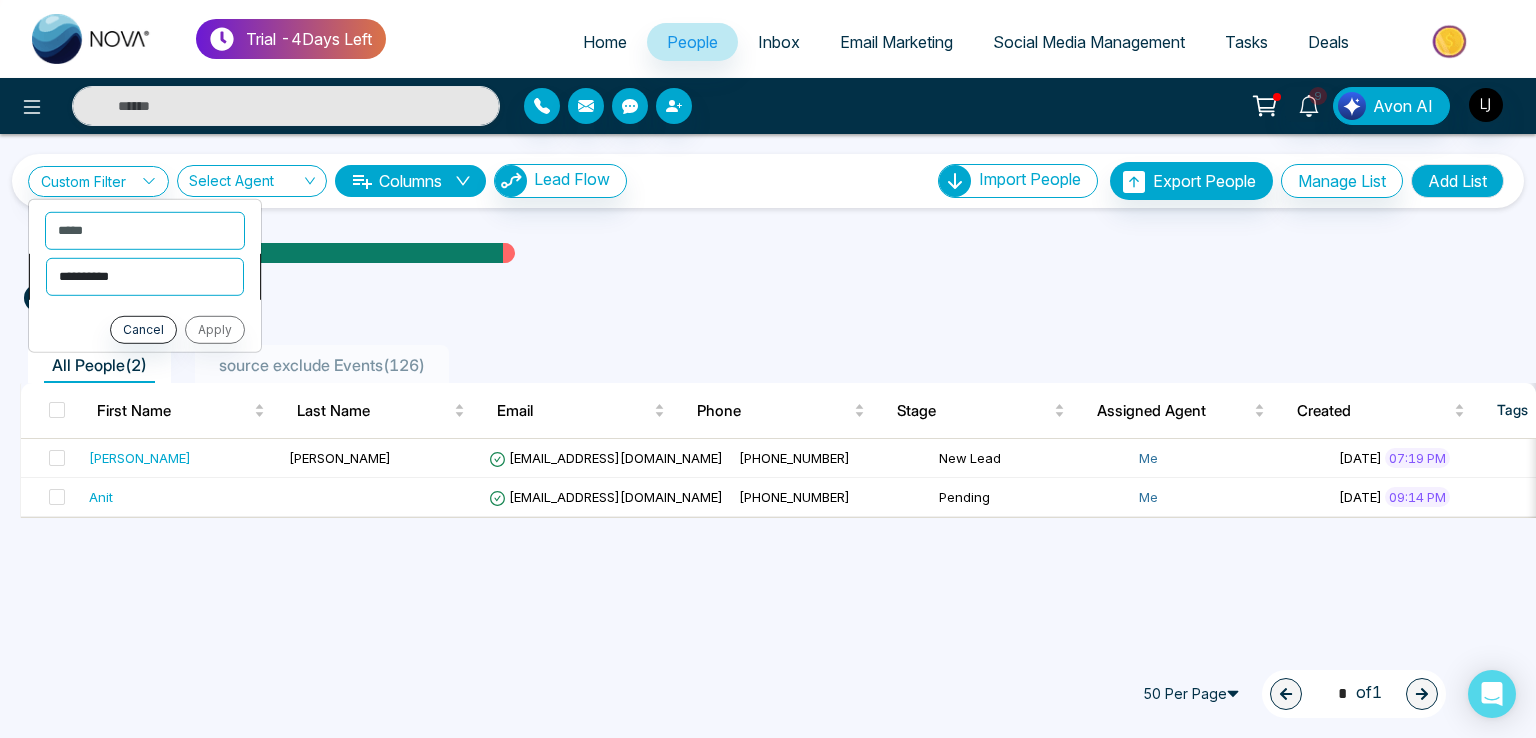 click on "**********" at bounding box center [145, 276] 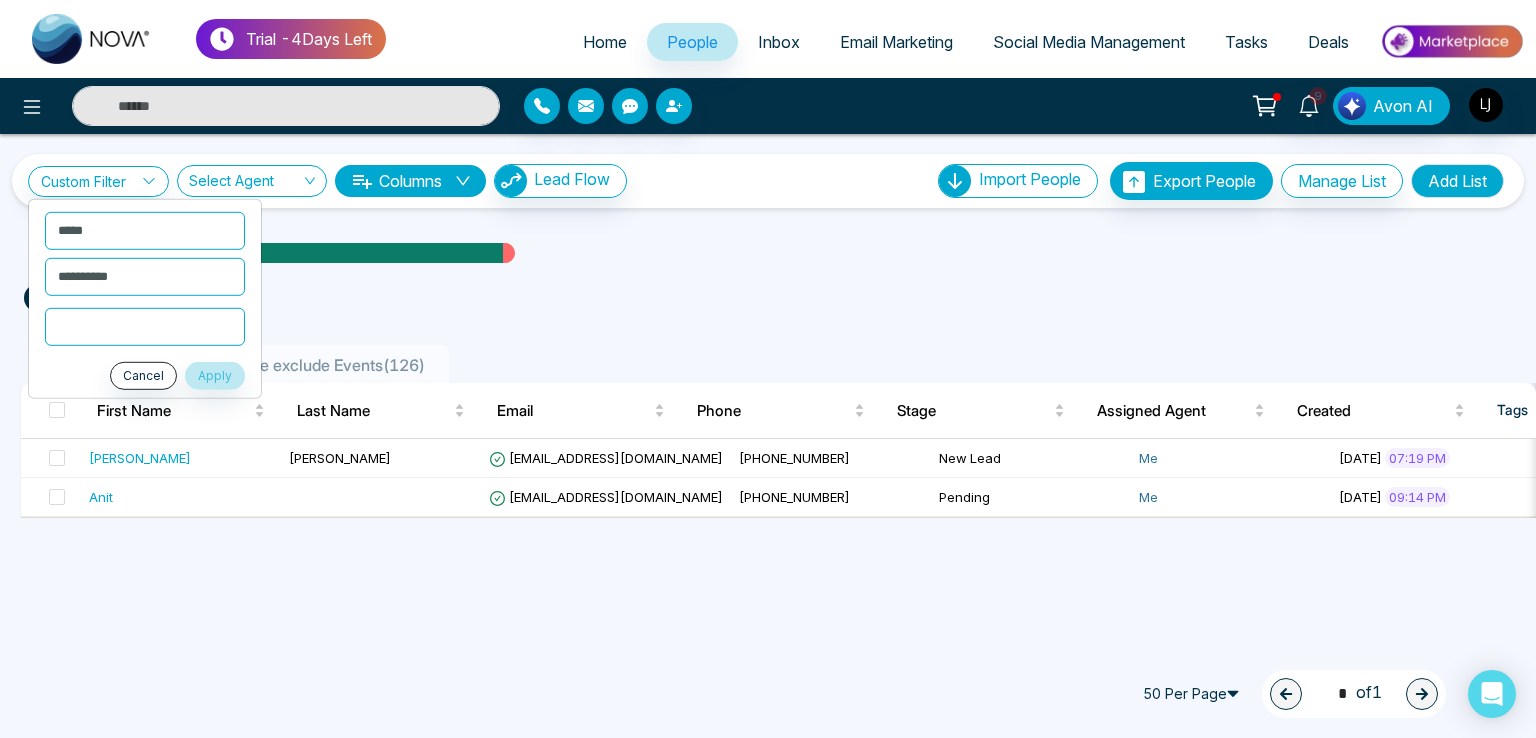 click at bounding box center (145, 326) 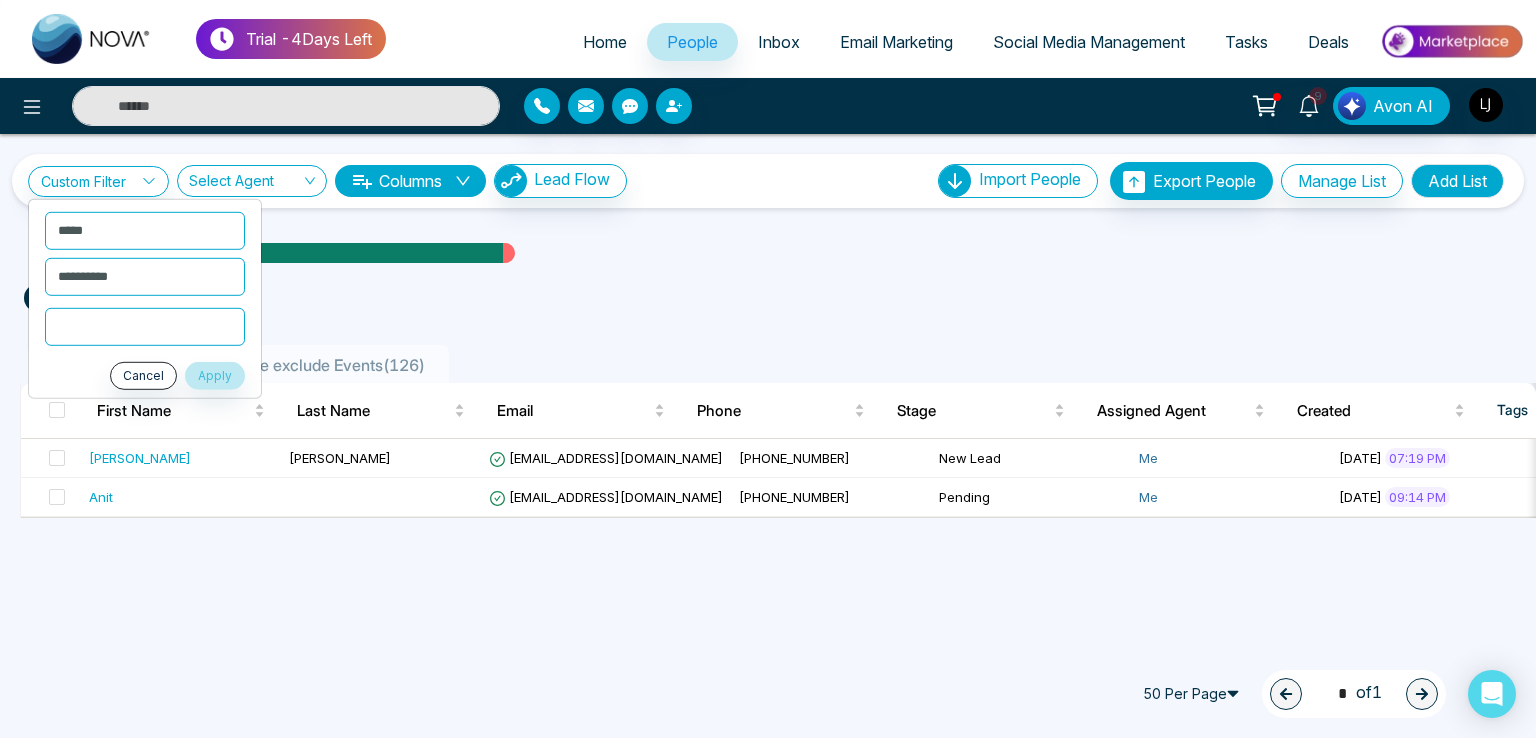 drag, startPoint x: 42, startPoint y: 351, endPoint x: 128, endPoint y: 359, distance: 86.37129 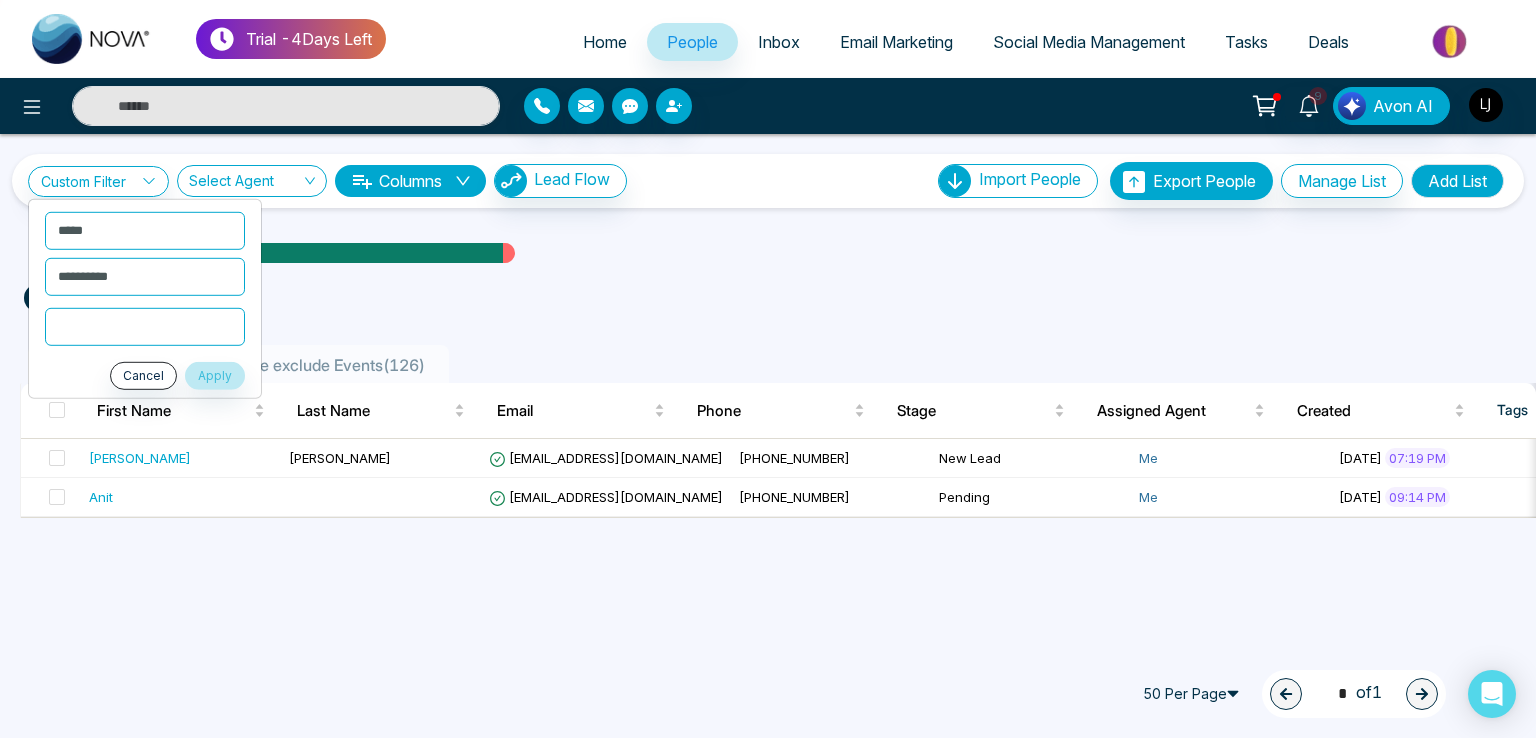 click on "**********" at bounding box center [145, 298] 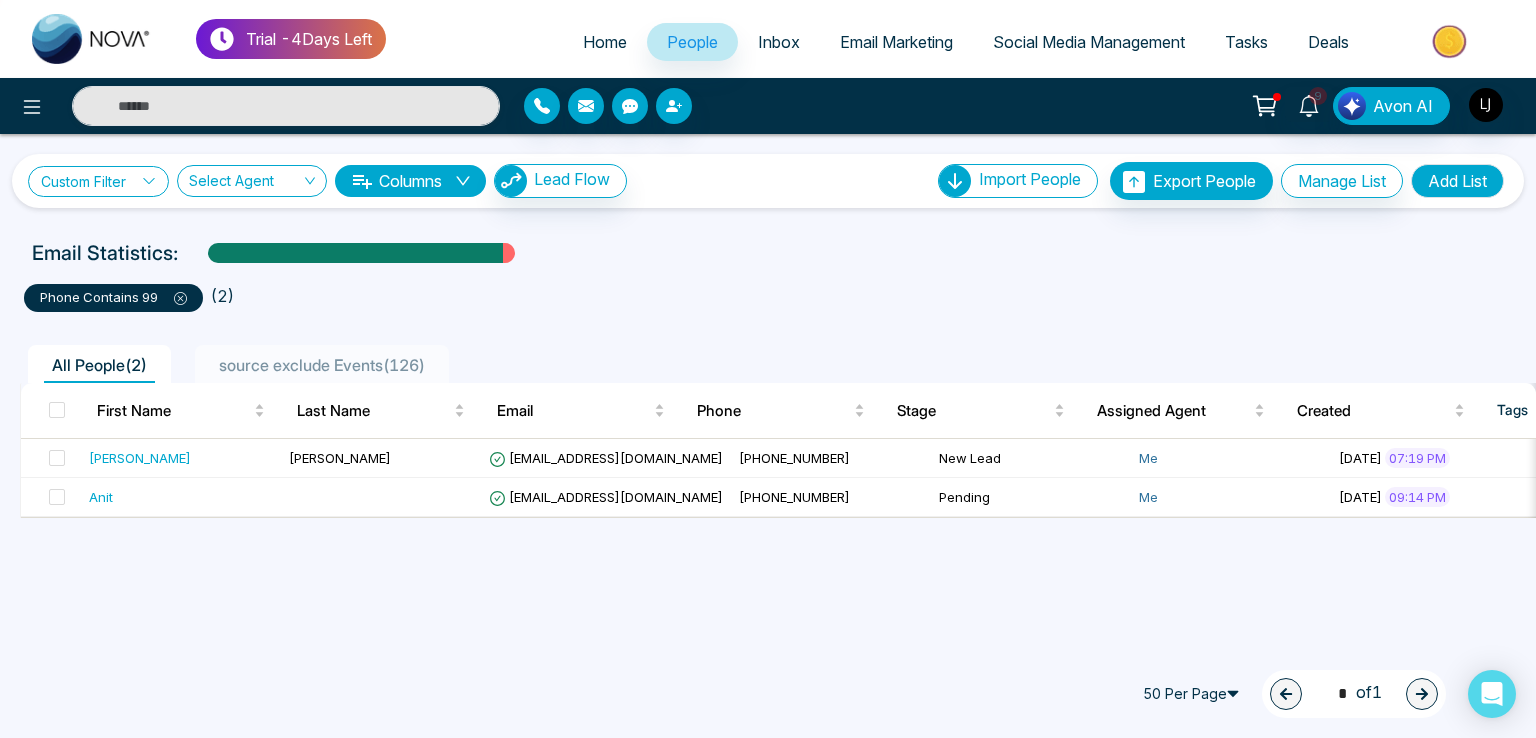 click on "Custom Filter" at bounding box center [98, 181] 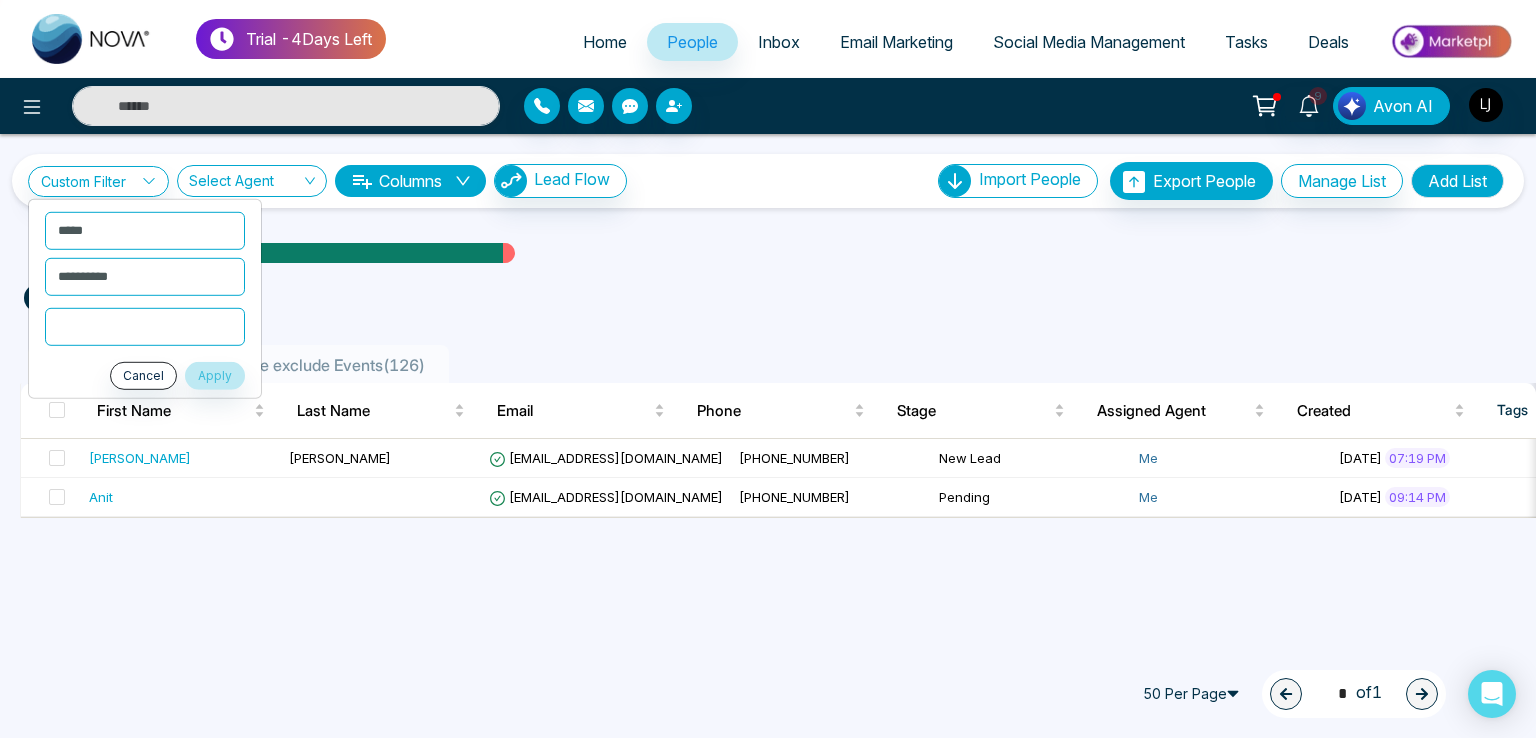 click at bounding box center [145, 326] 